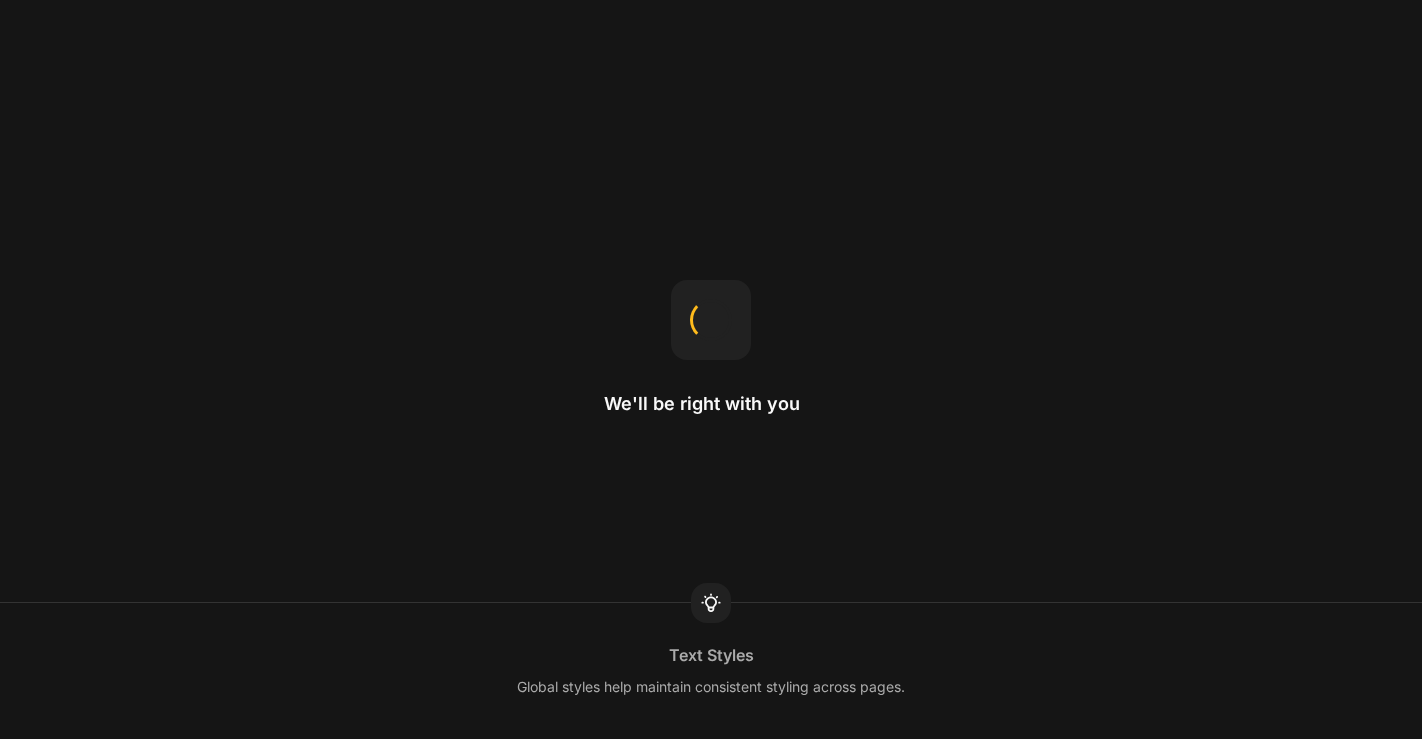 scroll, scrollTop: 0, scrollLeft: 0, axis: both 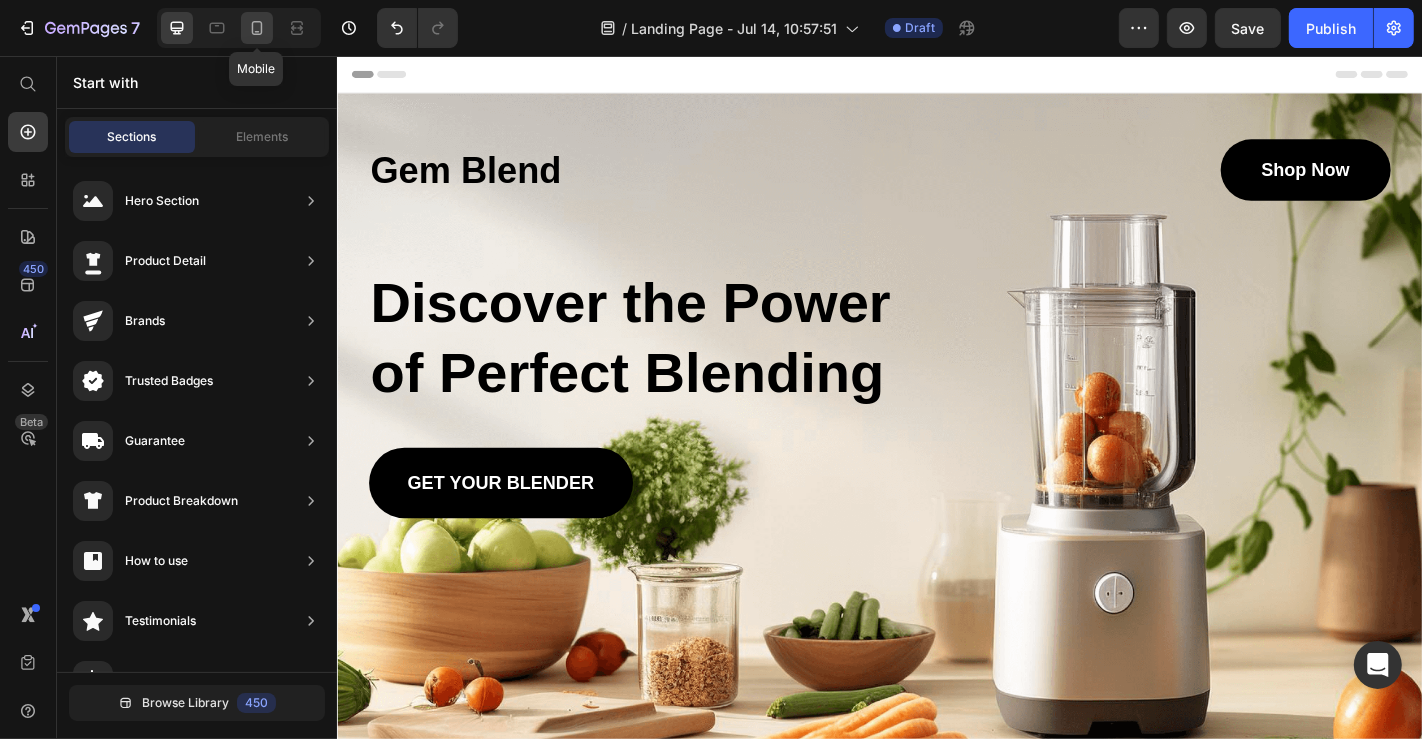 click 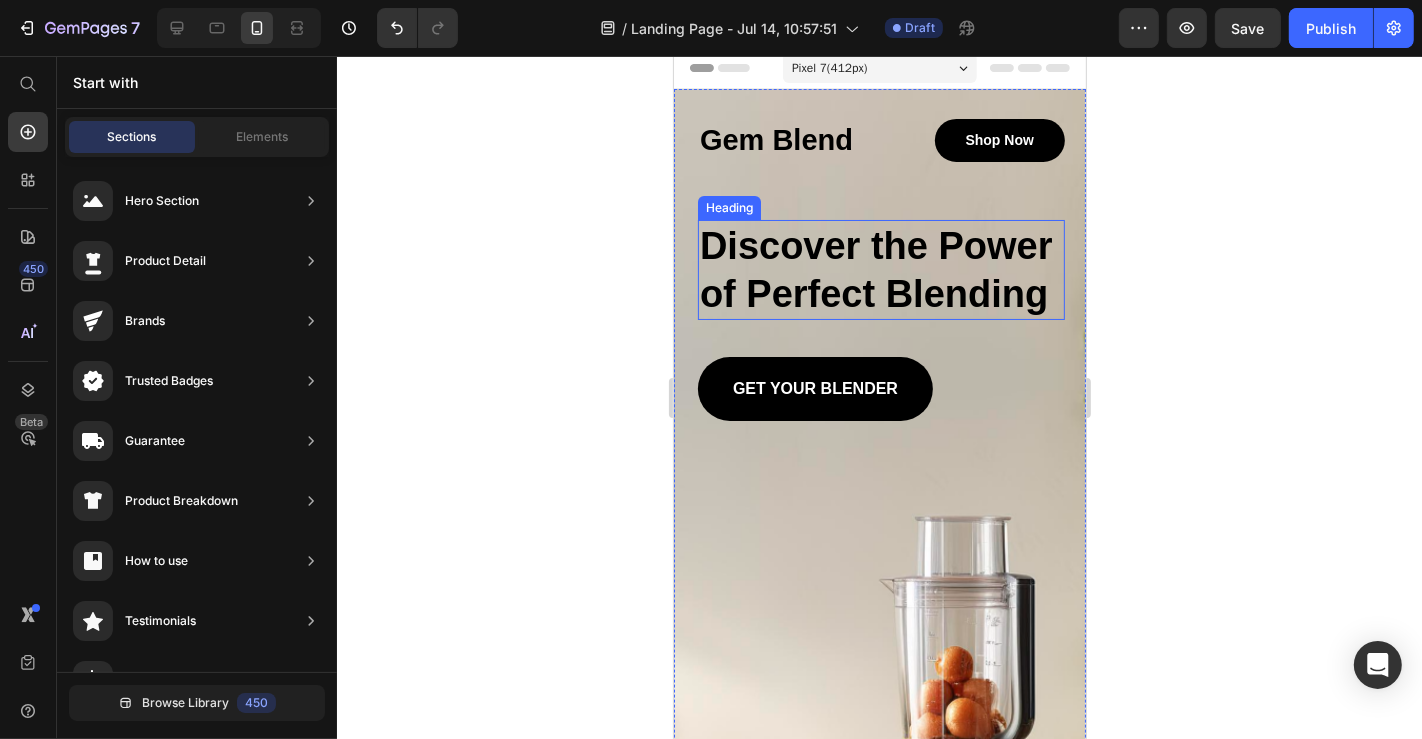scroll, scrollTop: 0, scrollLeft: 0, axis: both 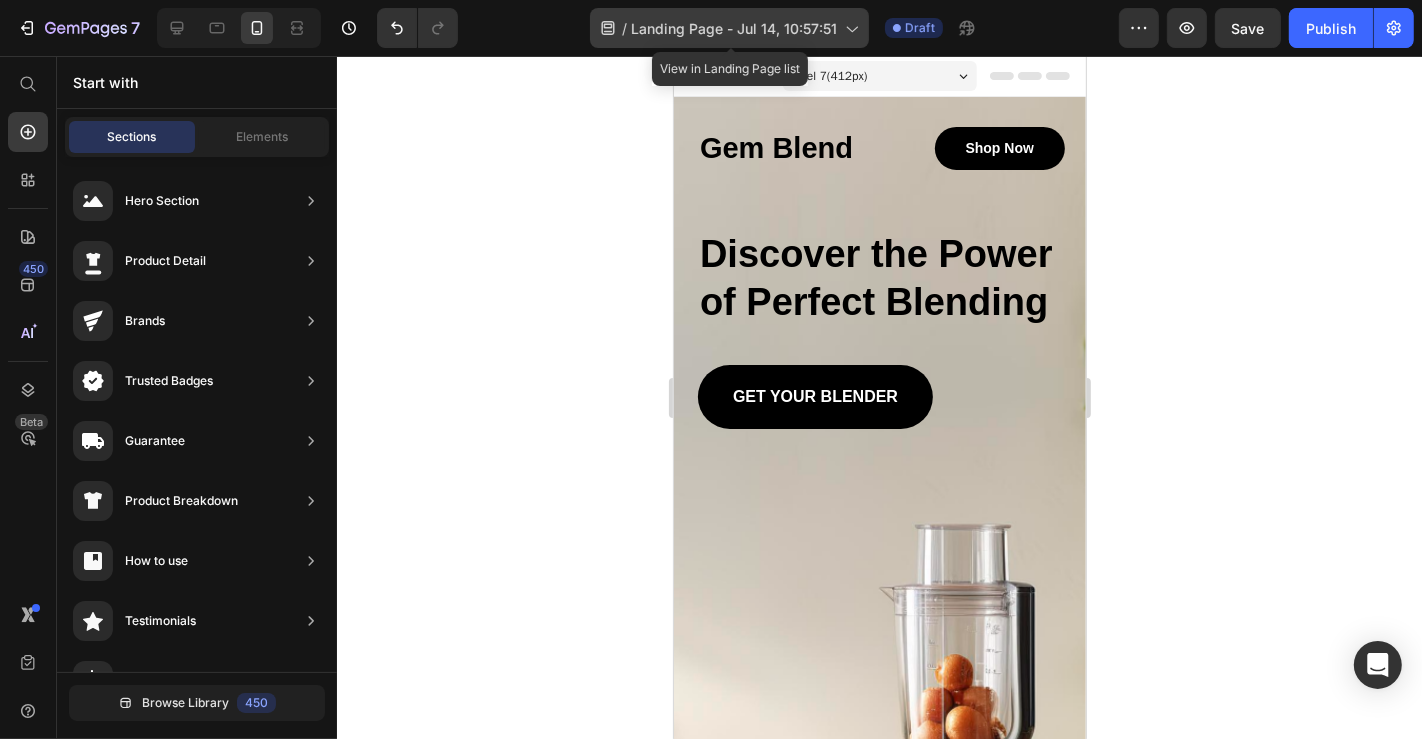 click 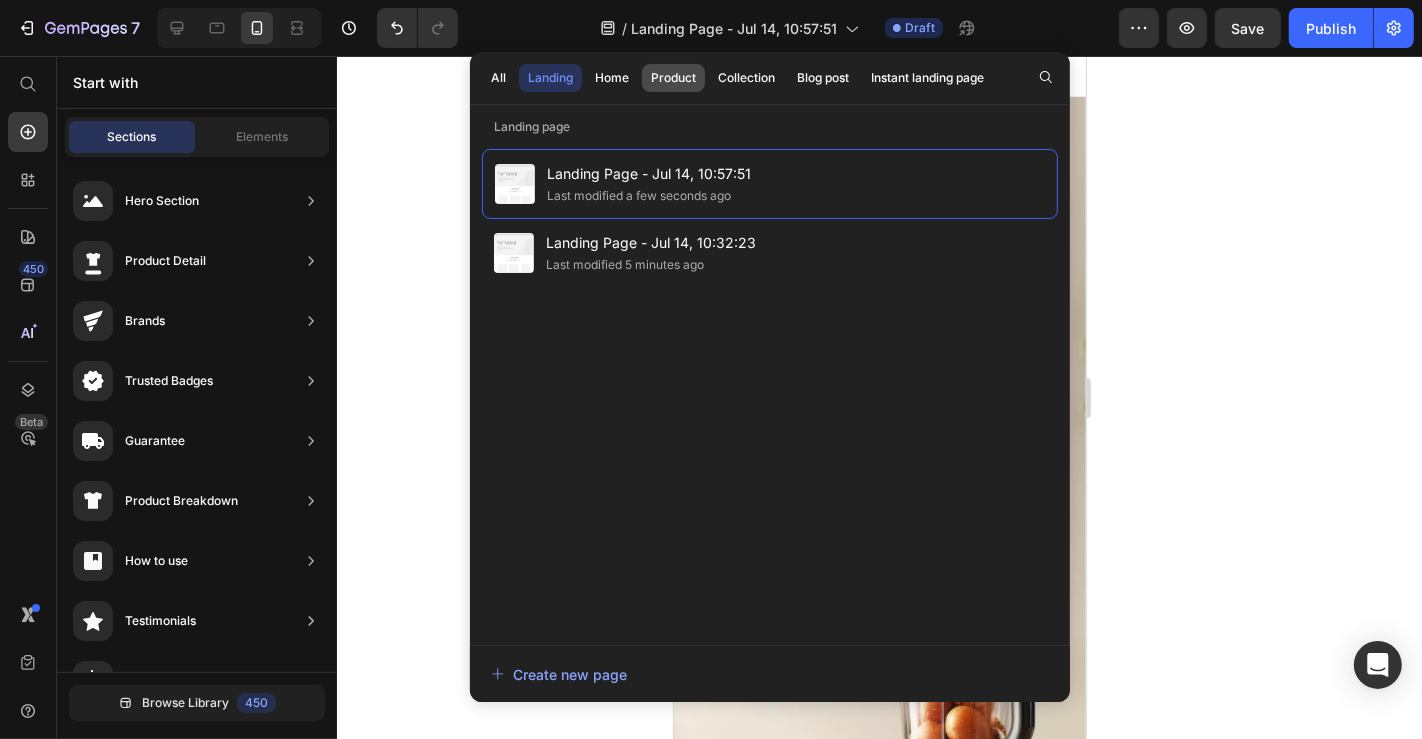 click on "Product" at bounding box center [673, 78] 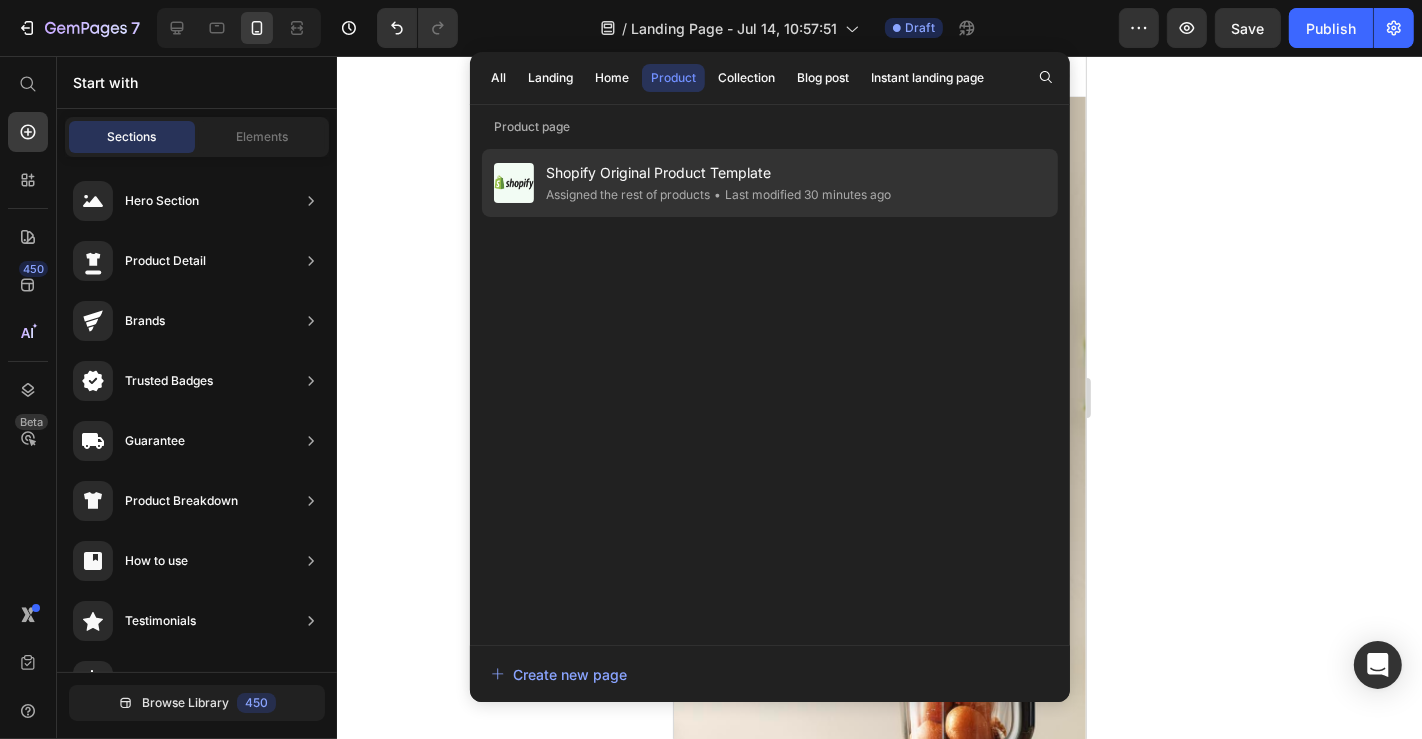 click on "Shopify Original Product Template" at bounding box center [718, 173] 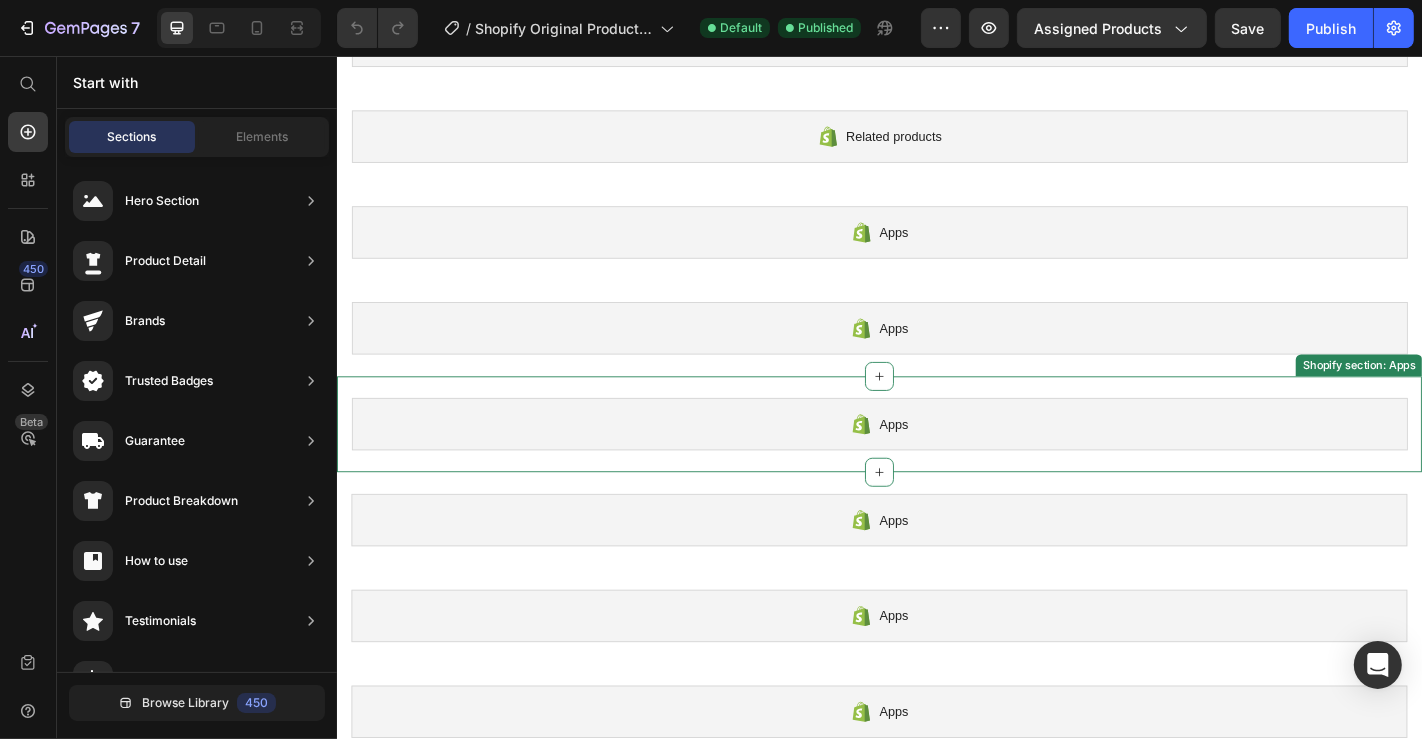 scroll, scrollTop: 0, scrollLeft: 0, axis: both 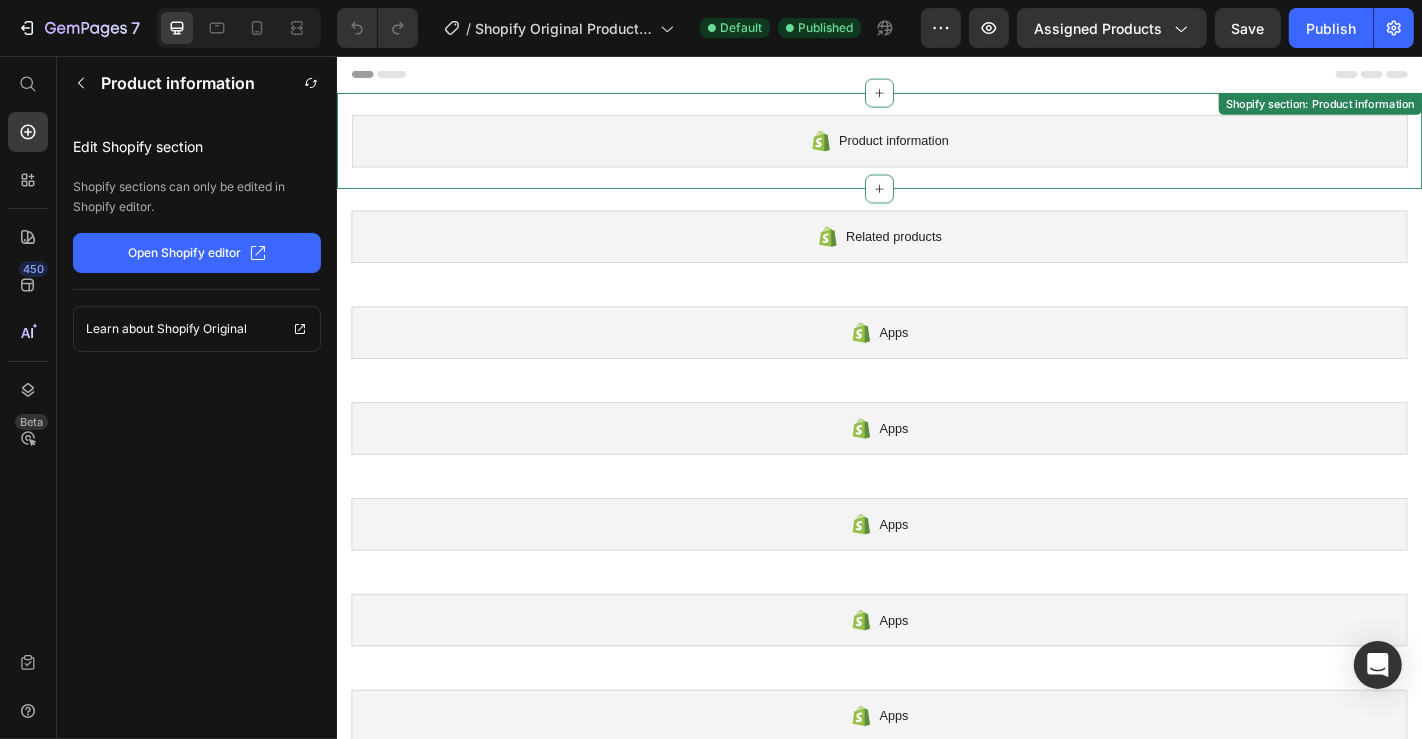 click on "Product information" at bounding box center [951, 150] 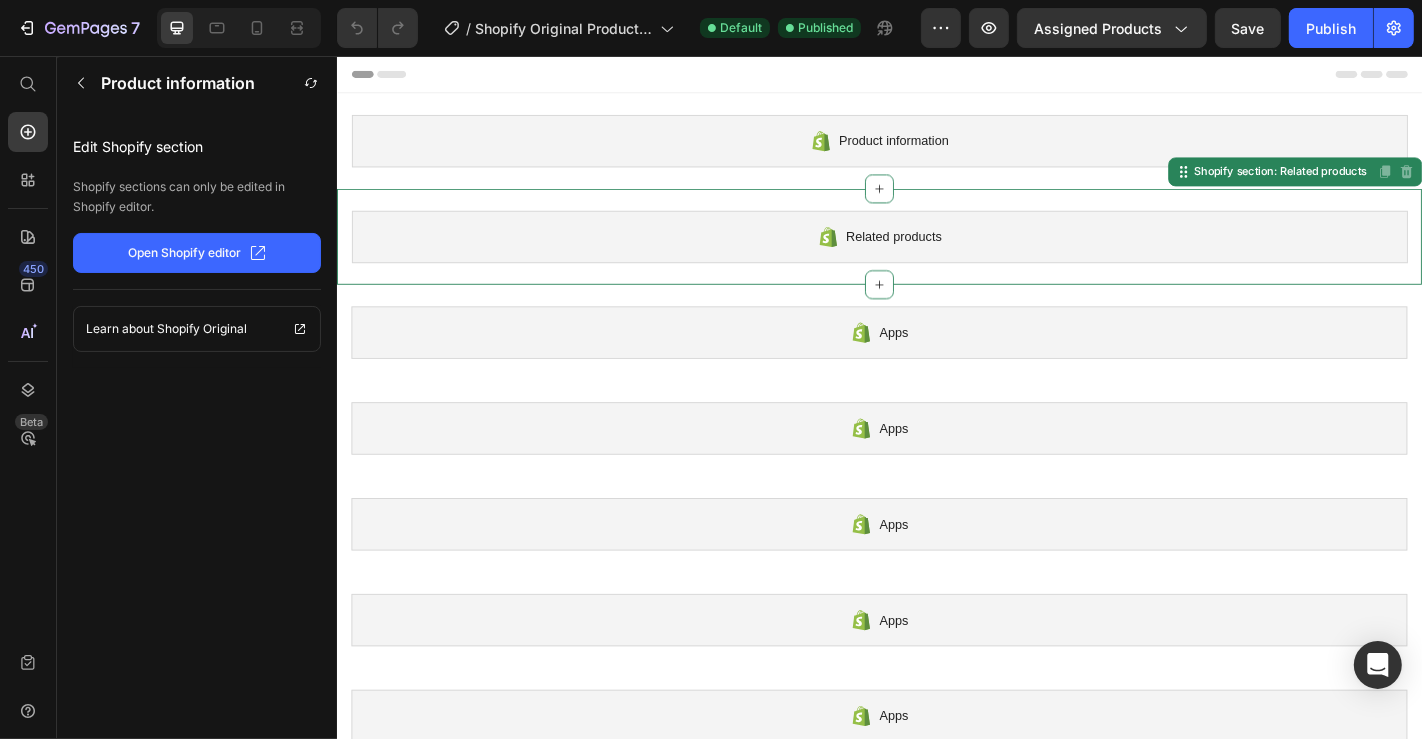 click on "Related products" at bounding box center [952, 256] 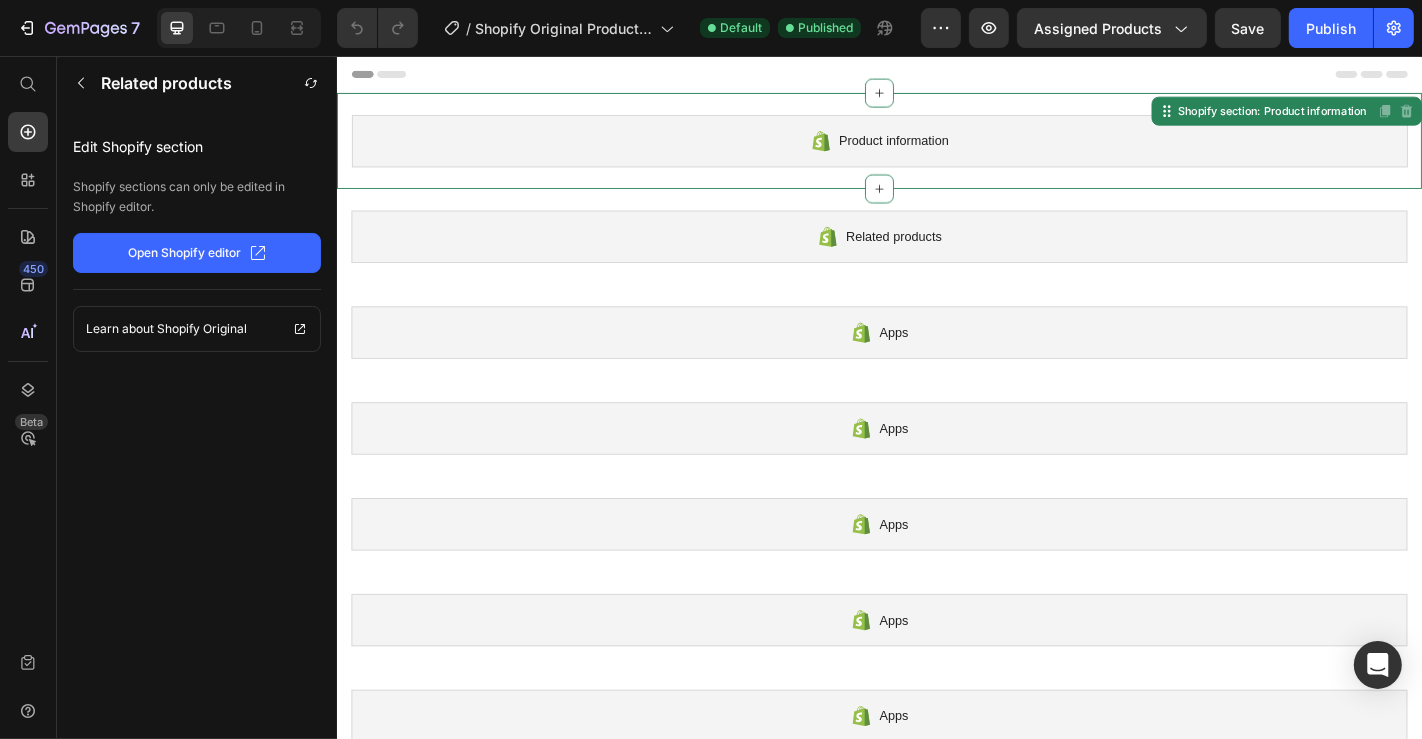 click on "Product information" at bounding box center [951, 150] 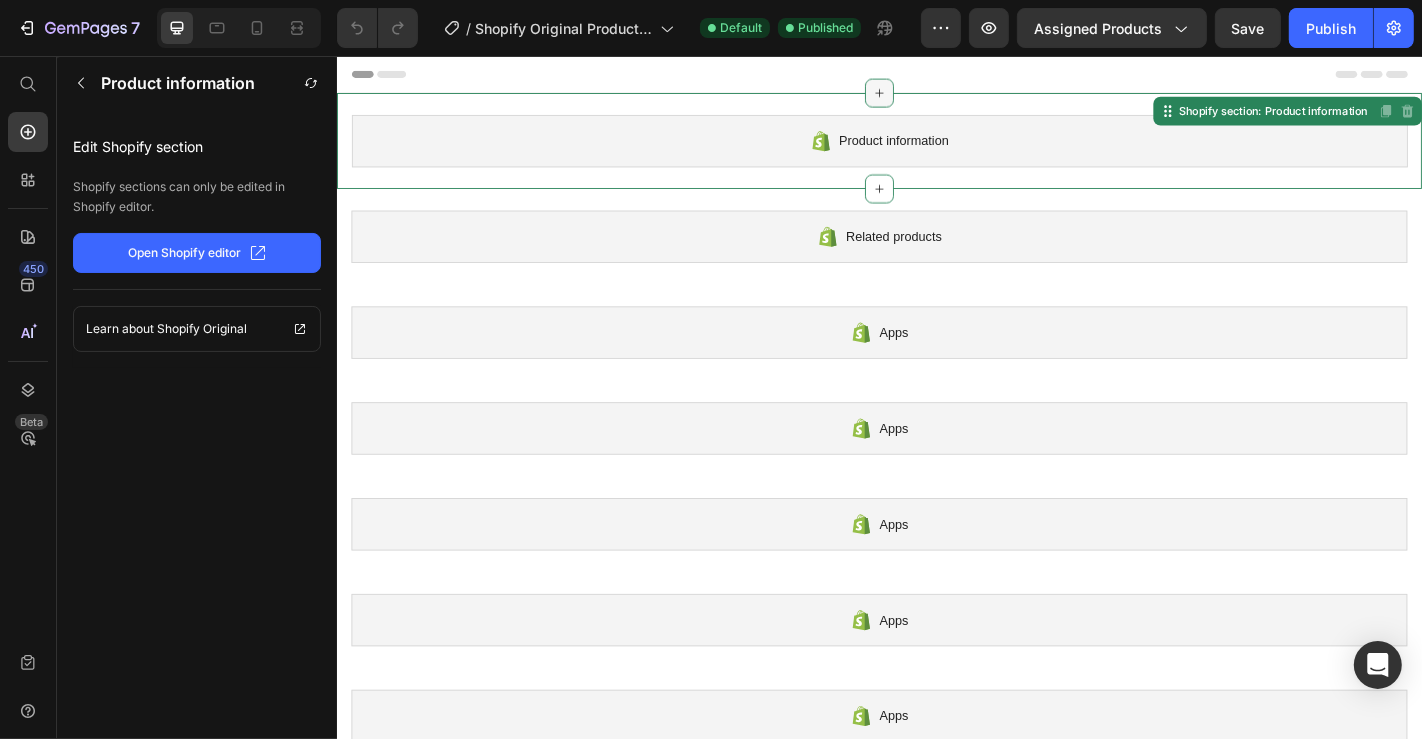 click 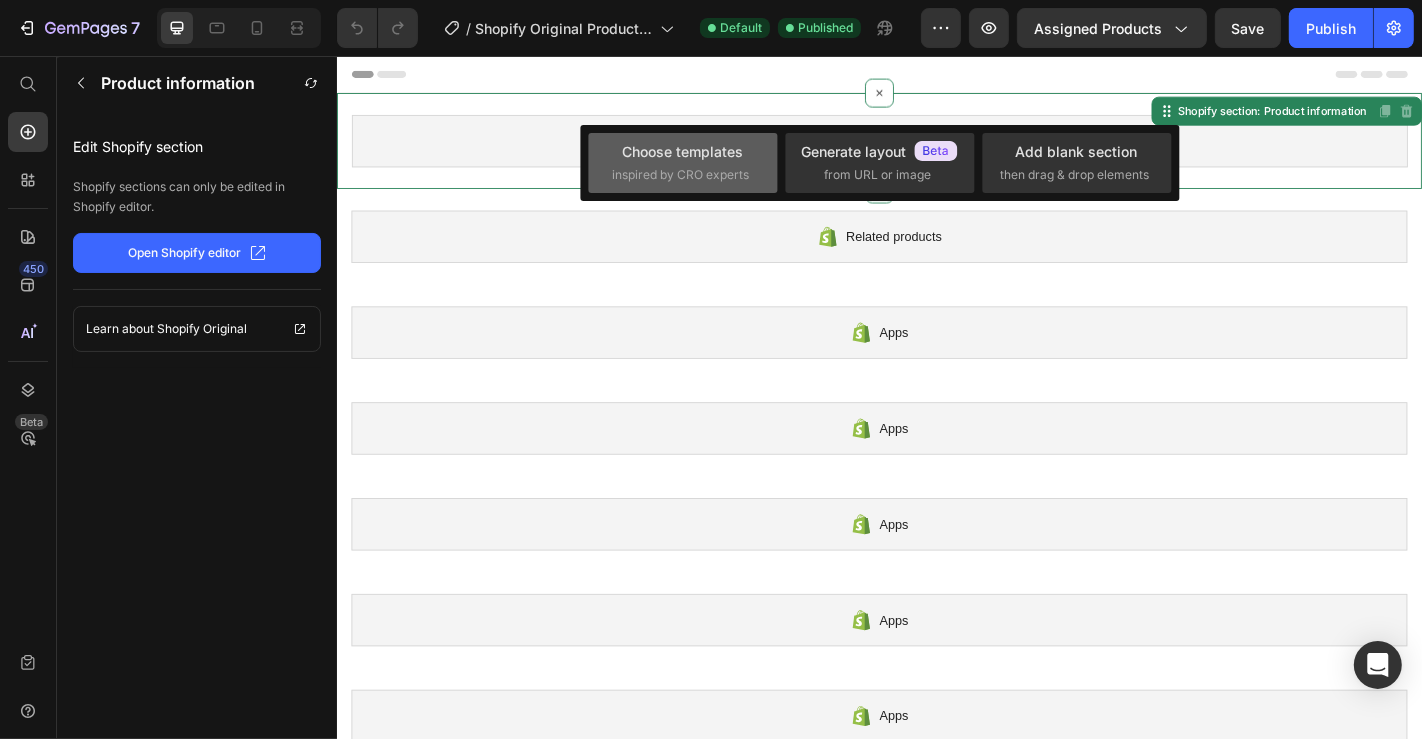 click on "Choose templates" at bounding box center (682, 151) 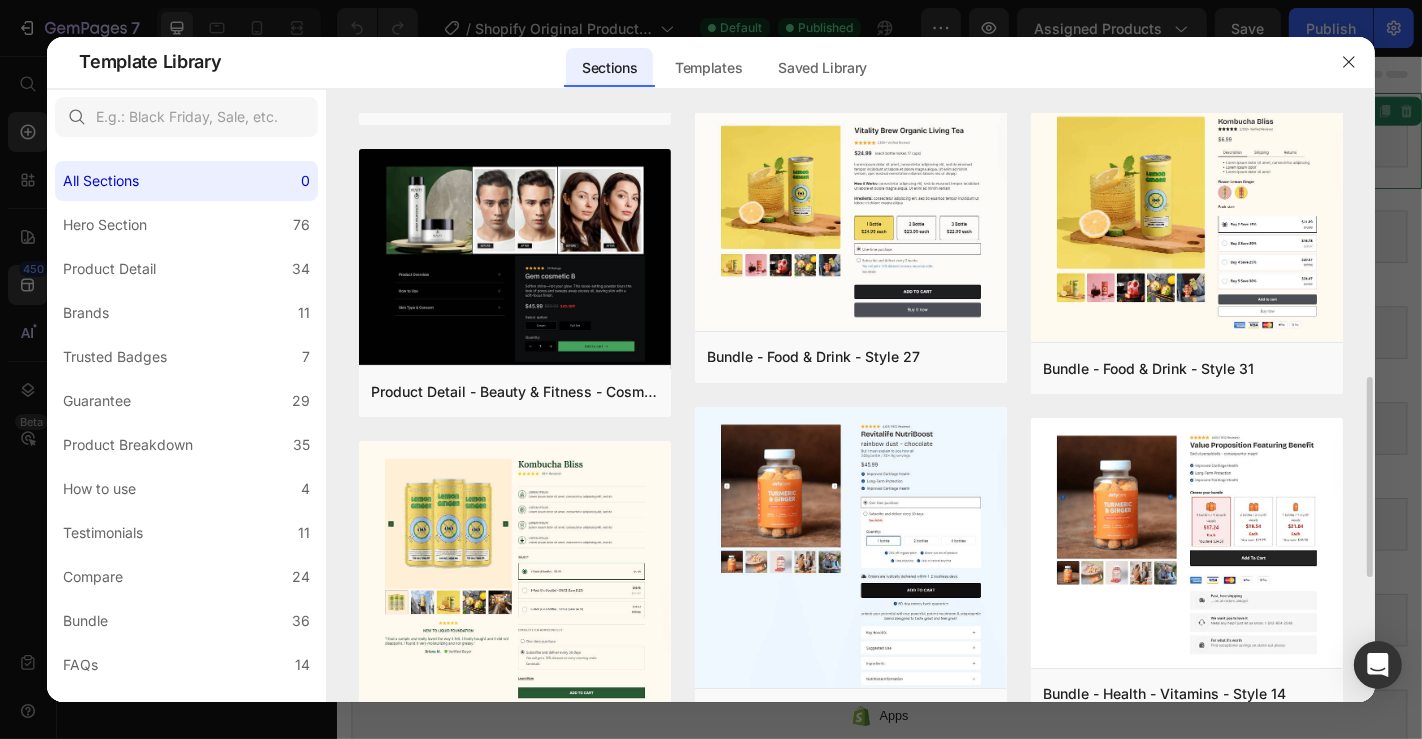 scroll, scrollTop: 1000, scrollLeft: 0, axis: vertical 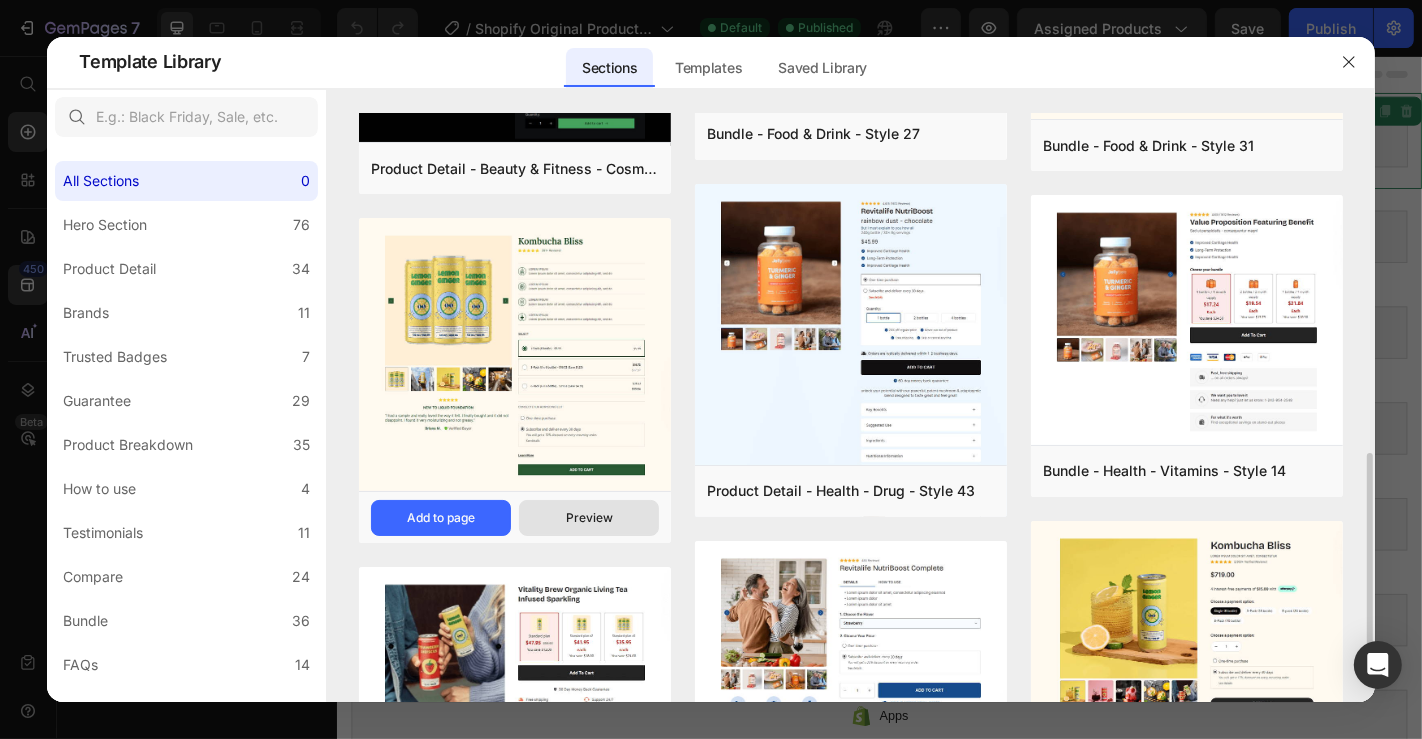 click on "Preview" at bounding box center [589, 518] 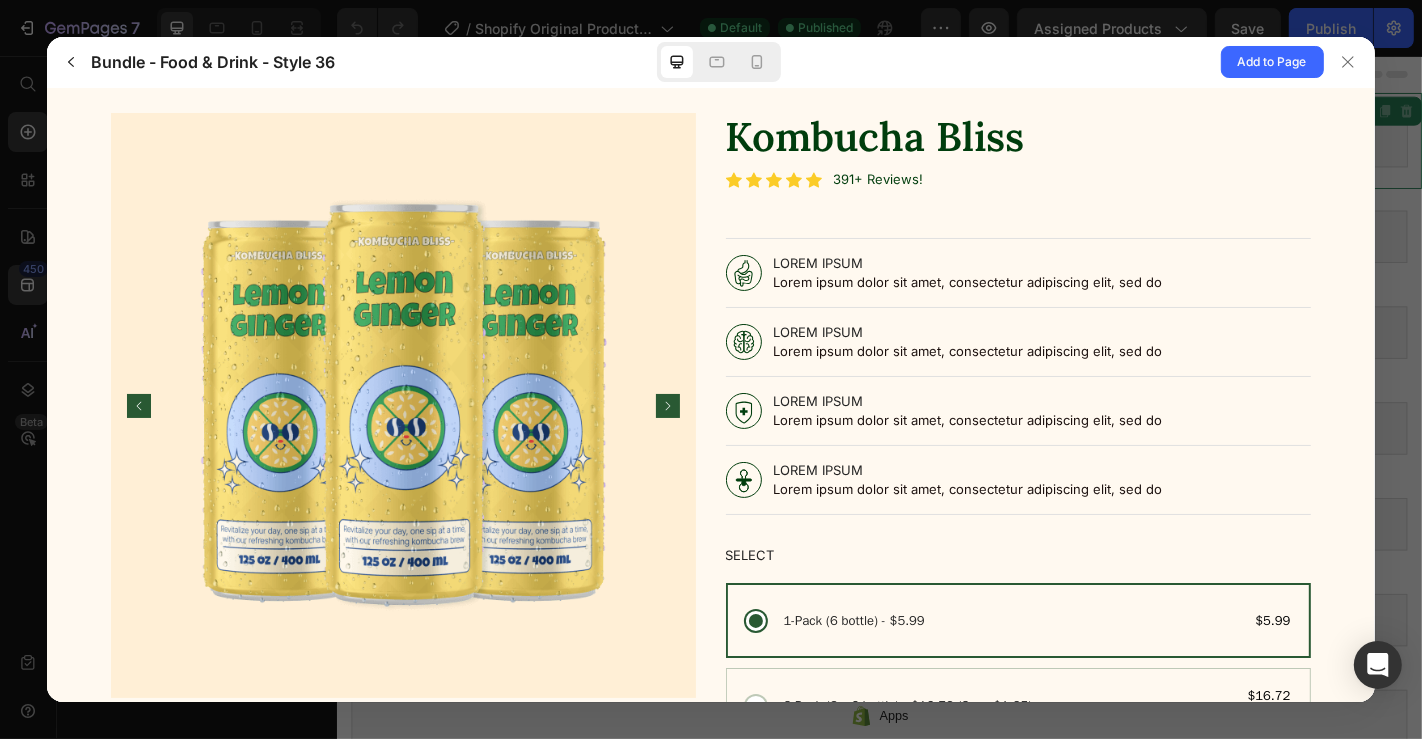 scroll, scrollTop: 111, scrollLeft: 0, axis: vertical 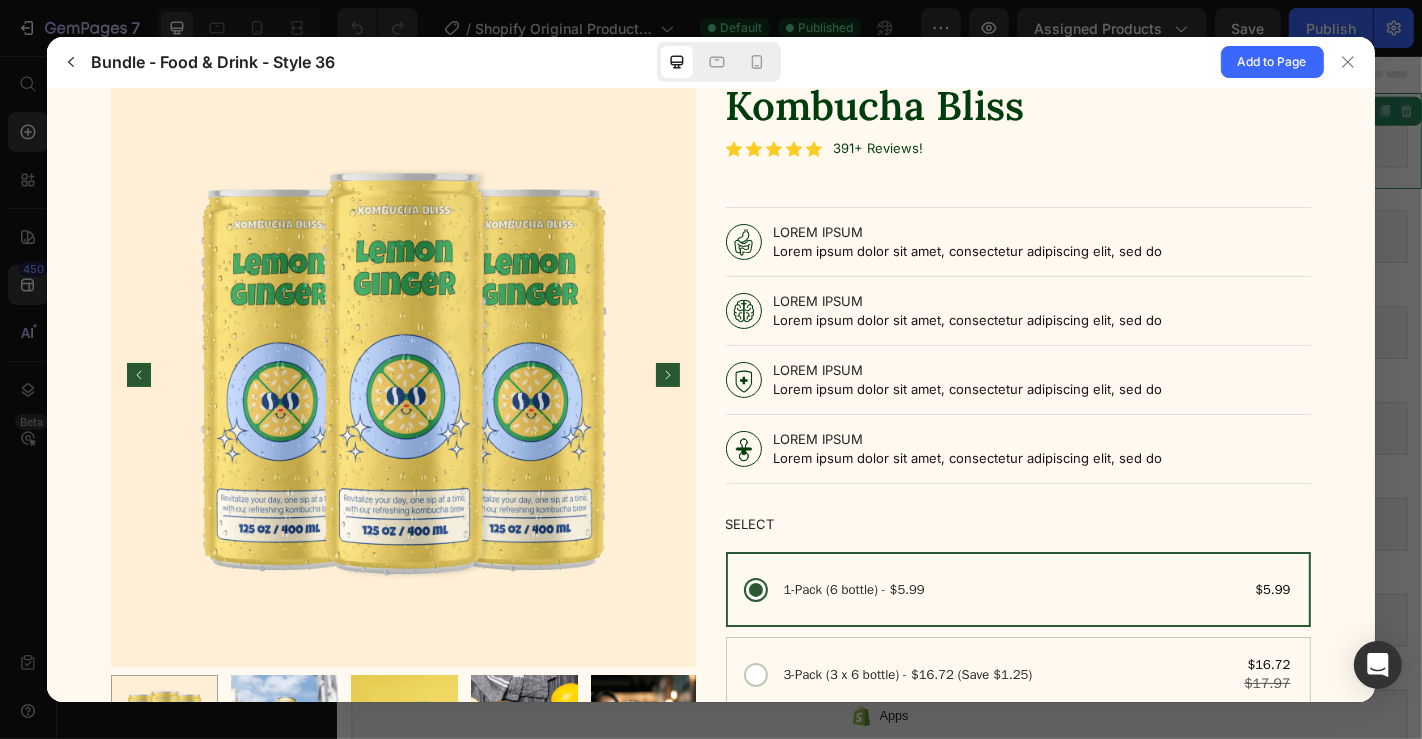 click 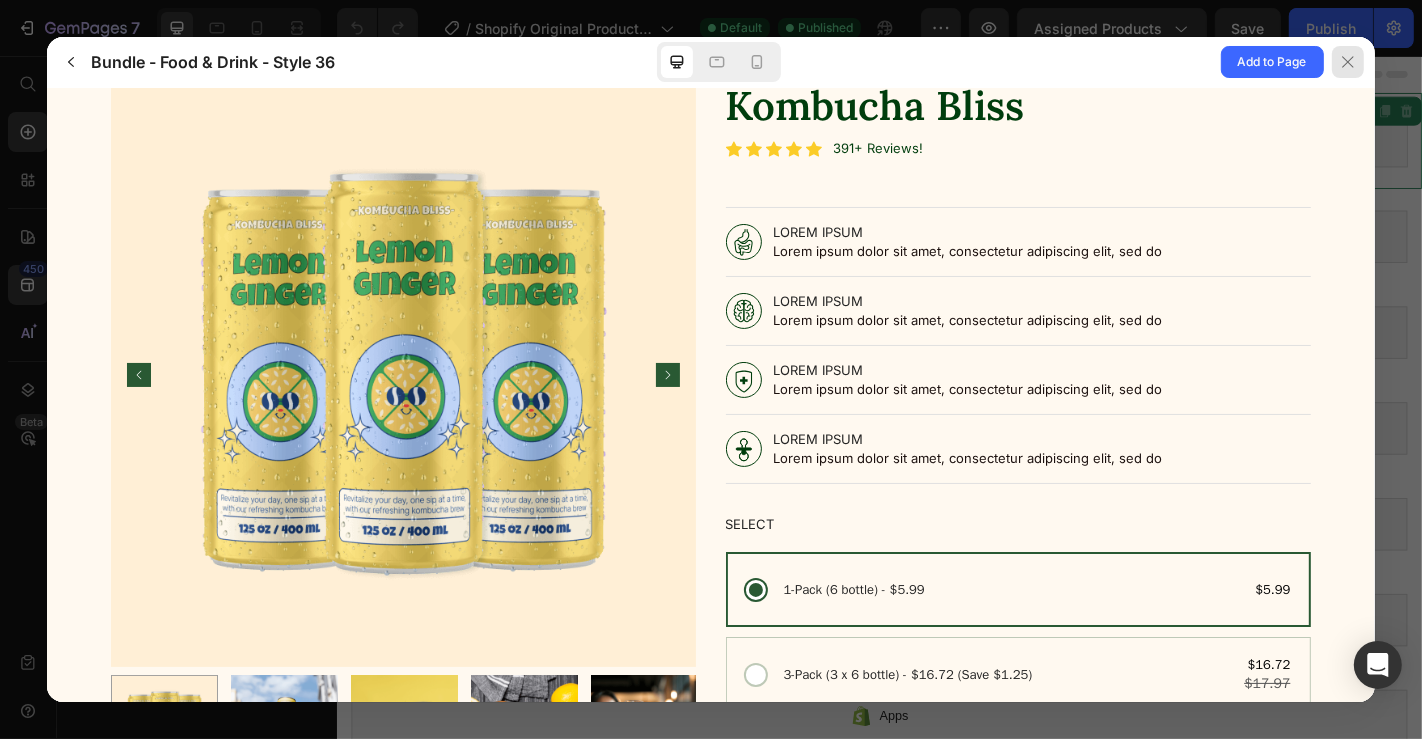 click 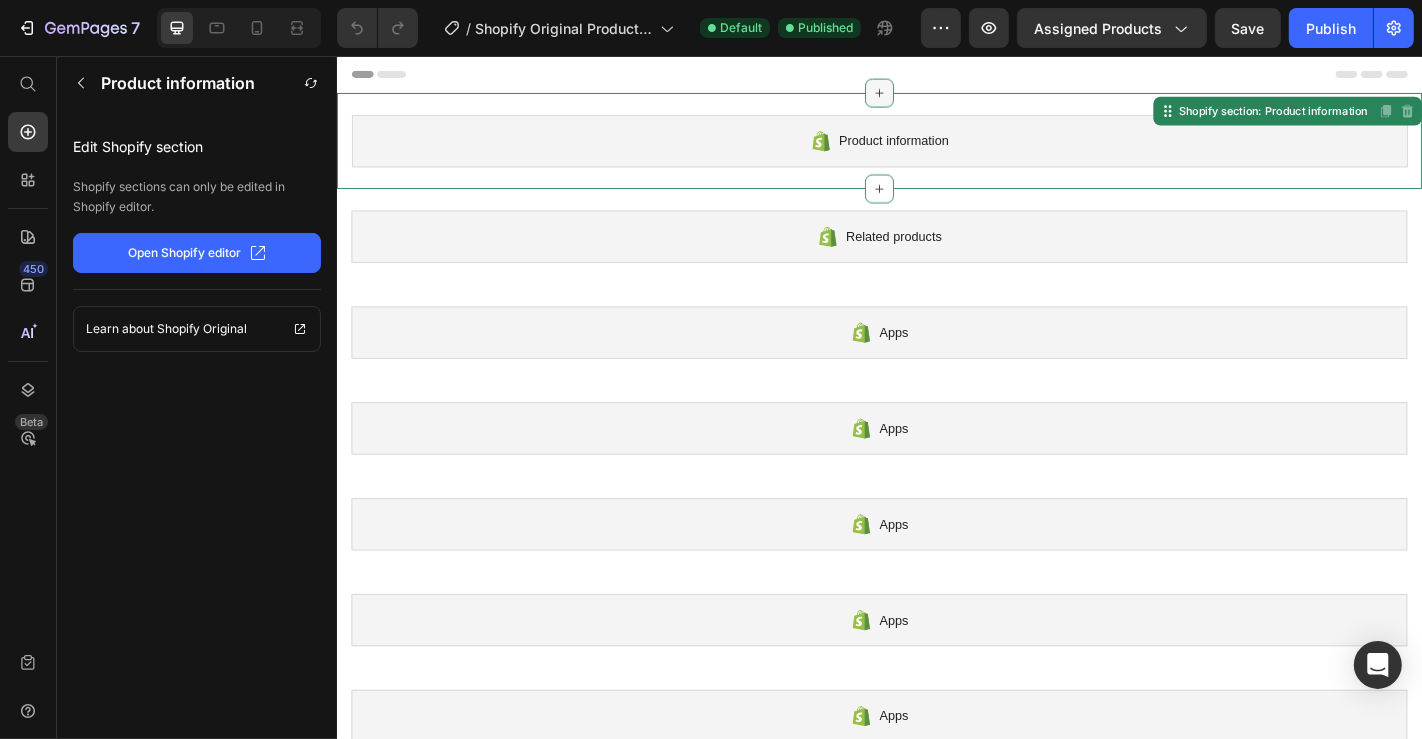 click at bounding box center (936, 97) 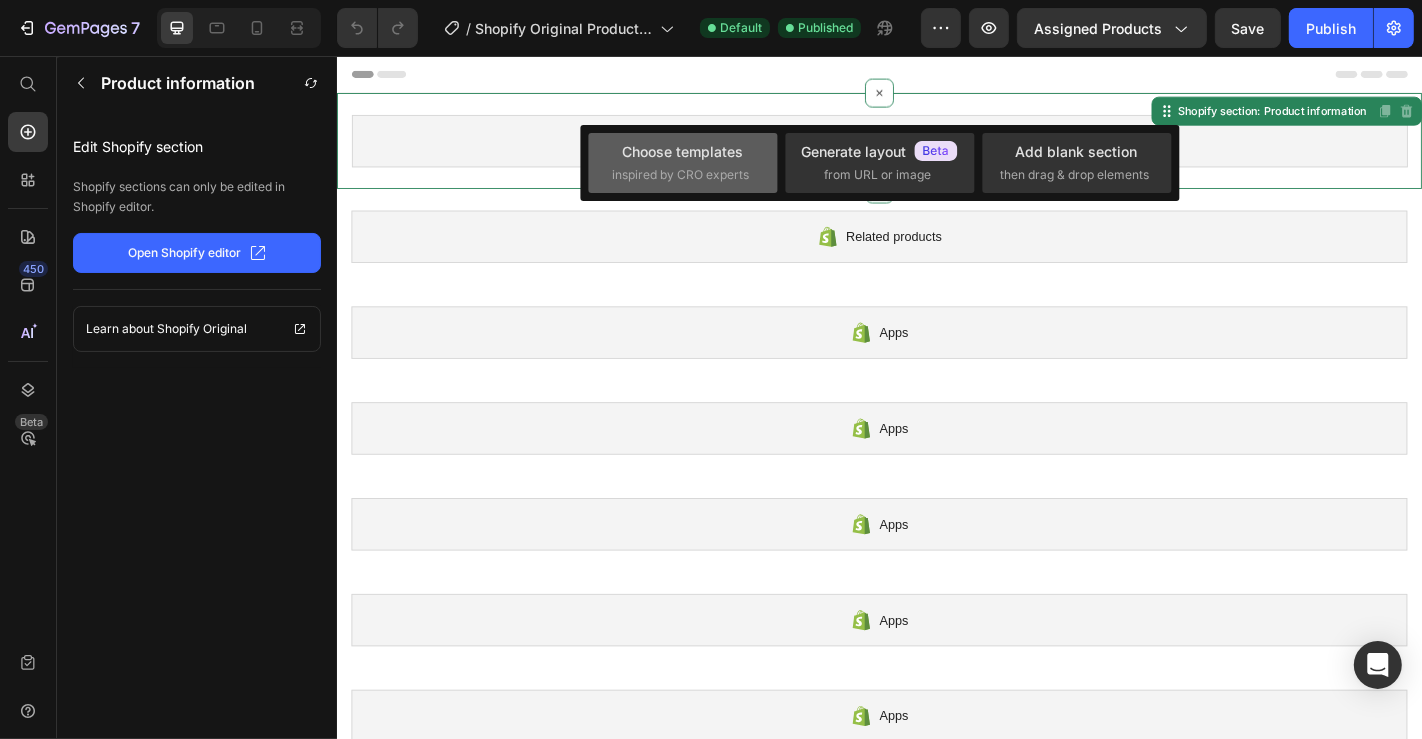 click on "inspired by CRO experts" at bounding box center (681, 175) 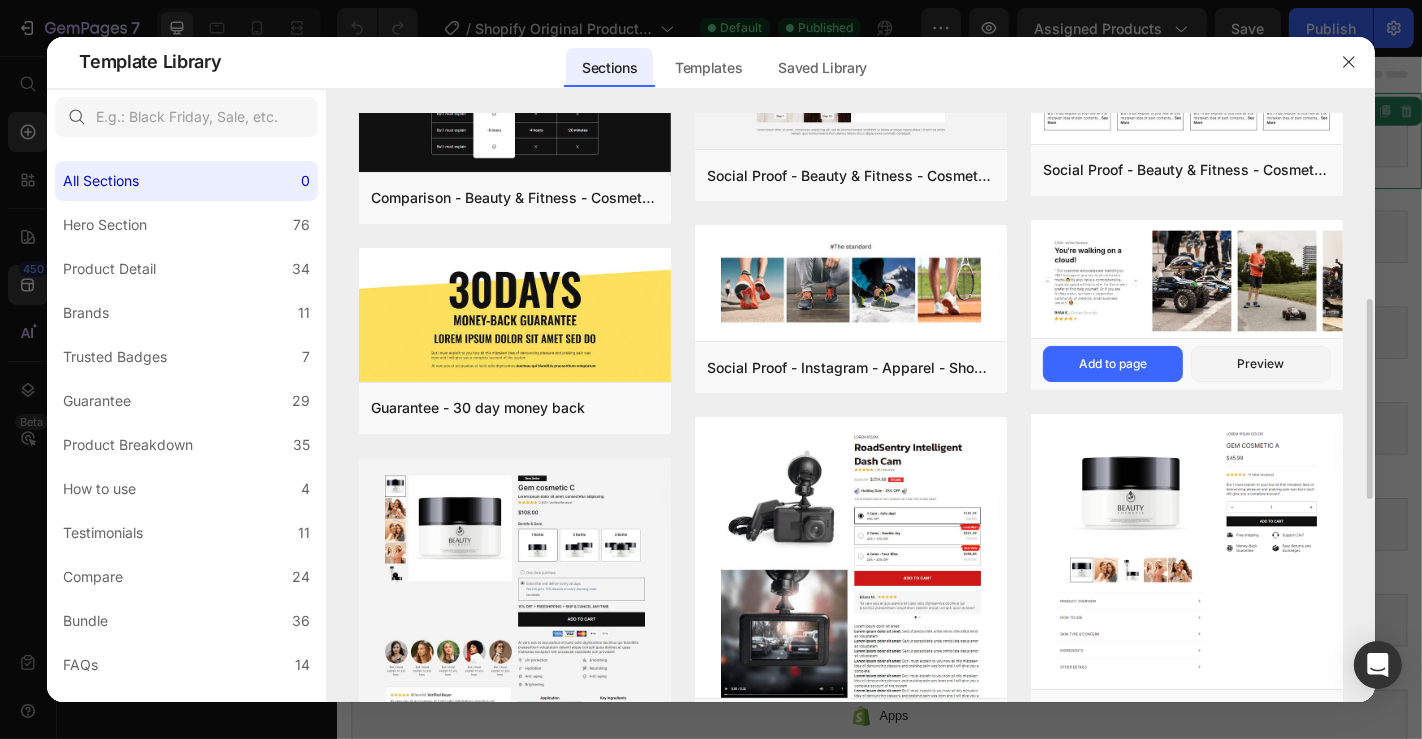 scroll, scrollTop: 333, scrollLeft: 0, axis: vertical 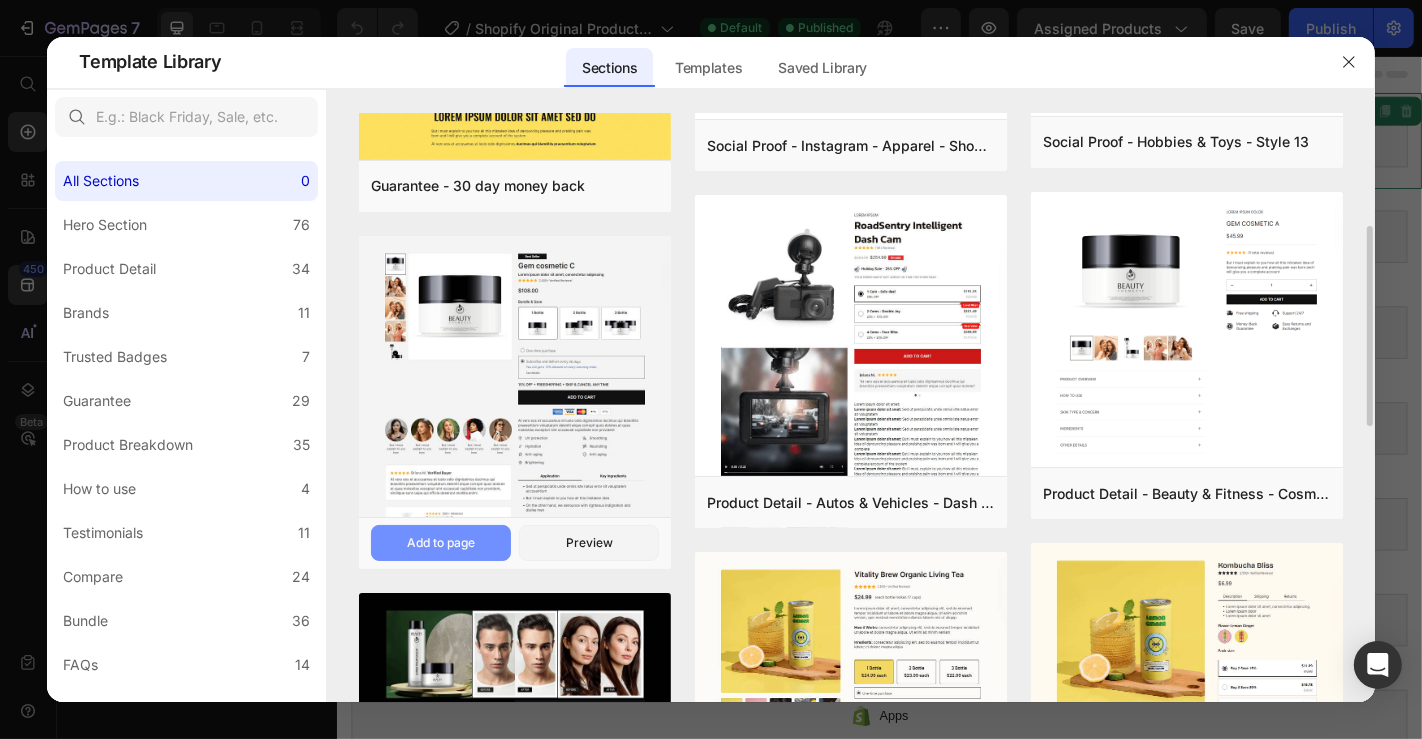 click on "Add to page" at bounding box center [441, 543] 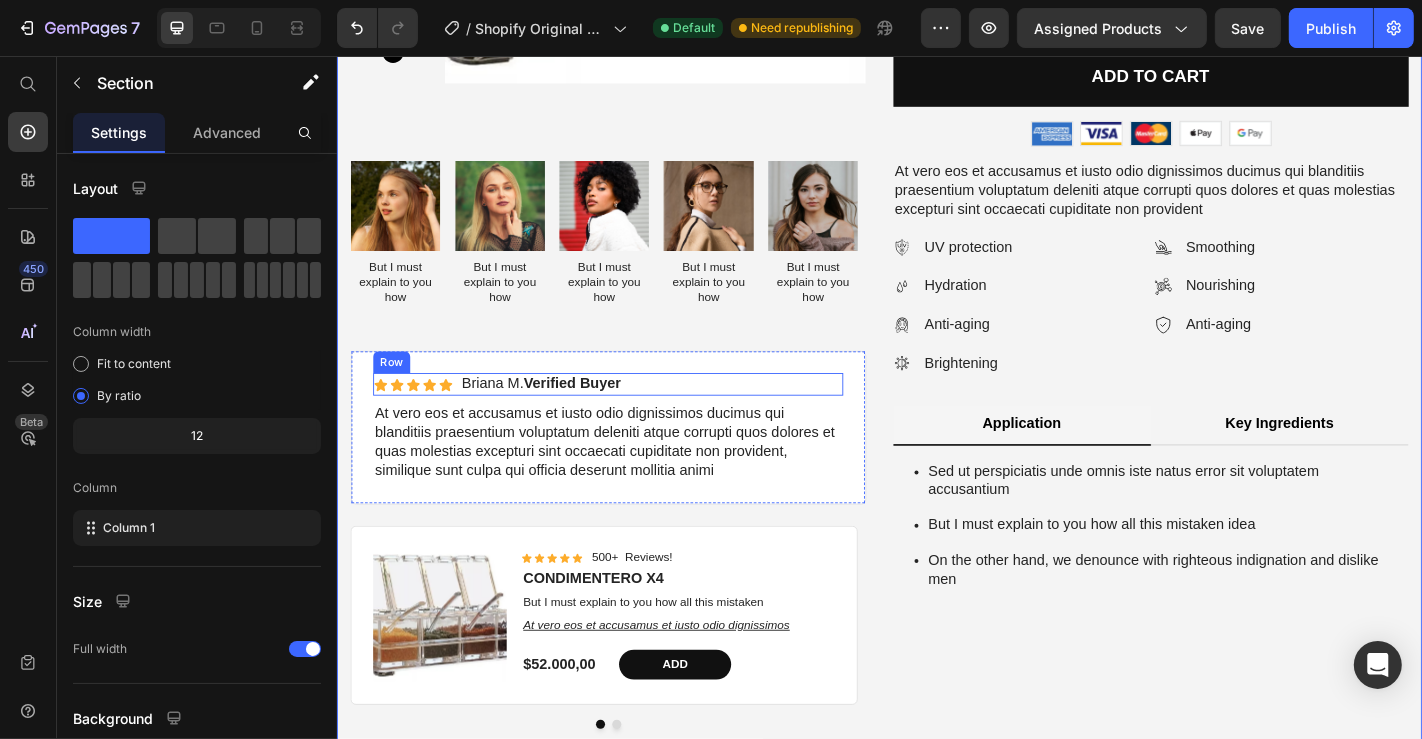 scroll, scrollTop: 222, scrollLeft: 0, axis: vertical 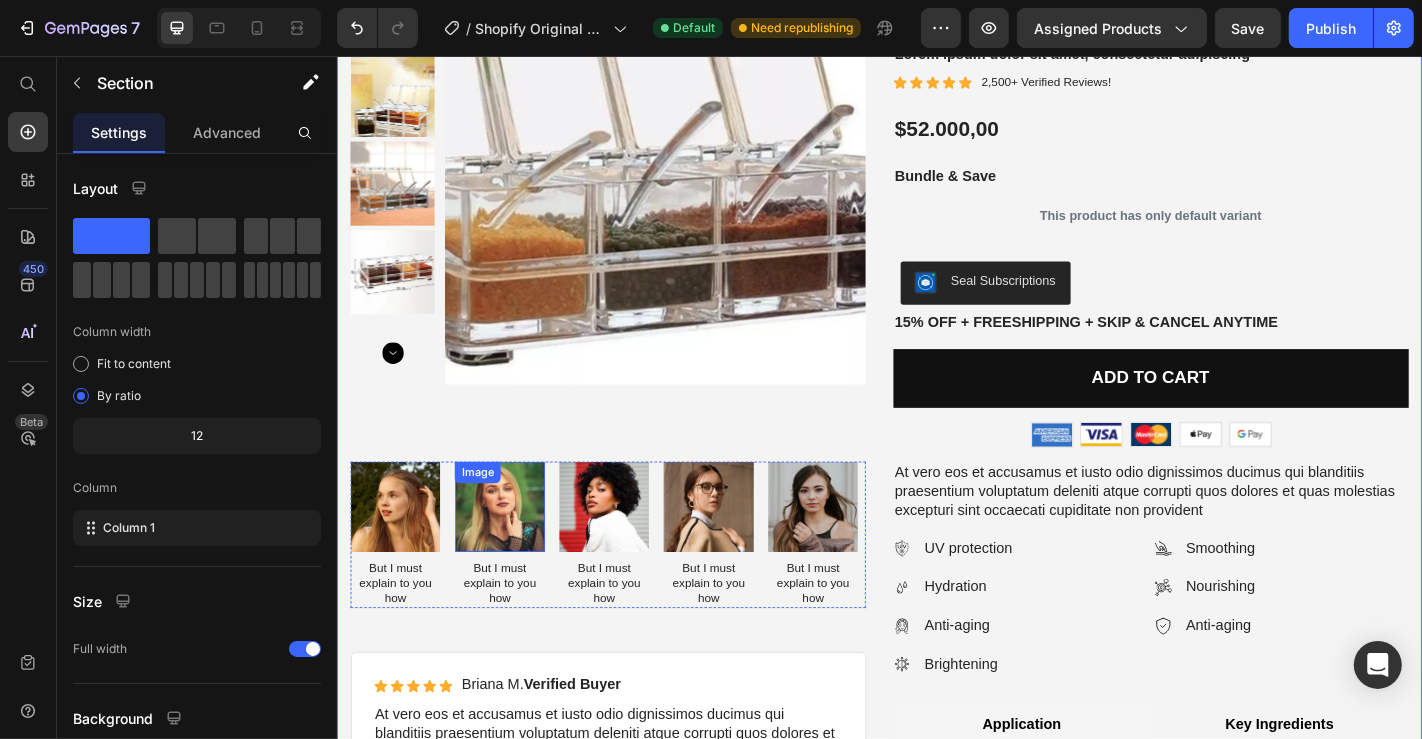 click on "Image" at bounding box center (491, 517) 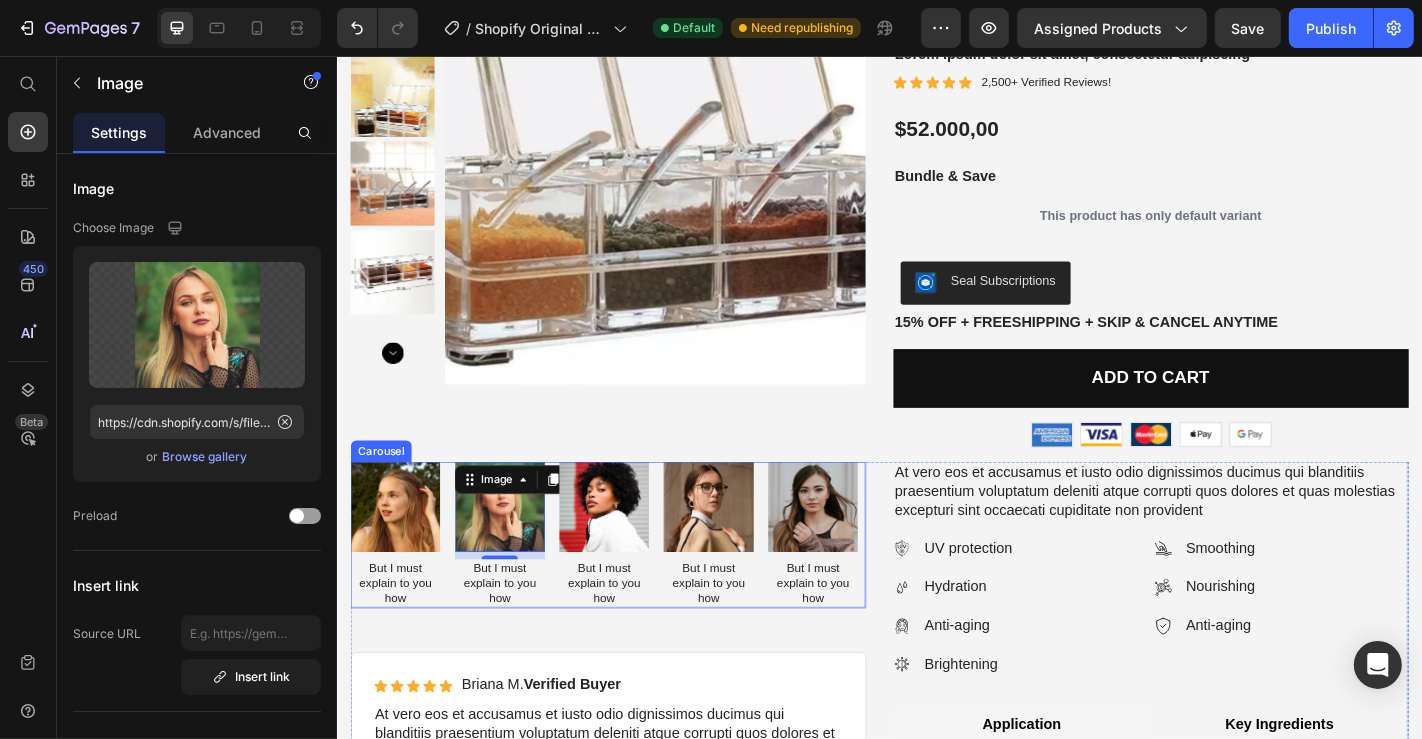 click on "Image But I must explain to you how  Text Block Image   8 But I must explain to you how  Text Block Image But I must explain to you how  Text Block Image But I must explain to you how  Text Block Image But I must explain to you how  Text Block" at bounding box center (636, 586) 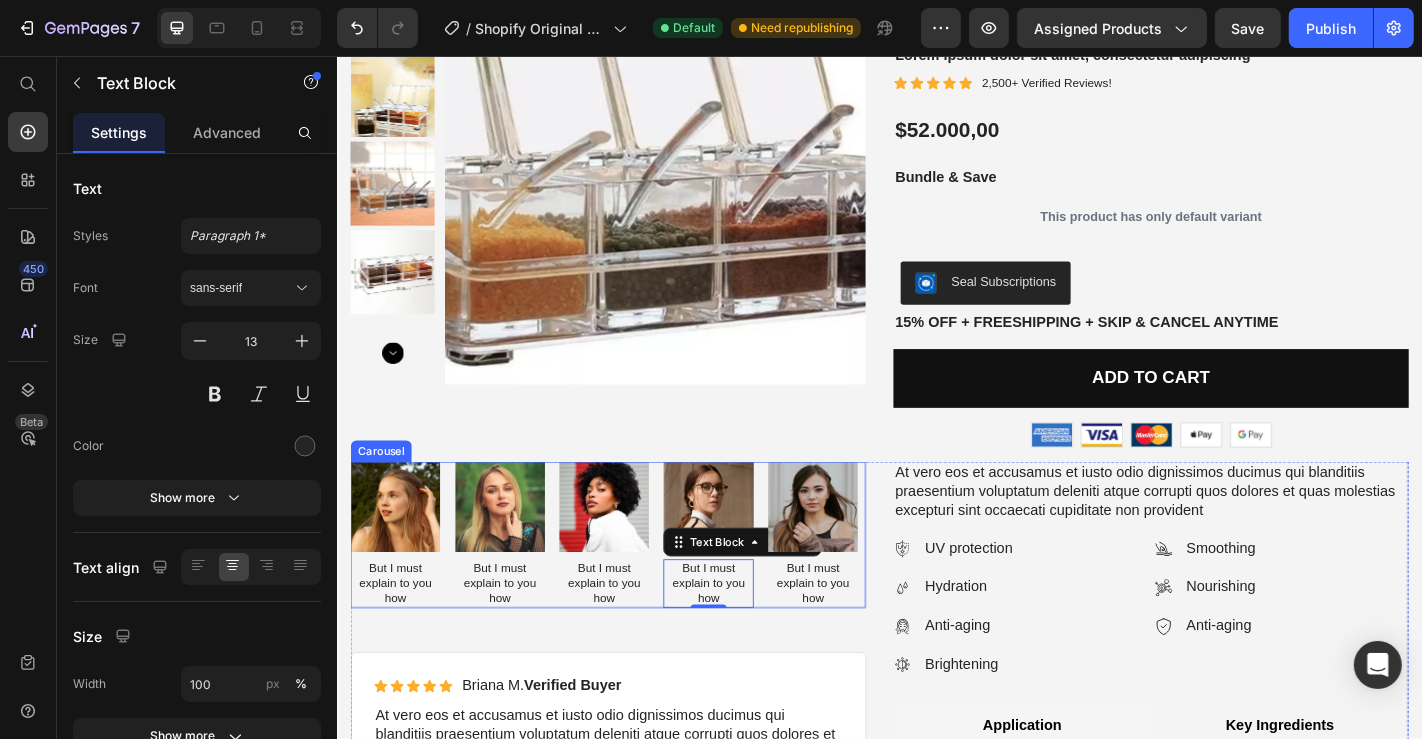 click on "Image But I must explain to you how  Text Block Image But I must explain to you how  Text Block Image But I must explain to you how  Text Block Image But I must explain to you how  Text Block   0 Image But I must explain to you how  Text Block" at bounding box center (636, 586) 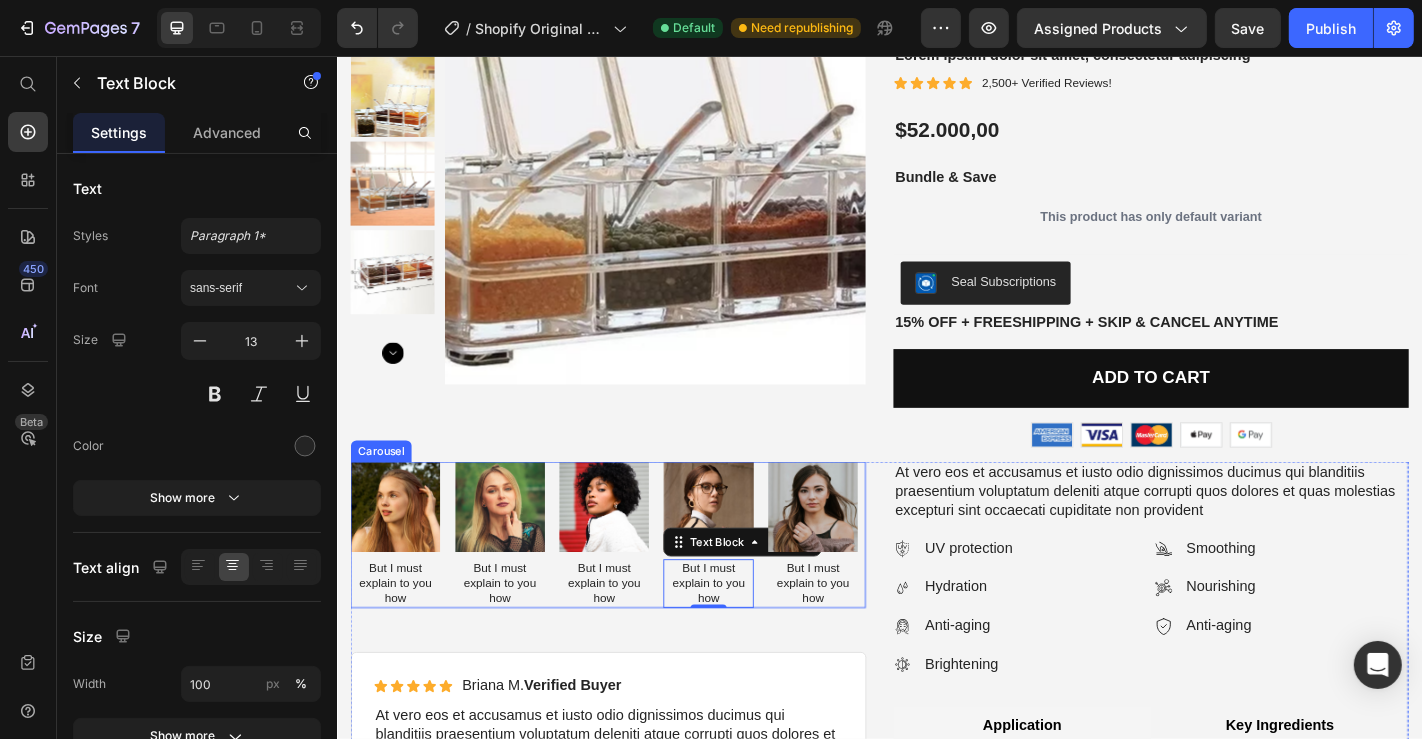 click on "Image But I must explain to you how  Text Block Image But I must explain to you how  Text Block Image But I must explain to you how  Text Block Image But I must explain to you how  Text Block   0 Image But I must explain to you how  Text Block" at bounding box center (636, 586) 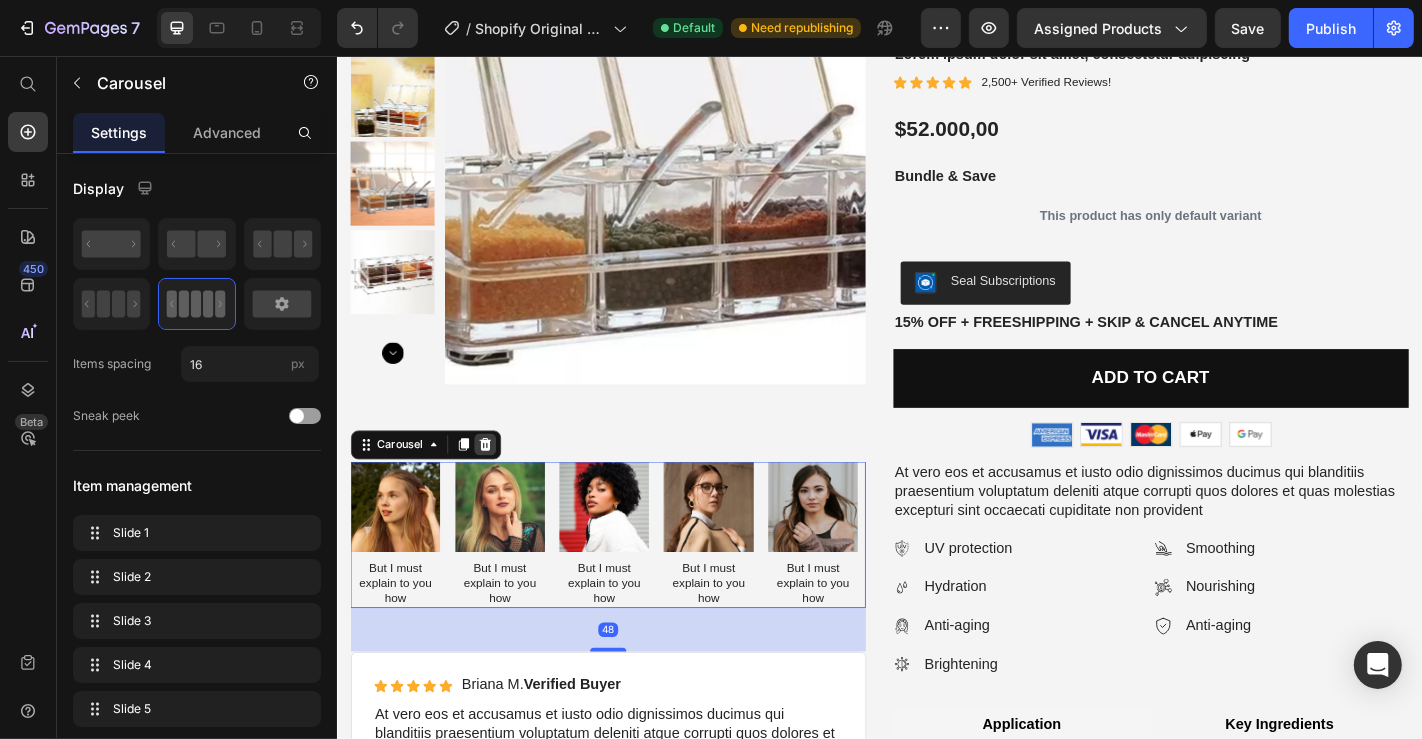 click 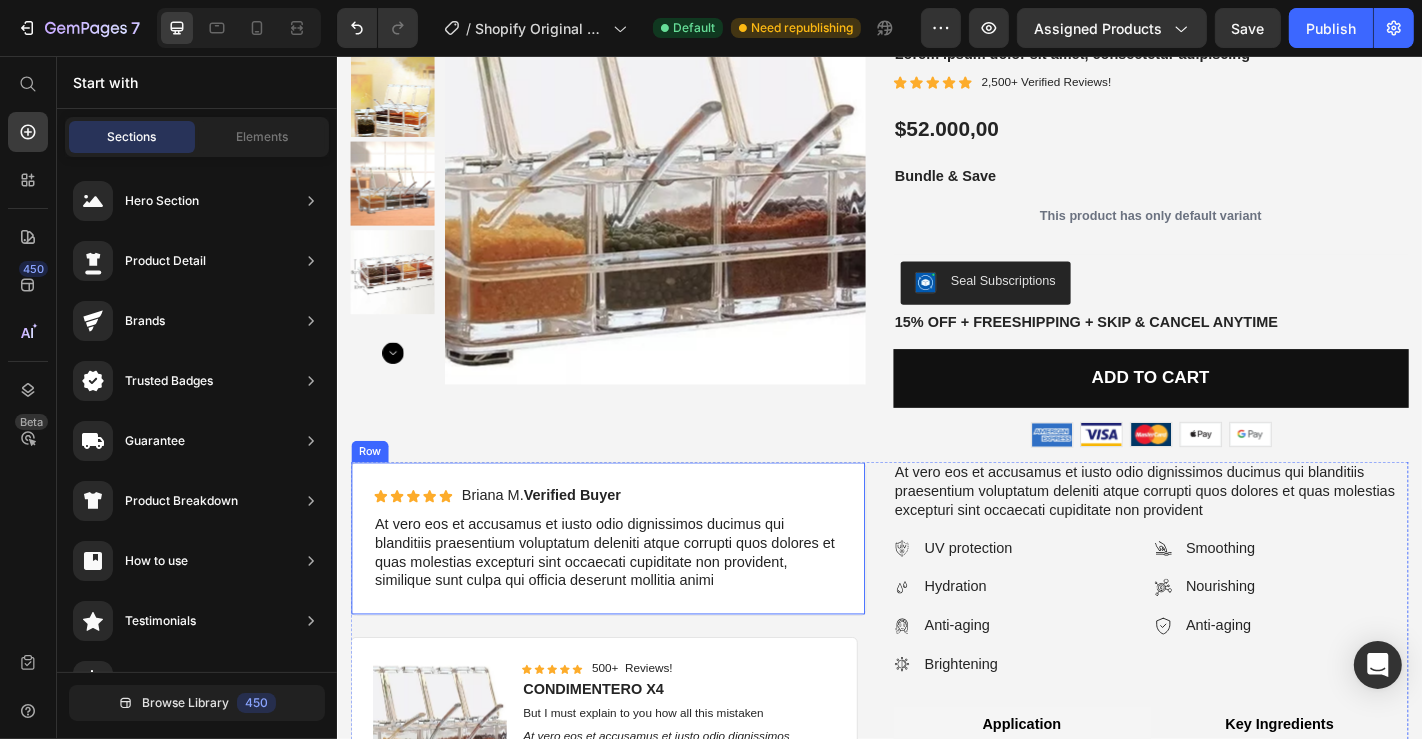 click on "Icon Icon Icon Icon Icon Icon List [FIRST] [LAST].  Verified Buyer Text Block Row At vero eos et accusamus et iusto odio dignissimos ducimus qui blanditiis praesentium voluptatum deleniti atque corrupti quos dolores et quas molestias excepturi sint occaecati cupiditate non provident, similique sunt culpa qui officia deserunt mollitia animi Text Block Row" at bounding box center (636, 590) 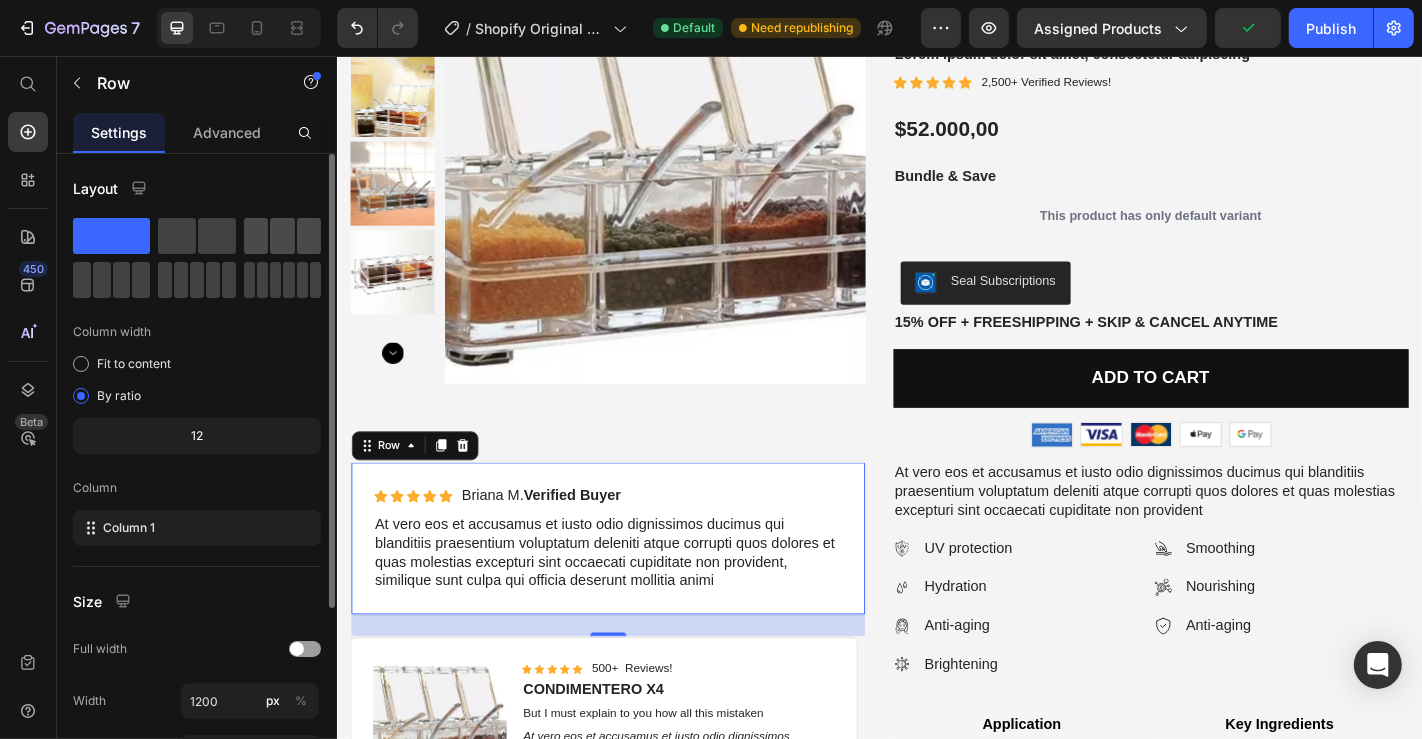 click 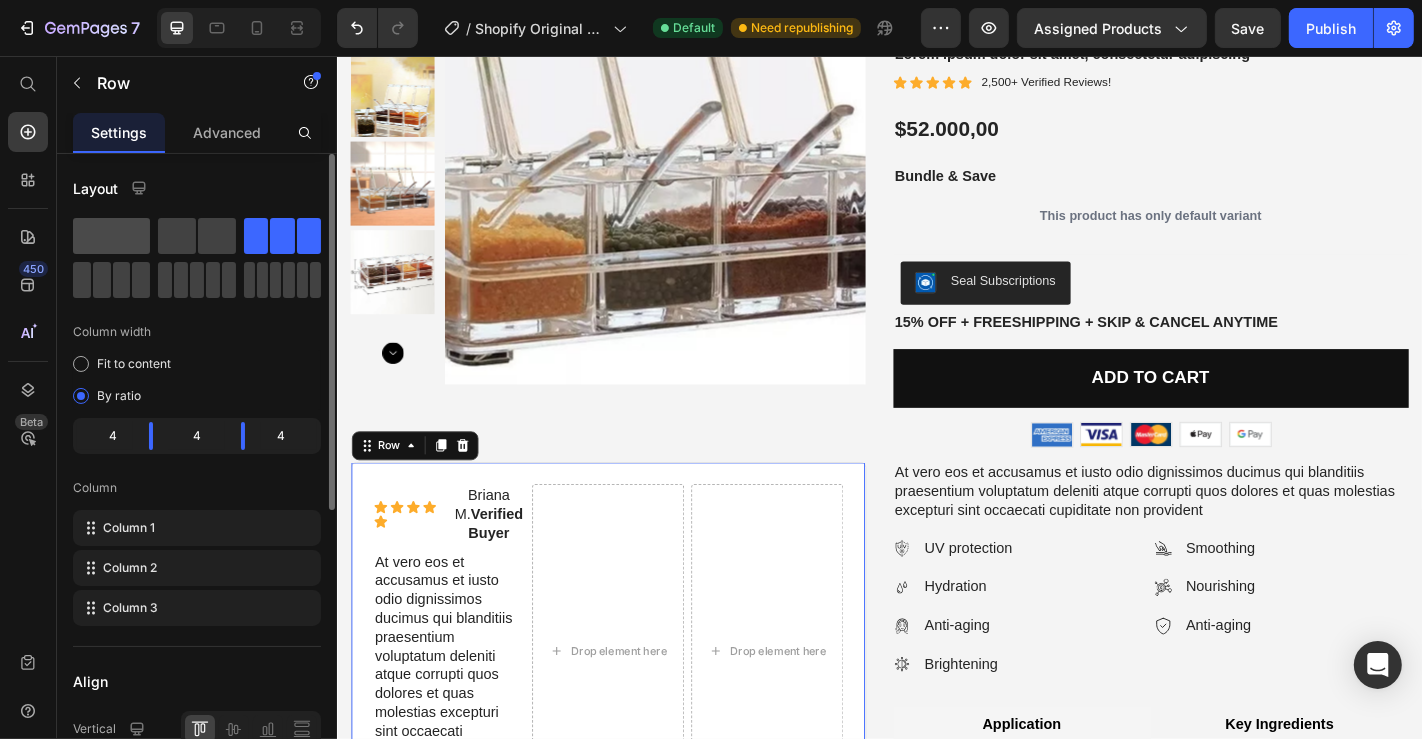 click 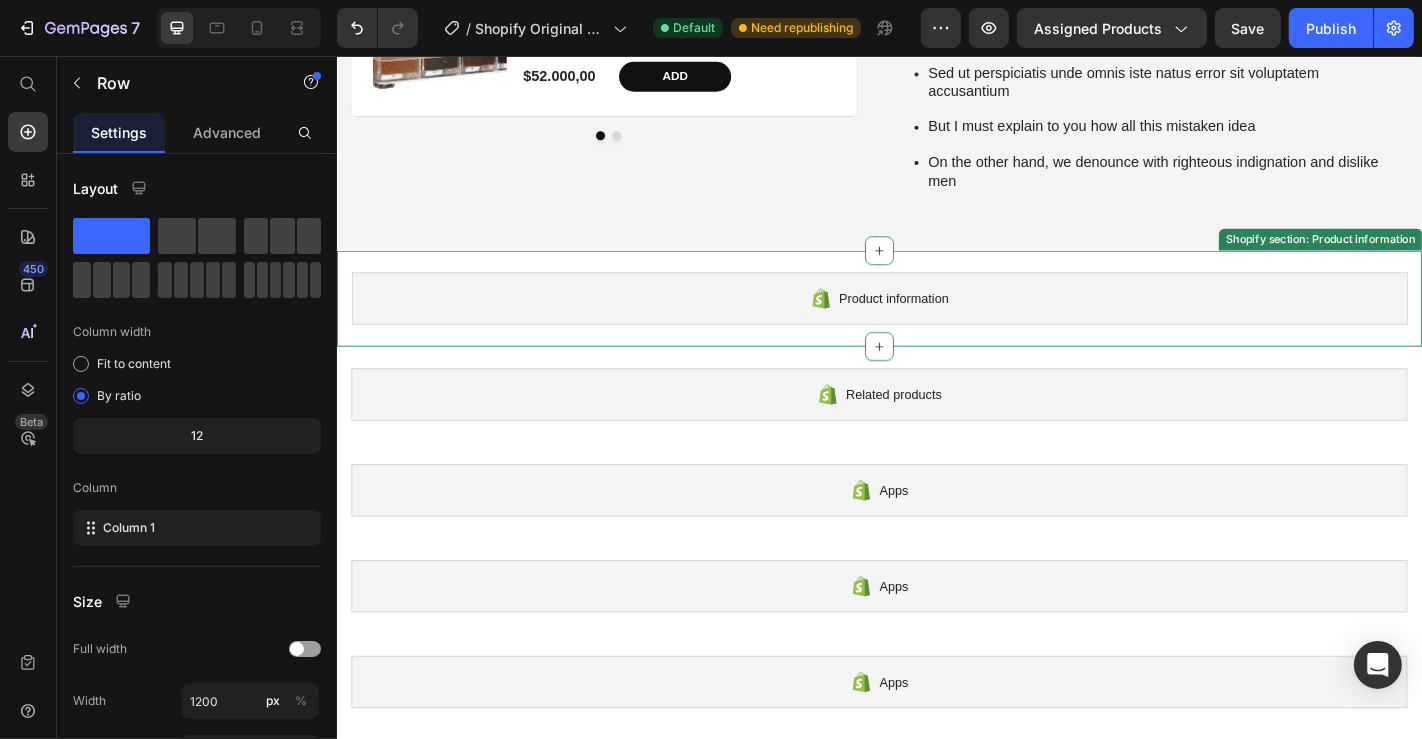 scroll, scrollTop: 1000, scrollLeft: 0, axis: vertical 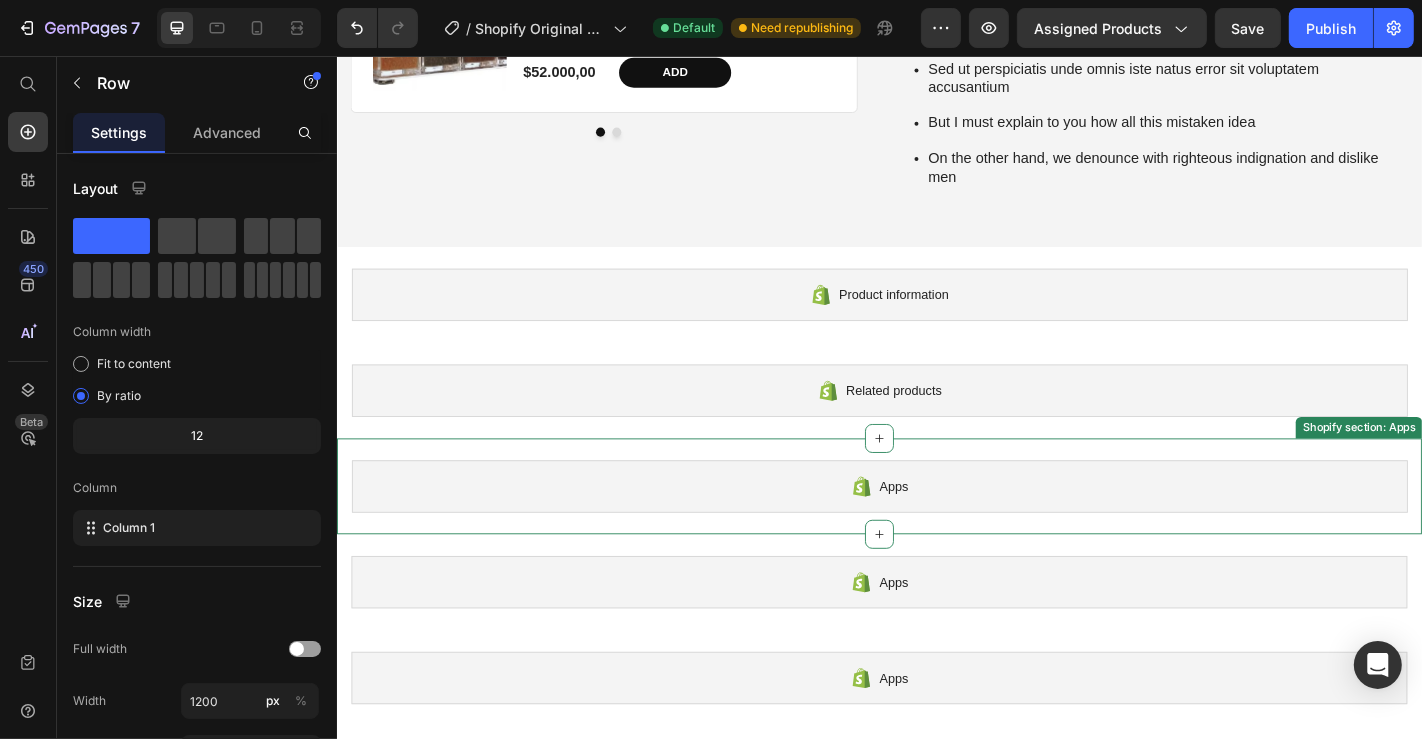 click on "Apps" at bounding box center [936, 532] 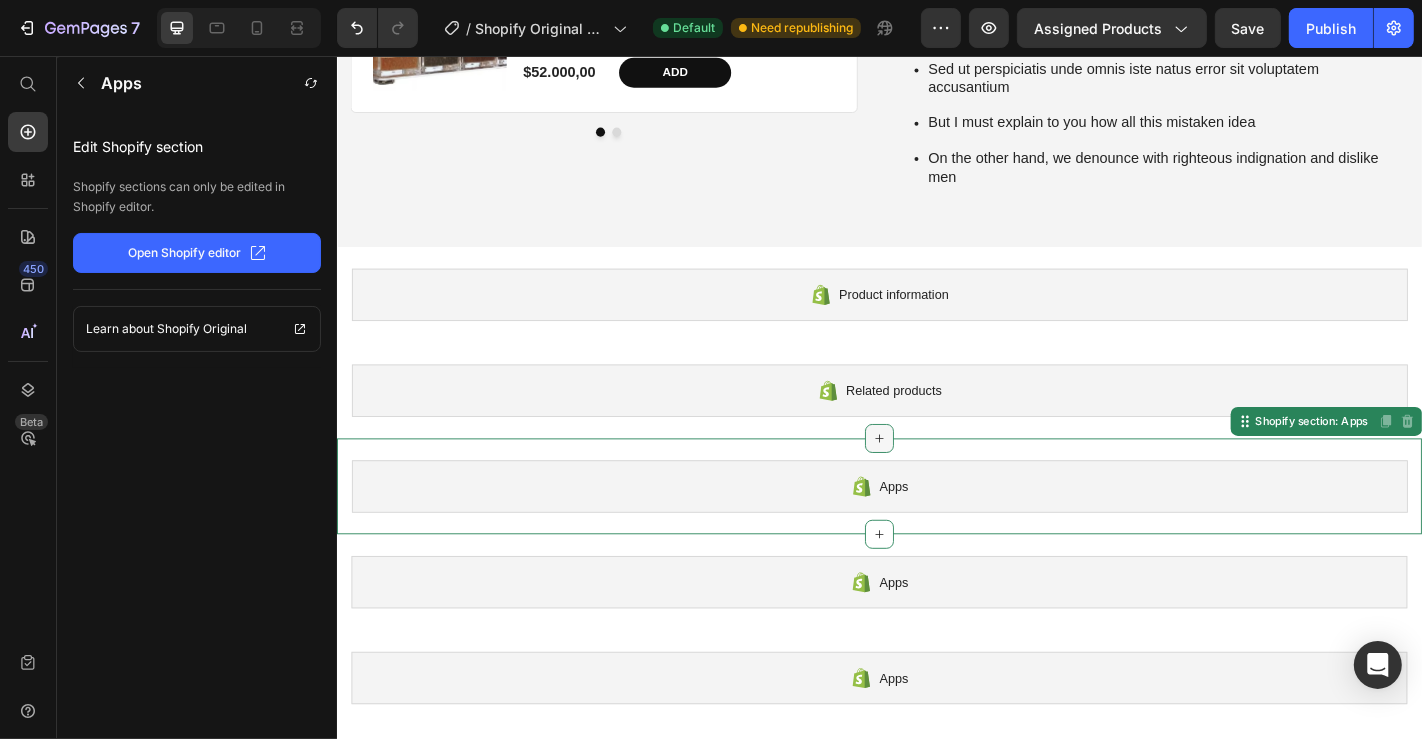 click 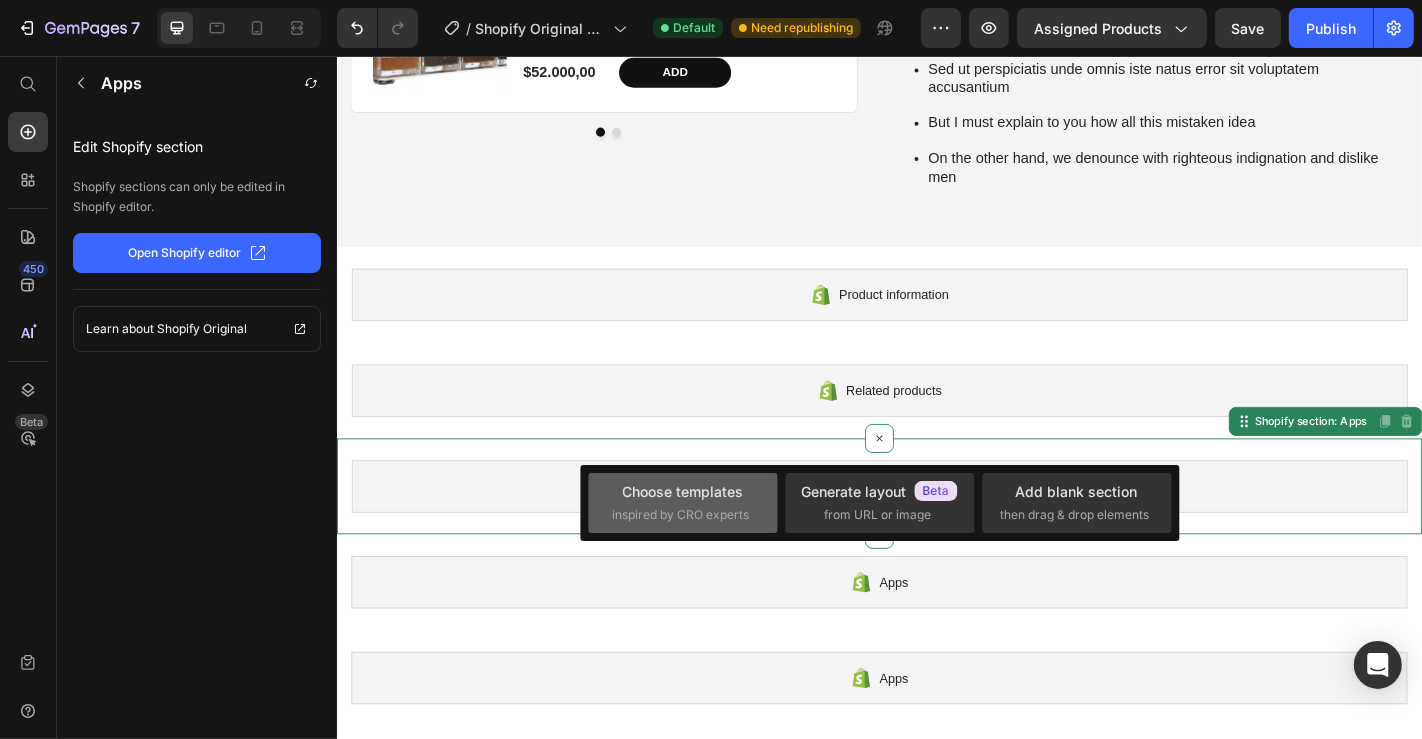 click on "inspired by CRO experts" at bounding box center (681, 515) 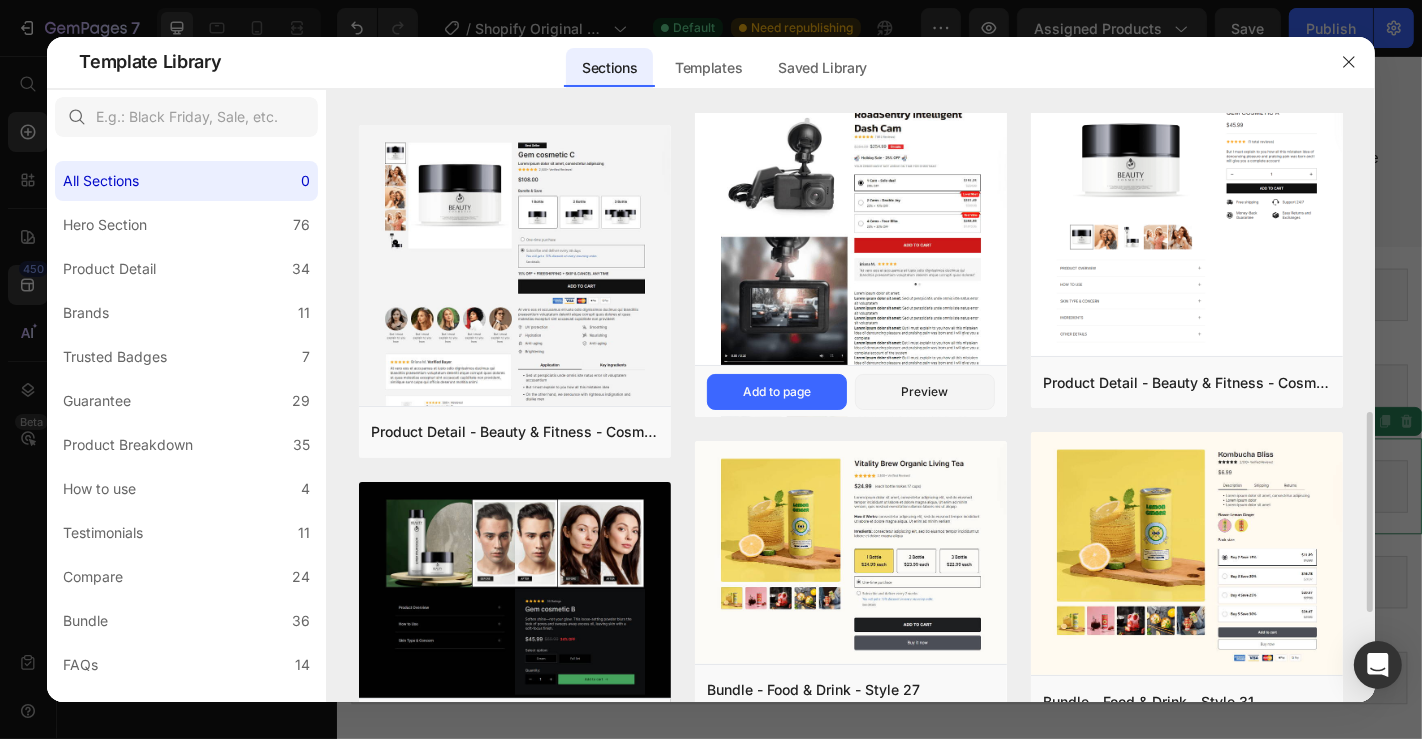 scroll, scrollTop: 888, scrollLeft: 0, axis: vertical 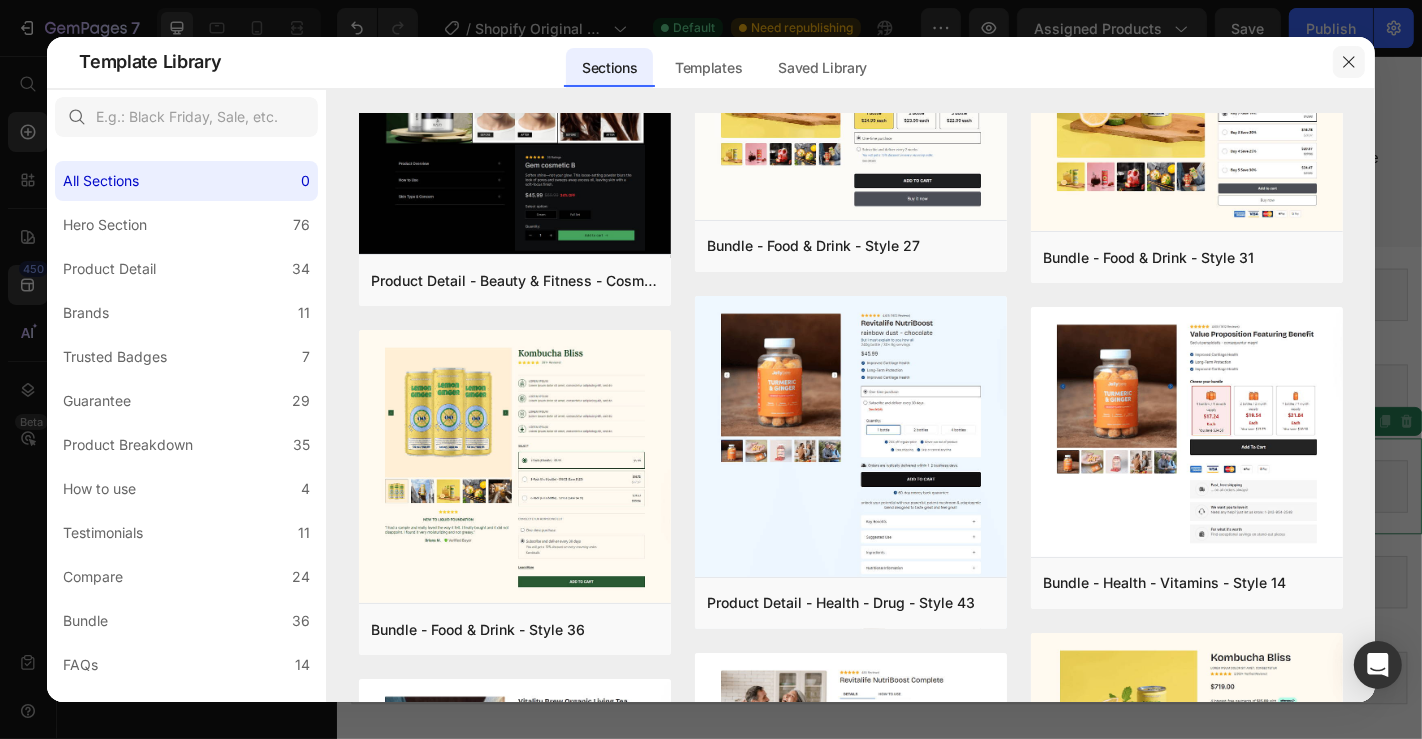 click 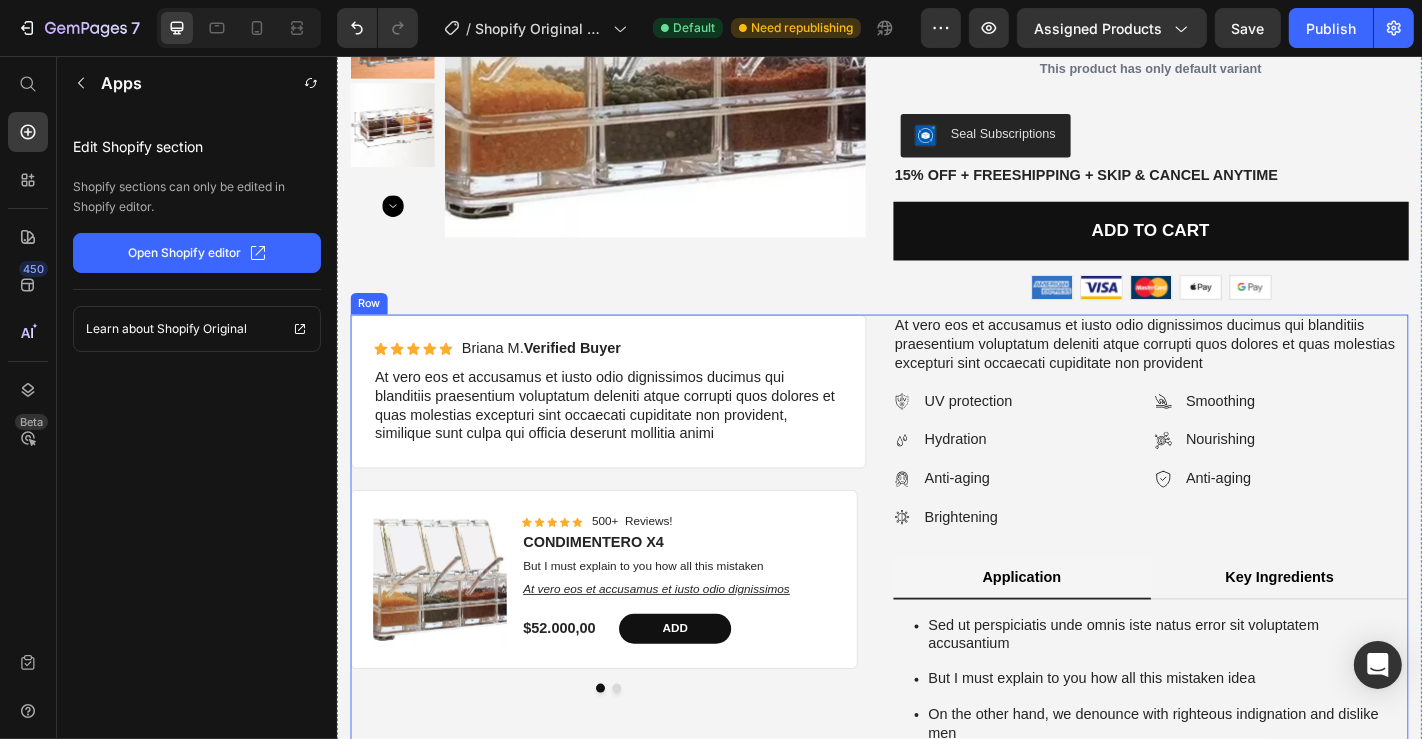scroll, scrollTop: 0, scrollLeft: 0, axis: both 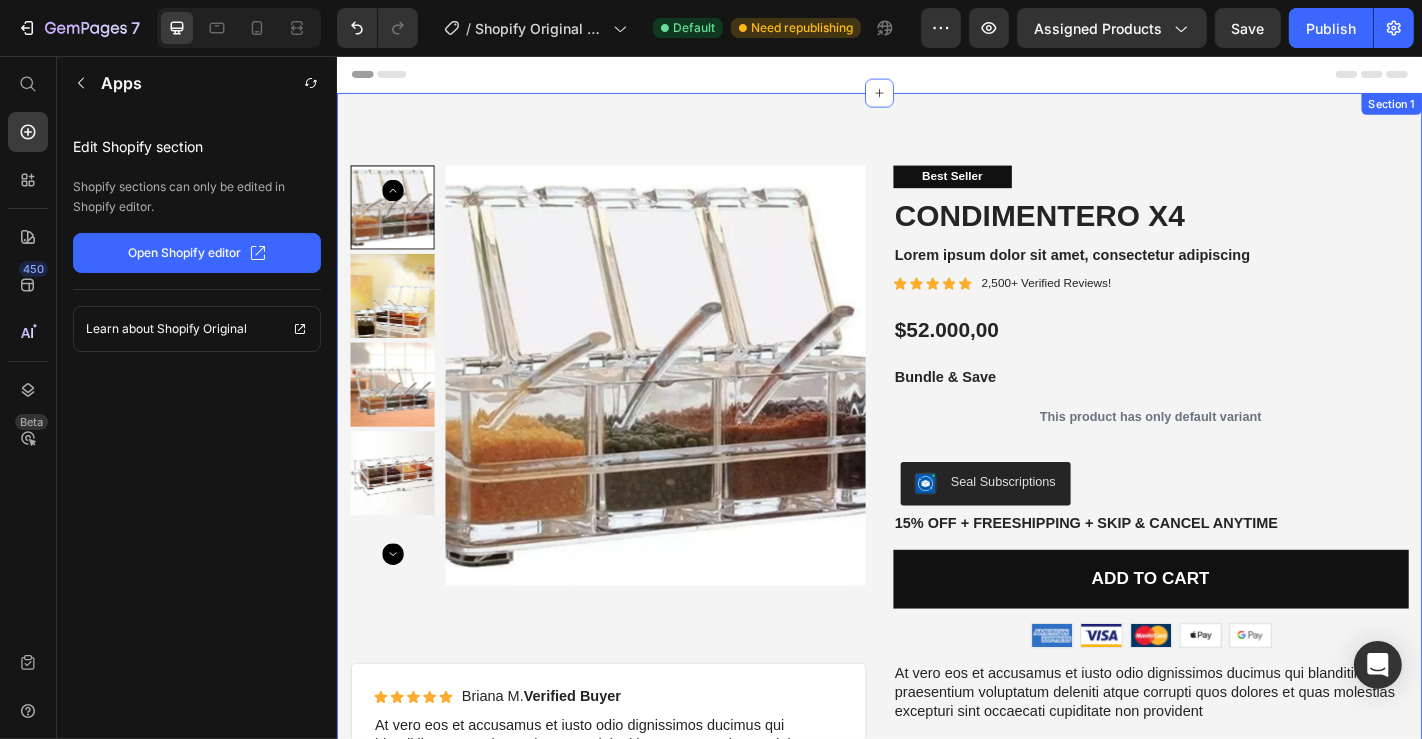 click on "Product Images Best Seller Text Block CONDIMENTERO X4 Product Title Lorem ipsum dolor sit amet, consectetur adipiscing Text Block Icon Icon Icon Icon Icon Icon List 2,500+ Verified Reviews! Text Block Row $52.000,00 Product Price Bundle & Save Text Block This product has only default variant Product Variants & Swatches Seal Subscriptions Seal Subscriptions 15% off + Freeshipping + Skip & Cancel Anytime Text Block Add to cart Add to Cart Image Image Image Image Image Row Row Product Icon Icon Icon Icon Icon Icon List [FIRST] [LAST].  Verified Buyer Text Block Row At vero eos et accusamus et iusto odio dignissimos ducimus qui blanditiis praesentium voluptatum deleniti atque corrupti quos dolores et quas molestias excepturi sint occaecati cupiditate non provident, similique sunt culpa qui officia deserunt mollitia animi Text Block Row Product Images Icon Icon Icon Icon Icon Icon List 500+  Reviews! Text Block Row CONDIMENTERO X4 Product Title But I must explain to you how all this mistaken Add" at bounding box center (936, 682) 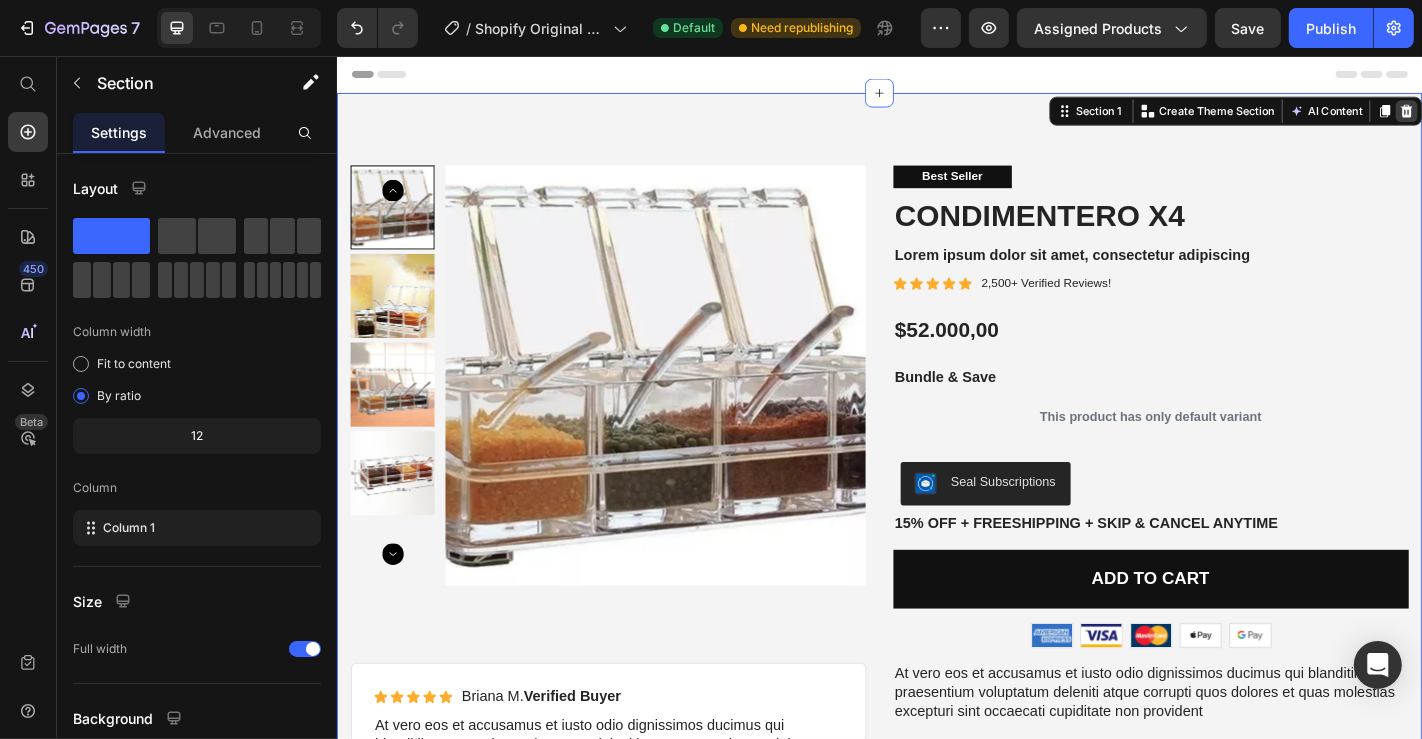 click 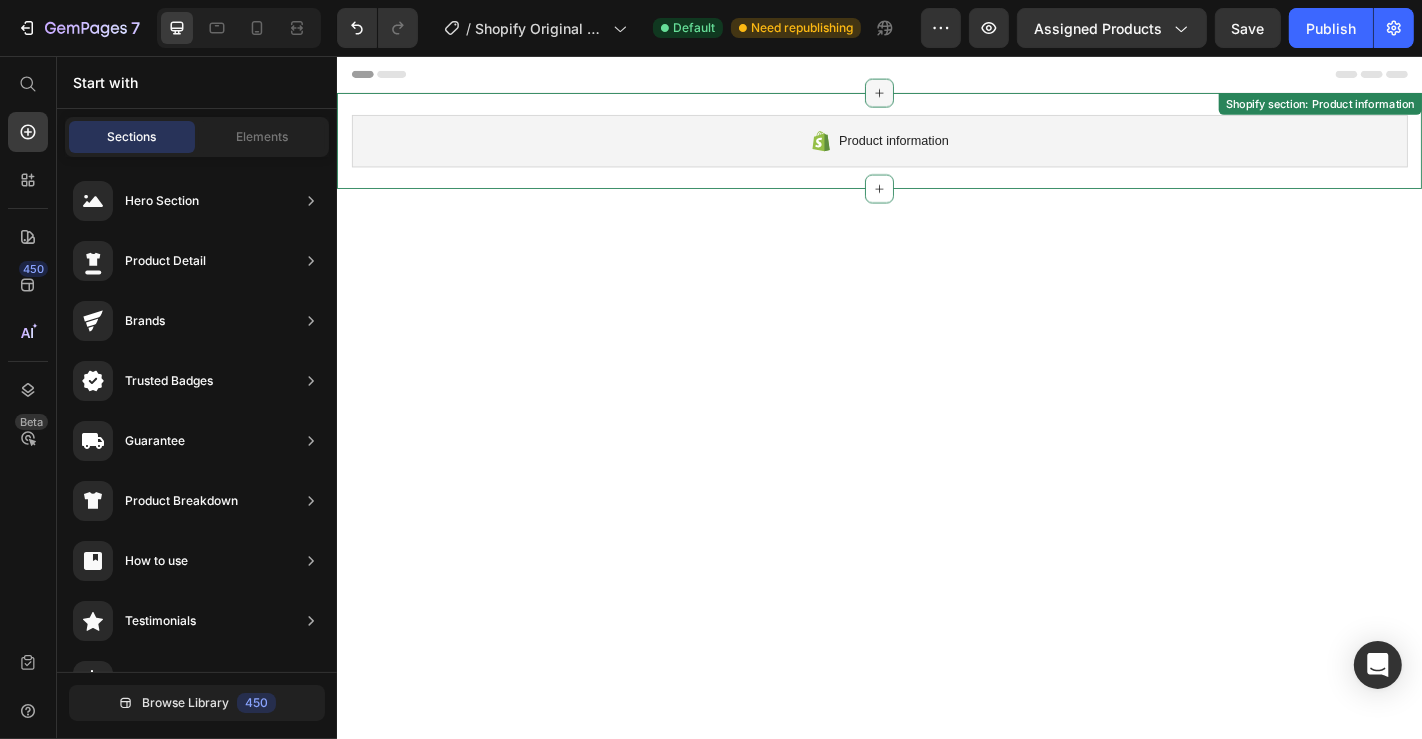 click 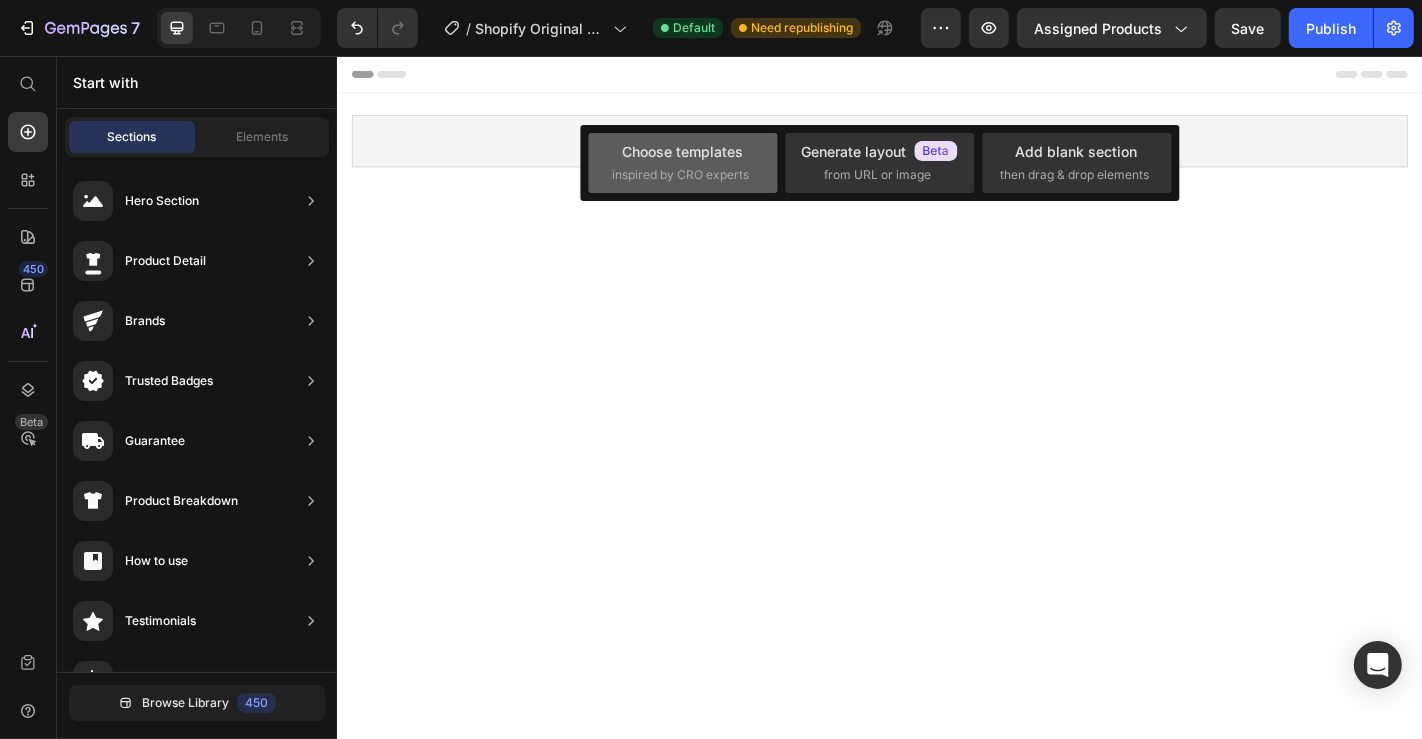 click on "Choose templates" at bounding box center (682, 151) 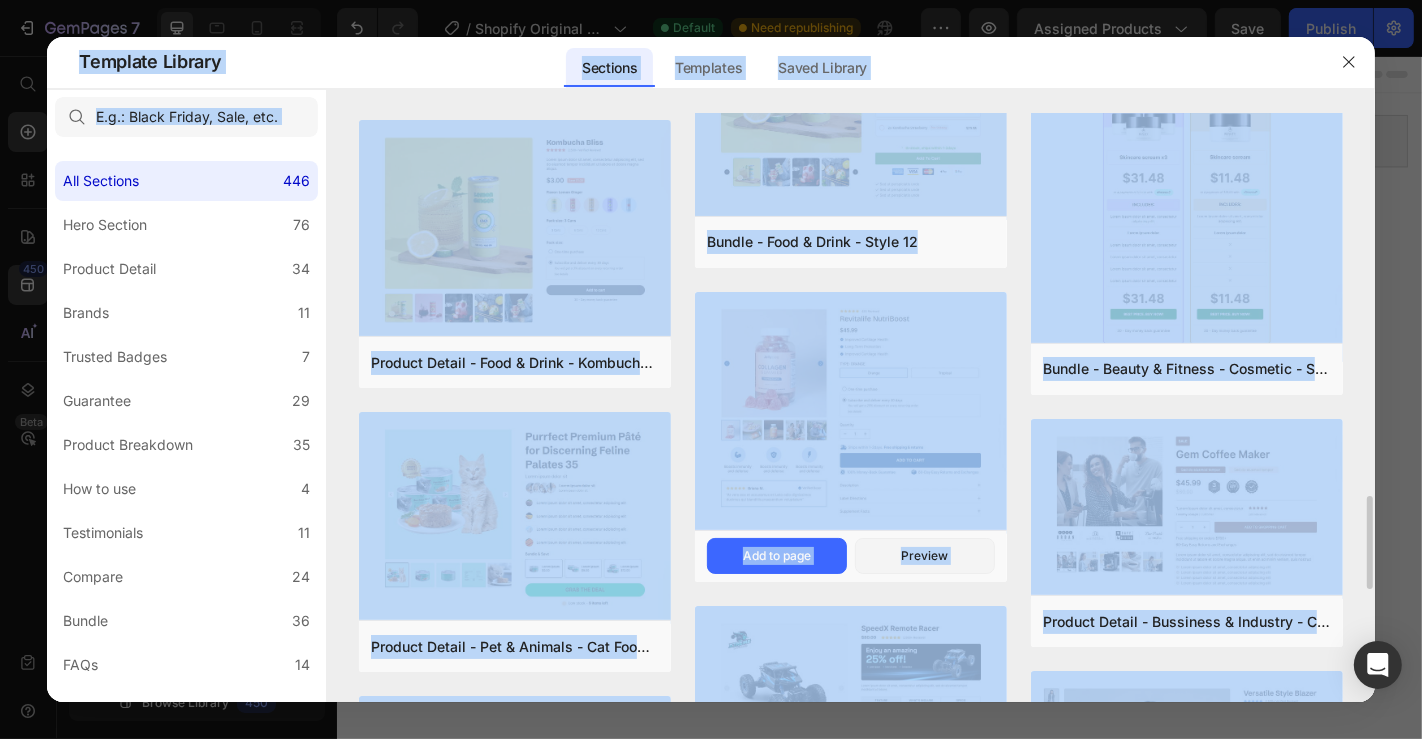 scroll, scrollTop: 2632, scrollLeft: 0, axis: vertical 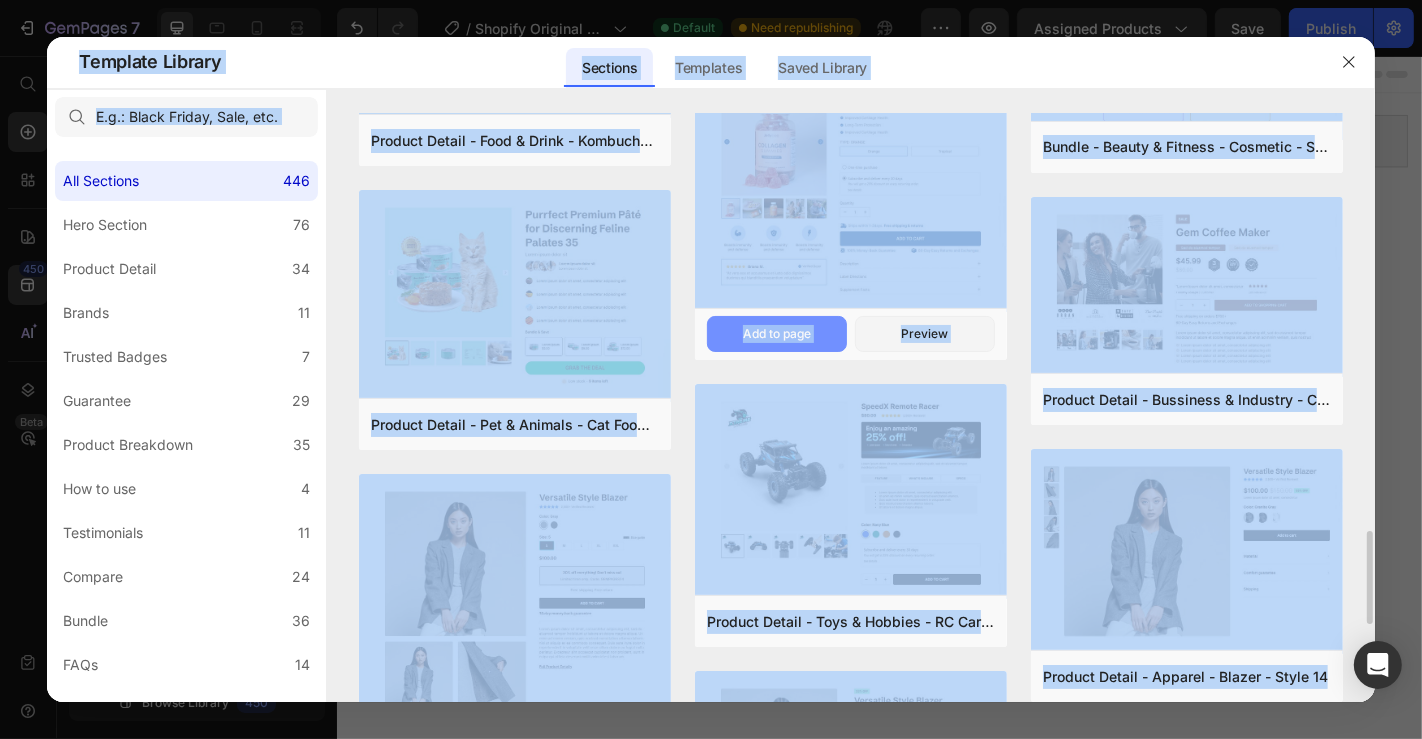 click on "Add to page" at bounding box center (777, 334) 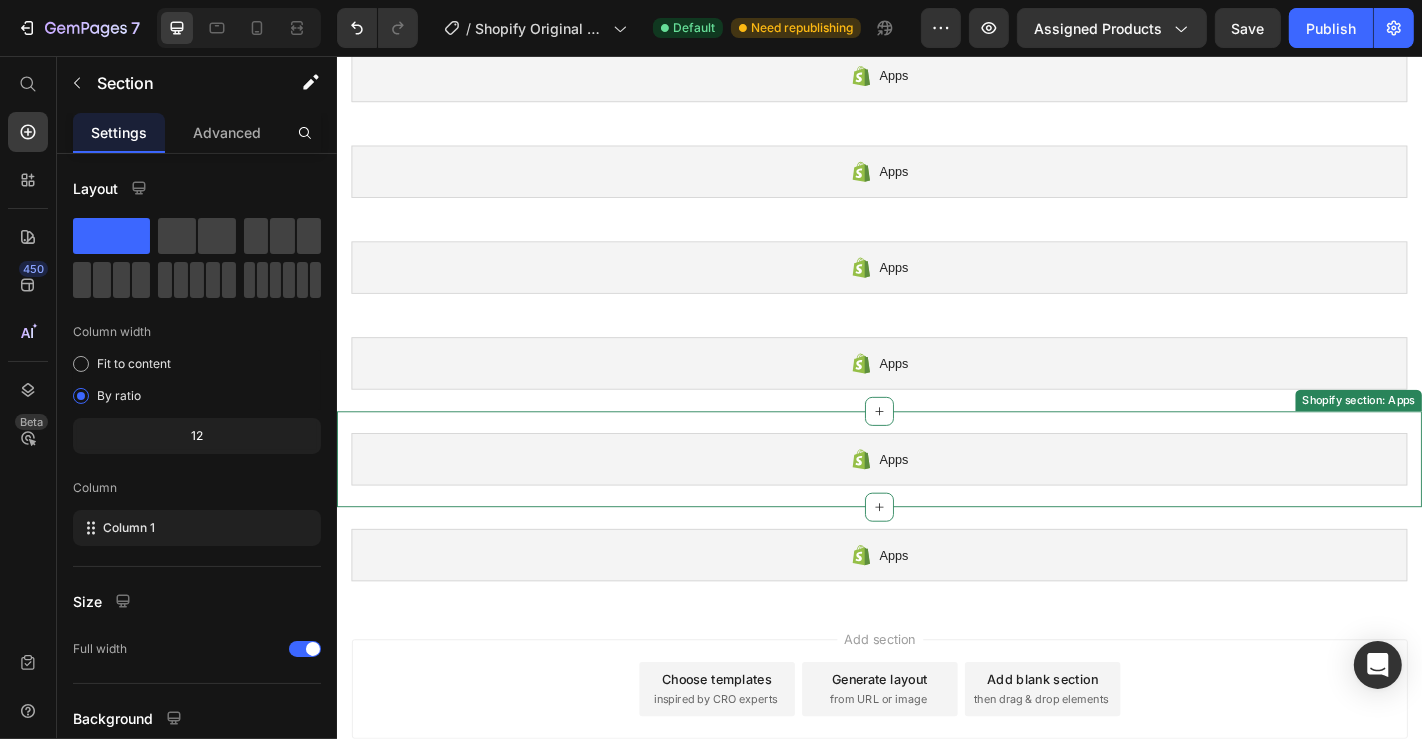 scroll, scrollTop: 1408, scrollLeft: 0, axis: vertical 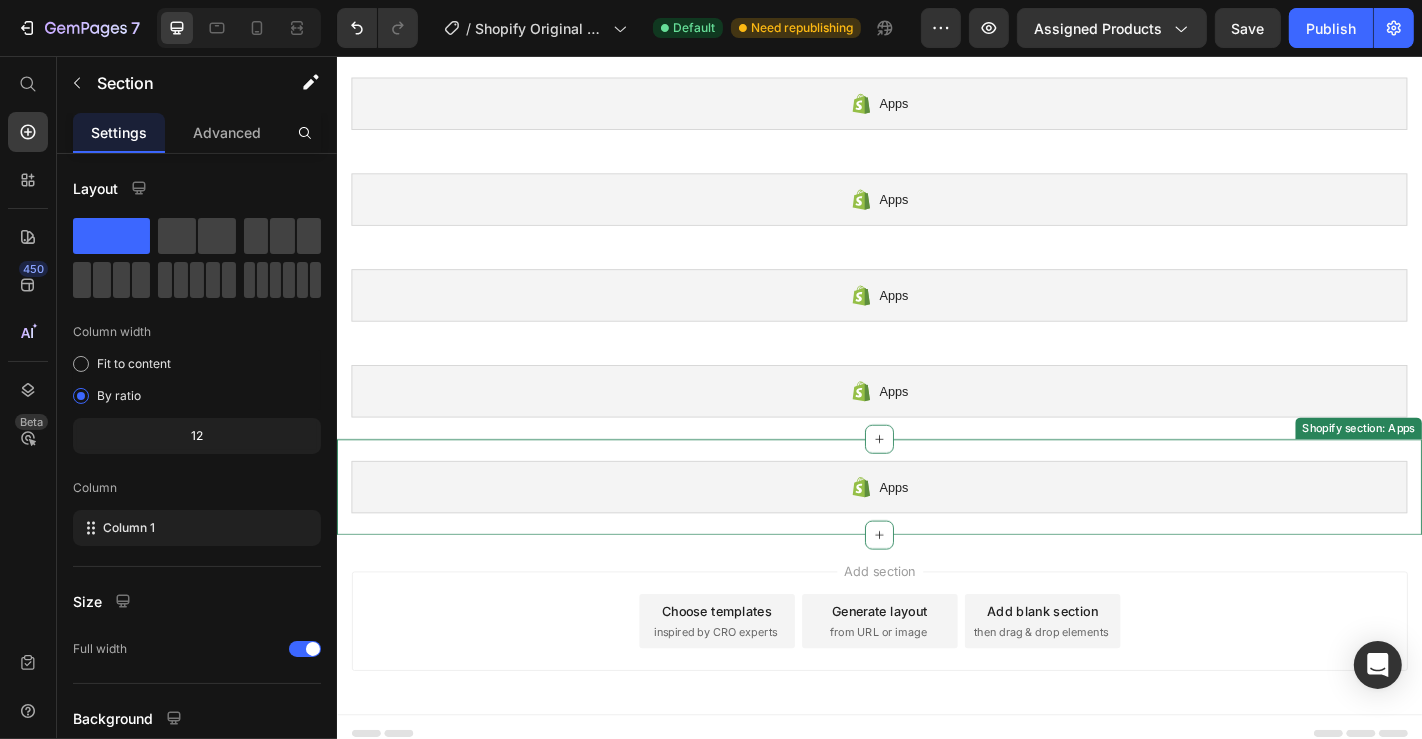 click on "Apps" at bounding box center (936, 533) 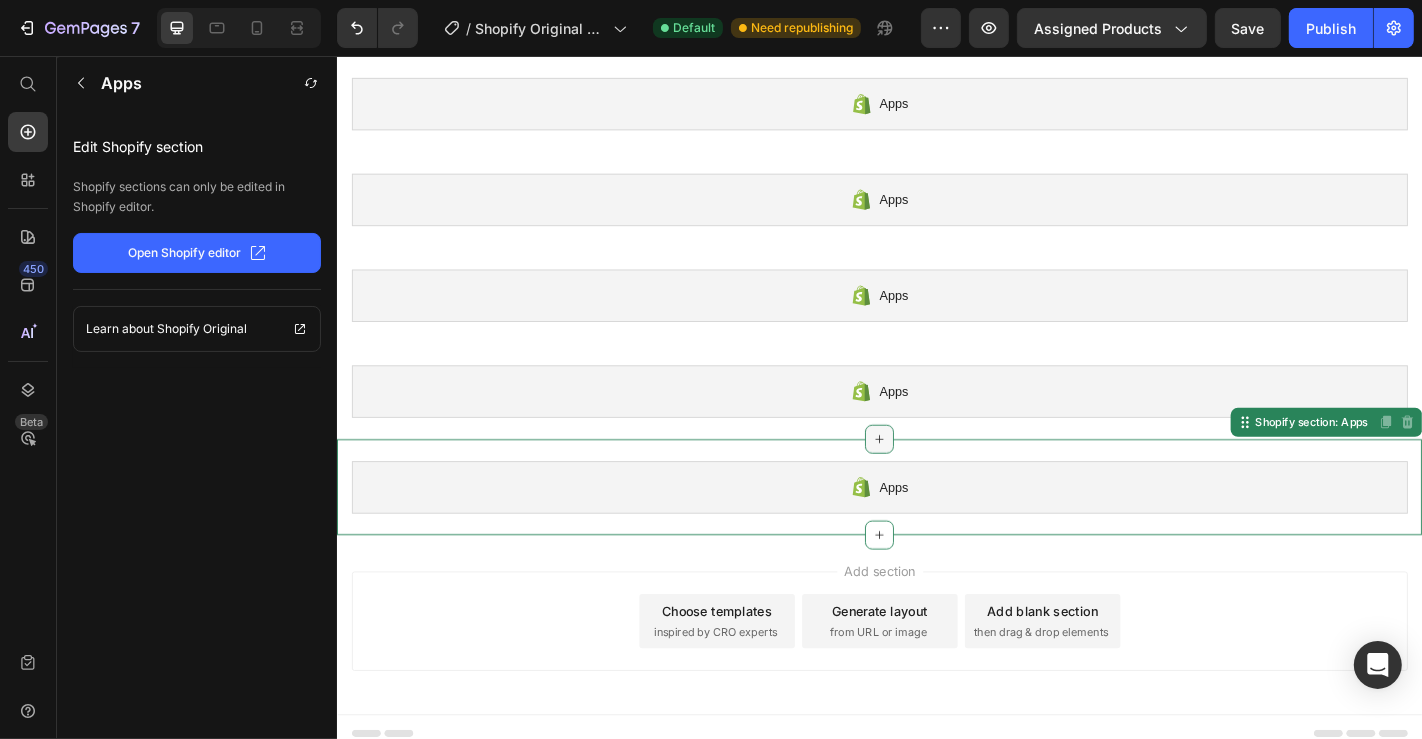 click 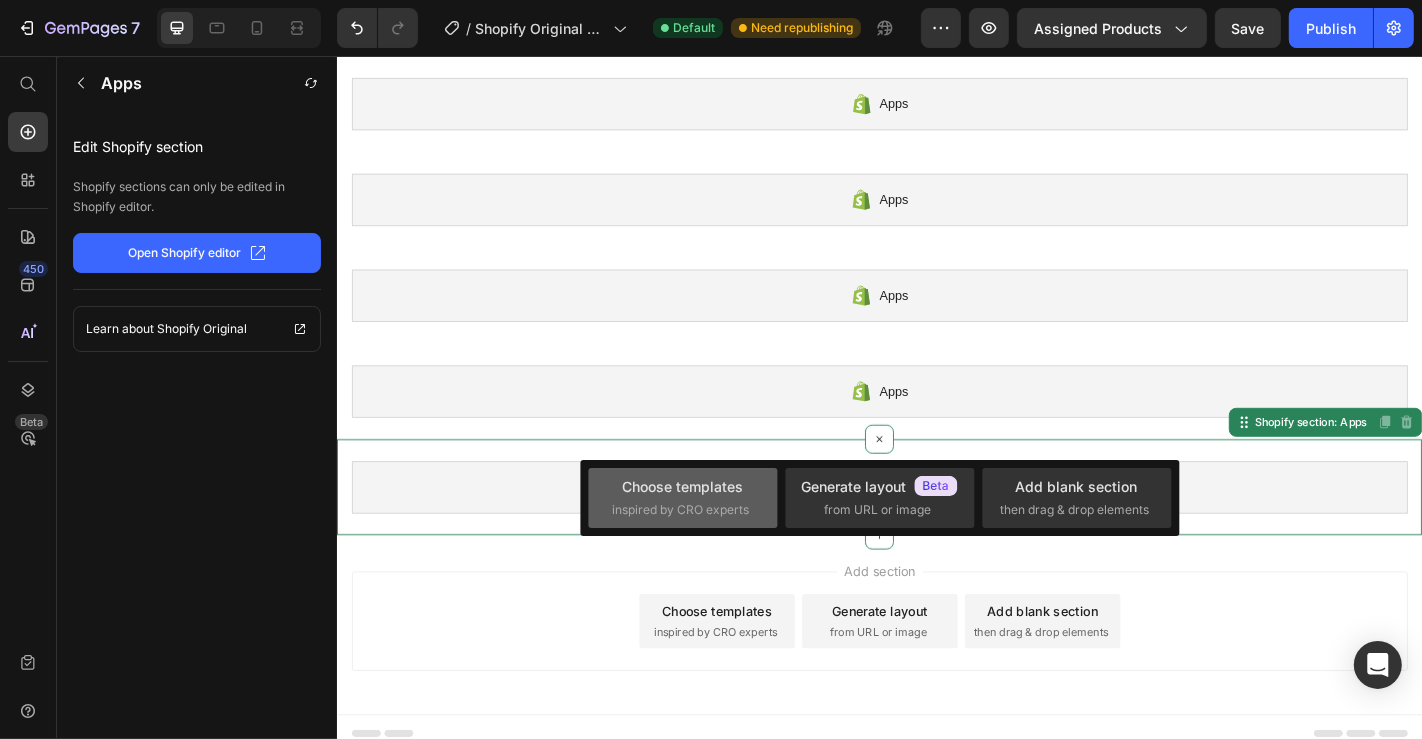 click on "inspired by CRO experts" at bounding box center [681, 510] 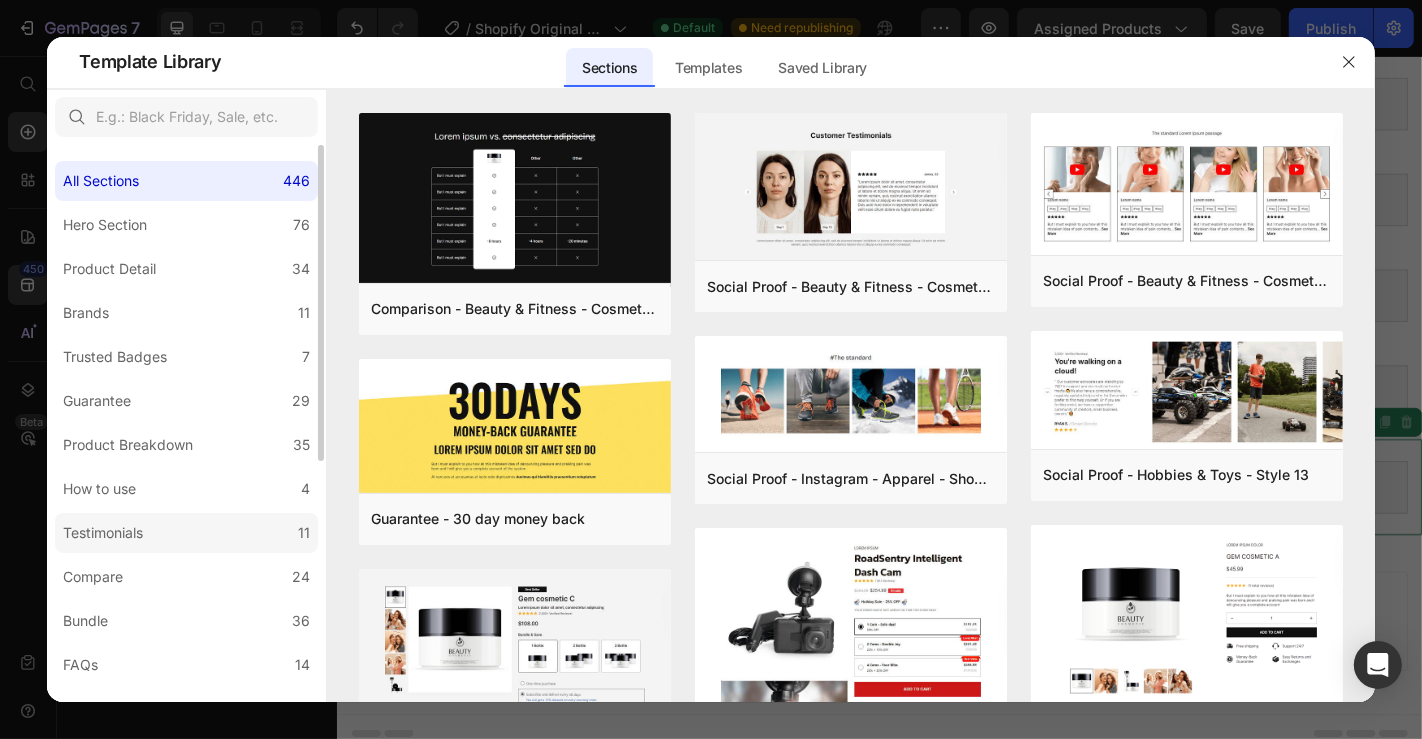 scroll, scrollTop: 222, scrollLeft: 0, axis: vertical 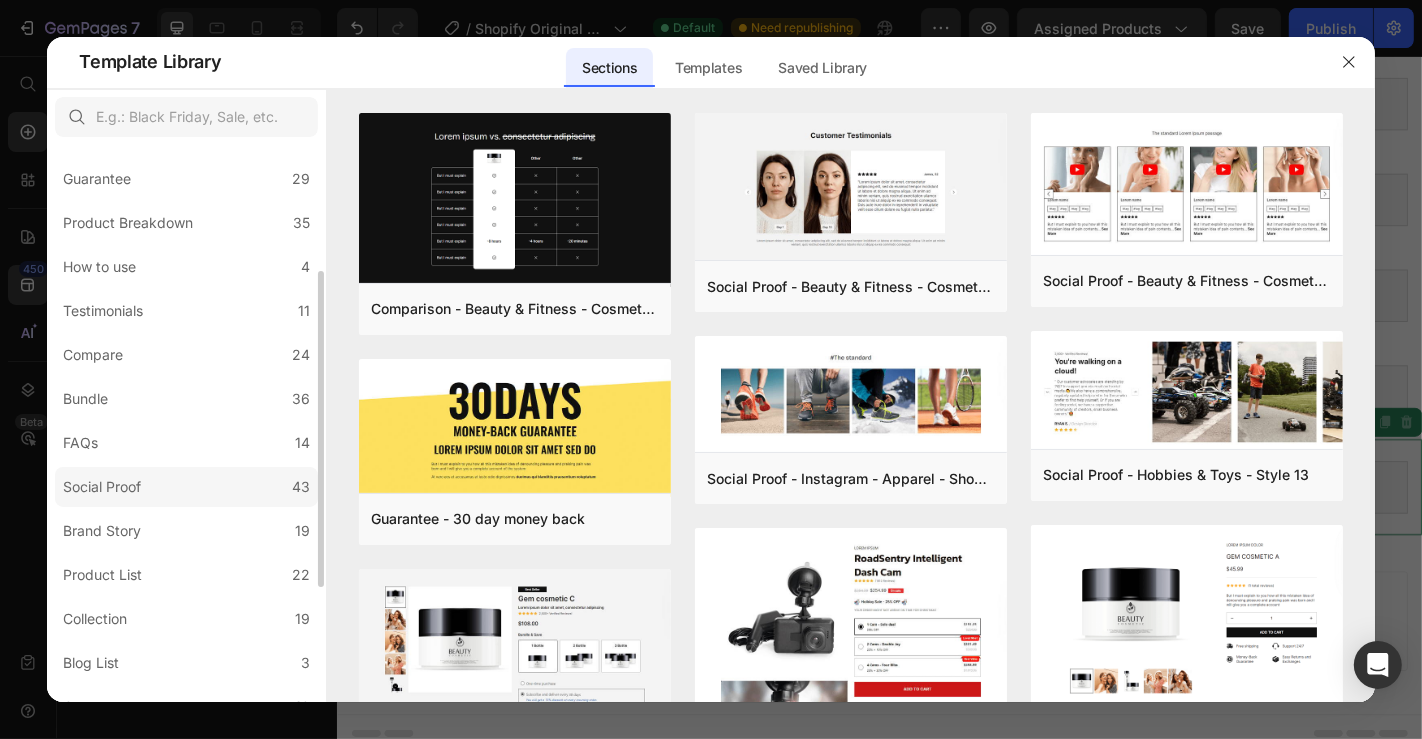click on "Social Proof" at bounding box center (106, 487) 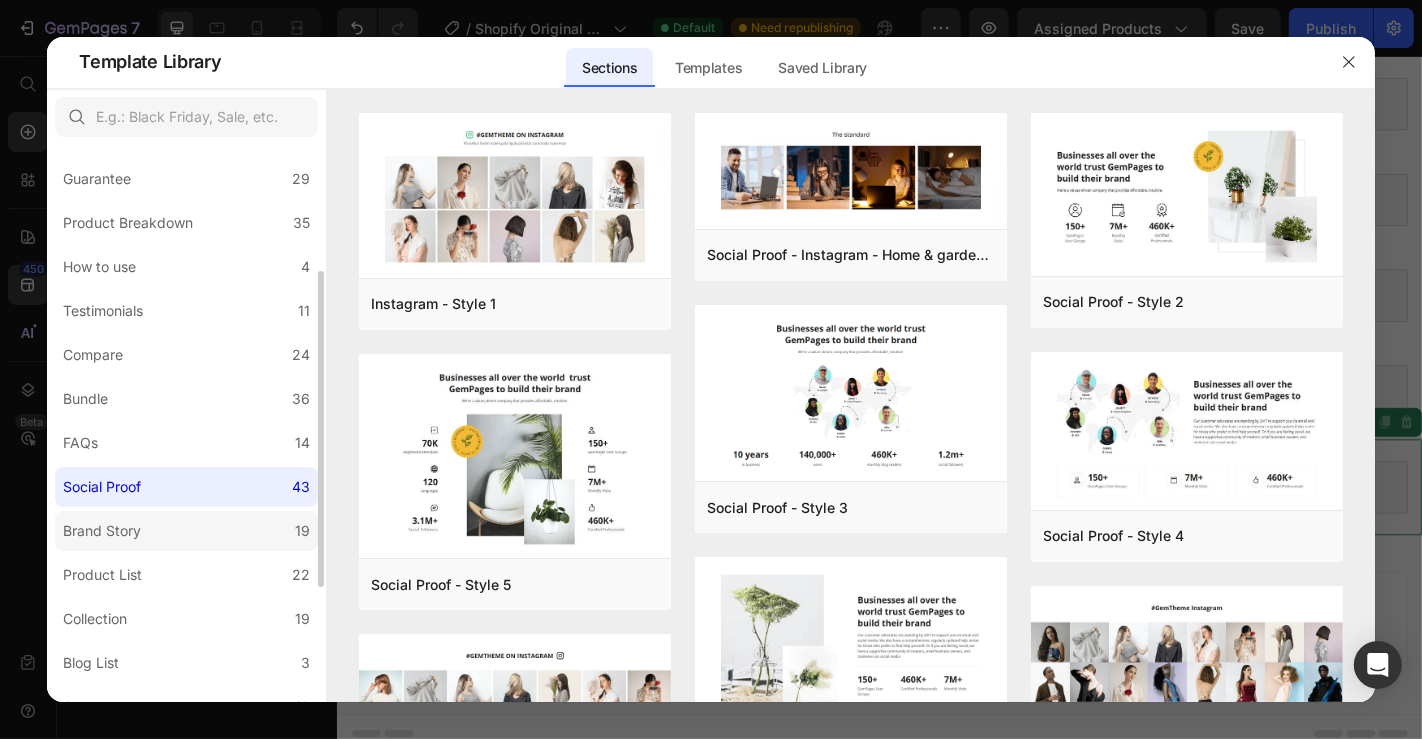 click on "Brand Story" at bounding box center (102, 531) 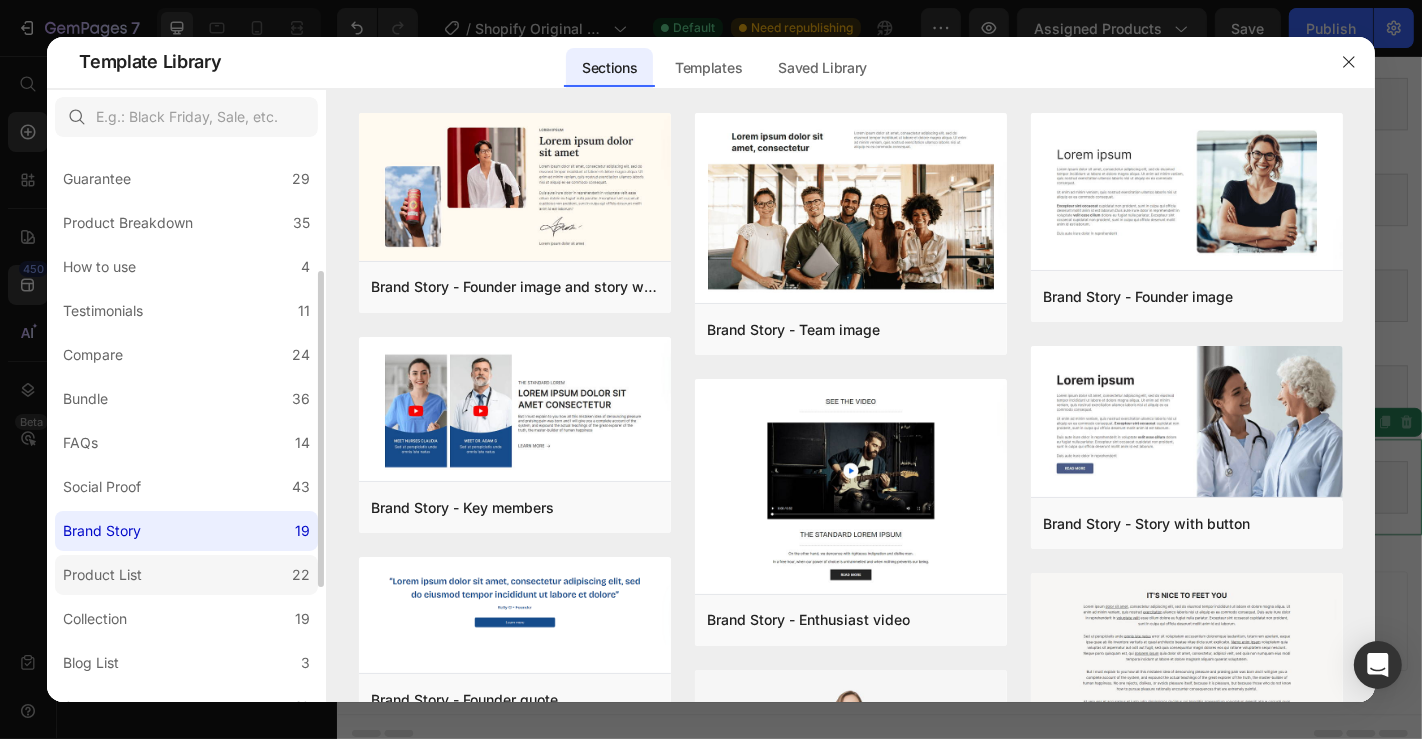 click on "Product List" at bounding box center (102, 575) 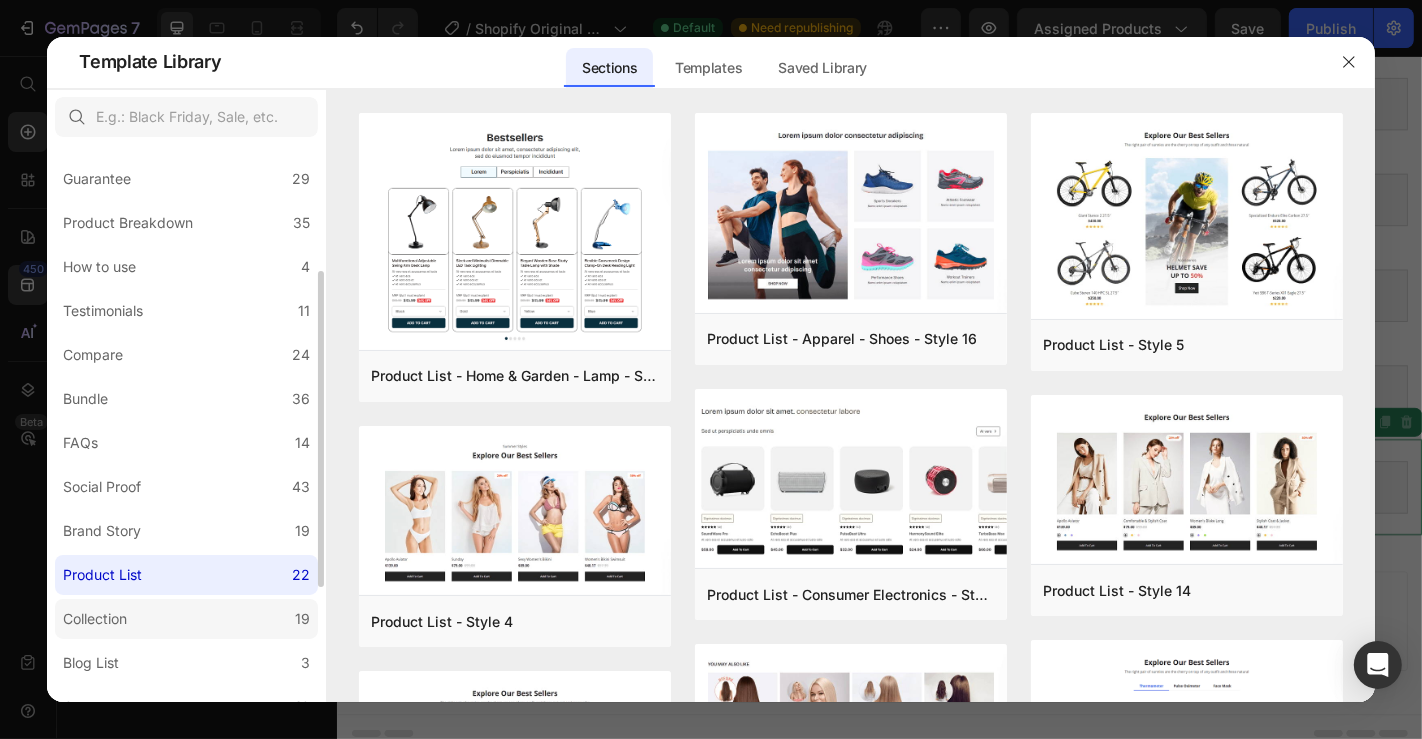 click on "Collection" at bounding box center [99, 619] 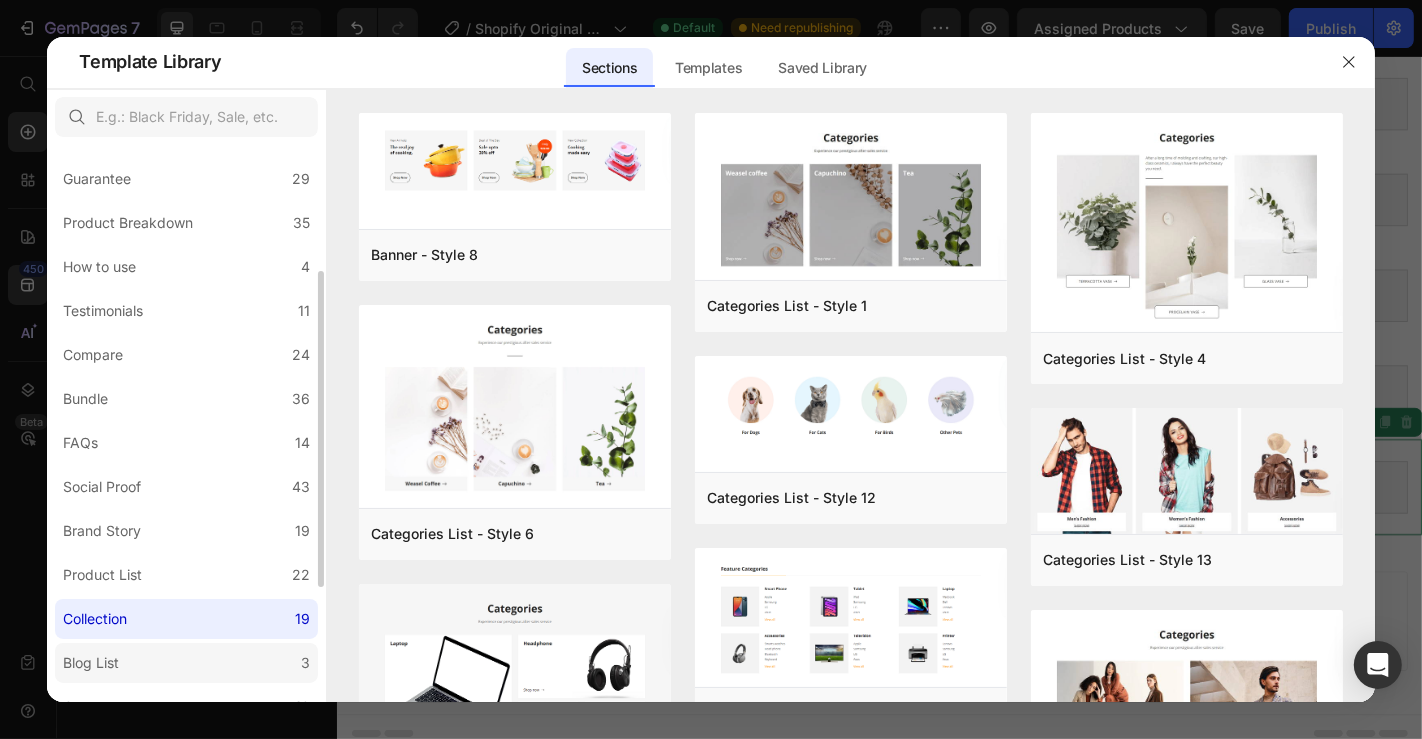 click on "Blog List 3" 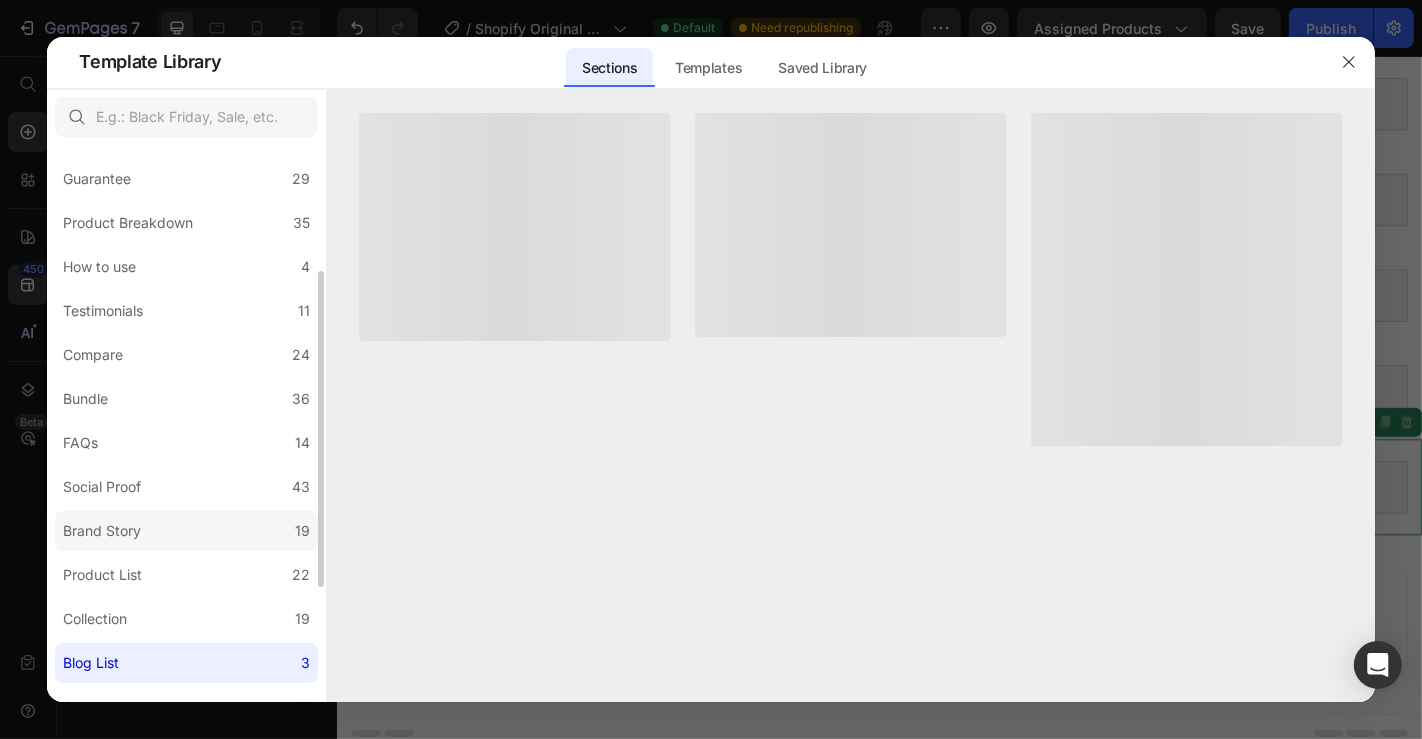 scroll, scrollTop: 422, scrollLeft: 0, axis: vertical 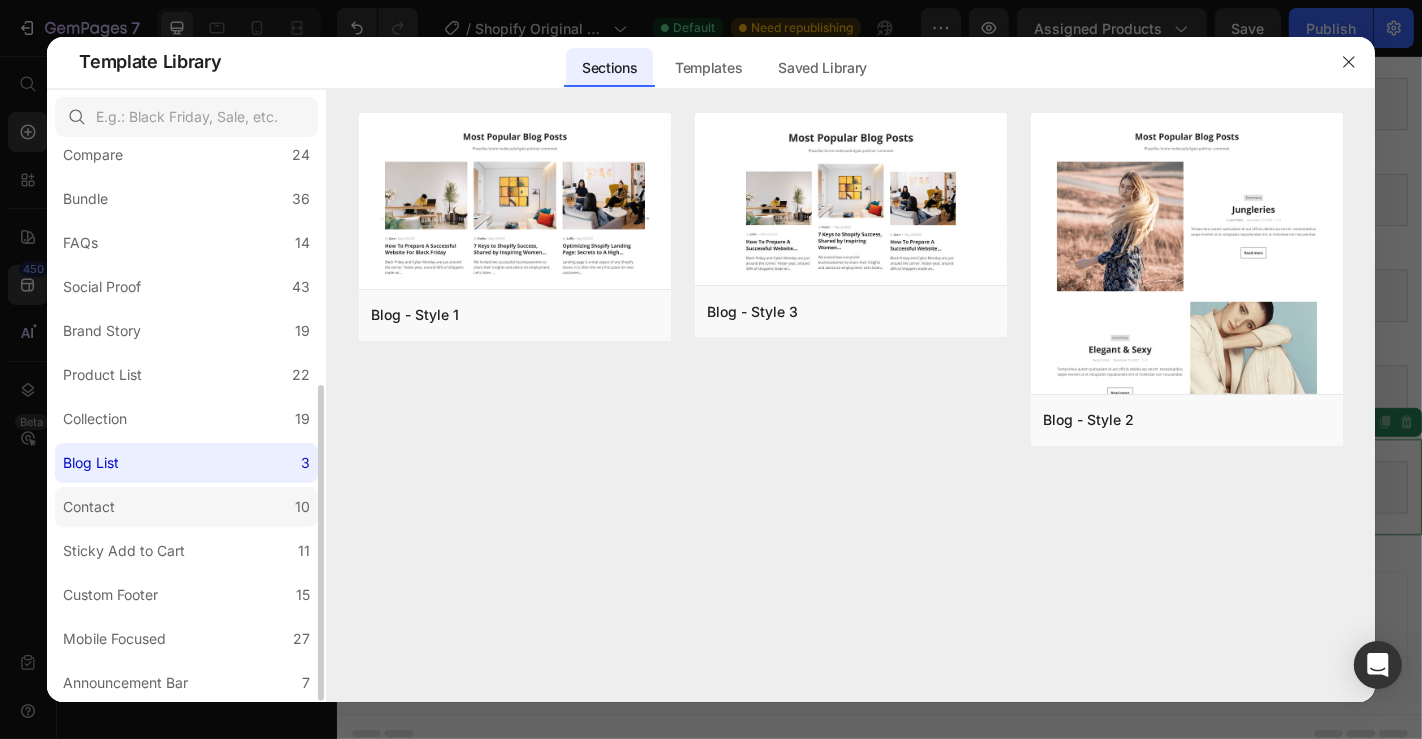 click on "Contact 10" 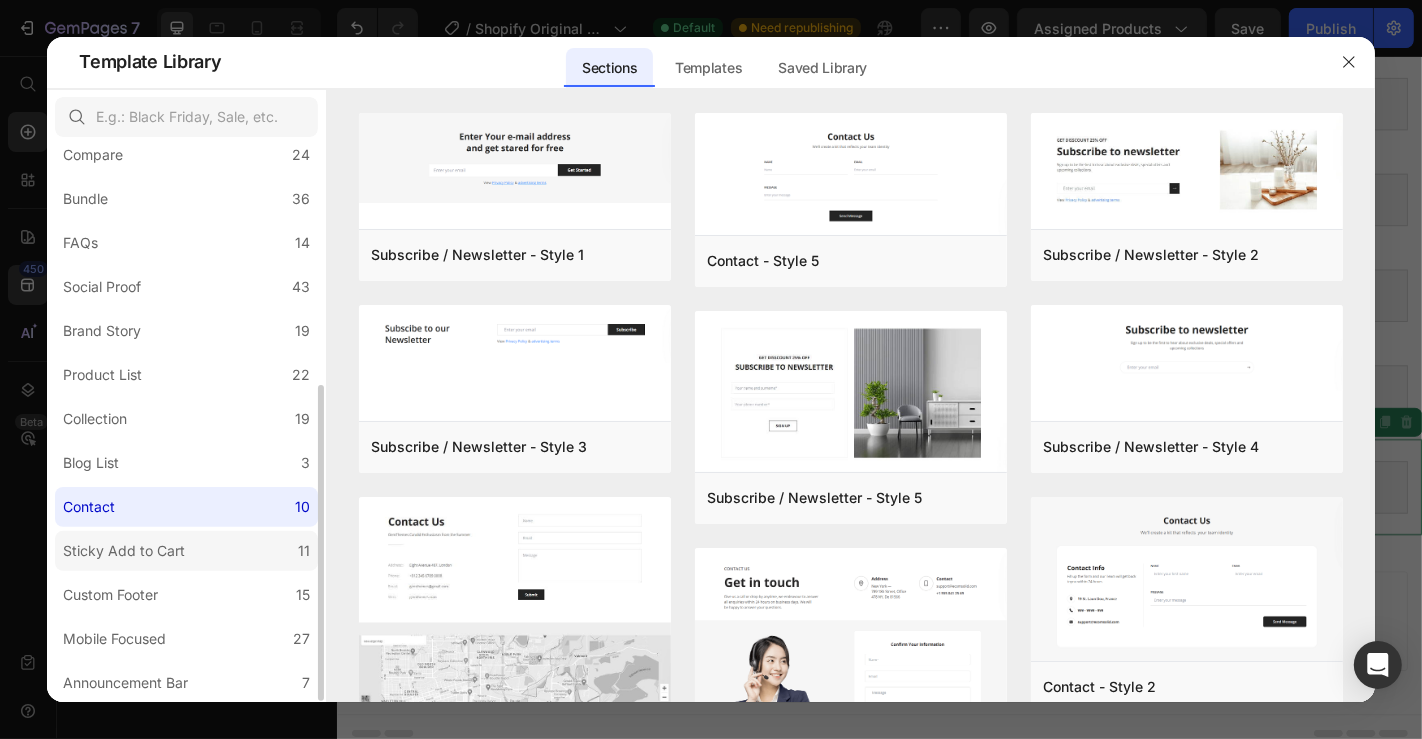 click on "Sticky Add to Cart" at bounding box center [124, 551] 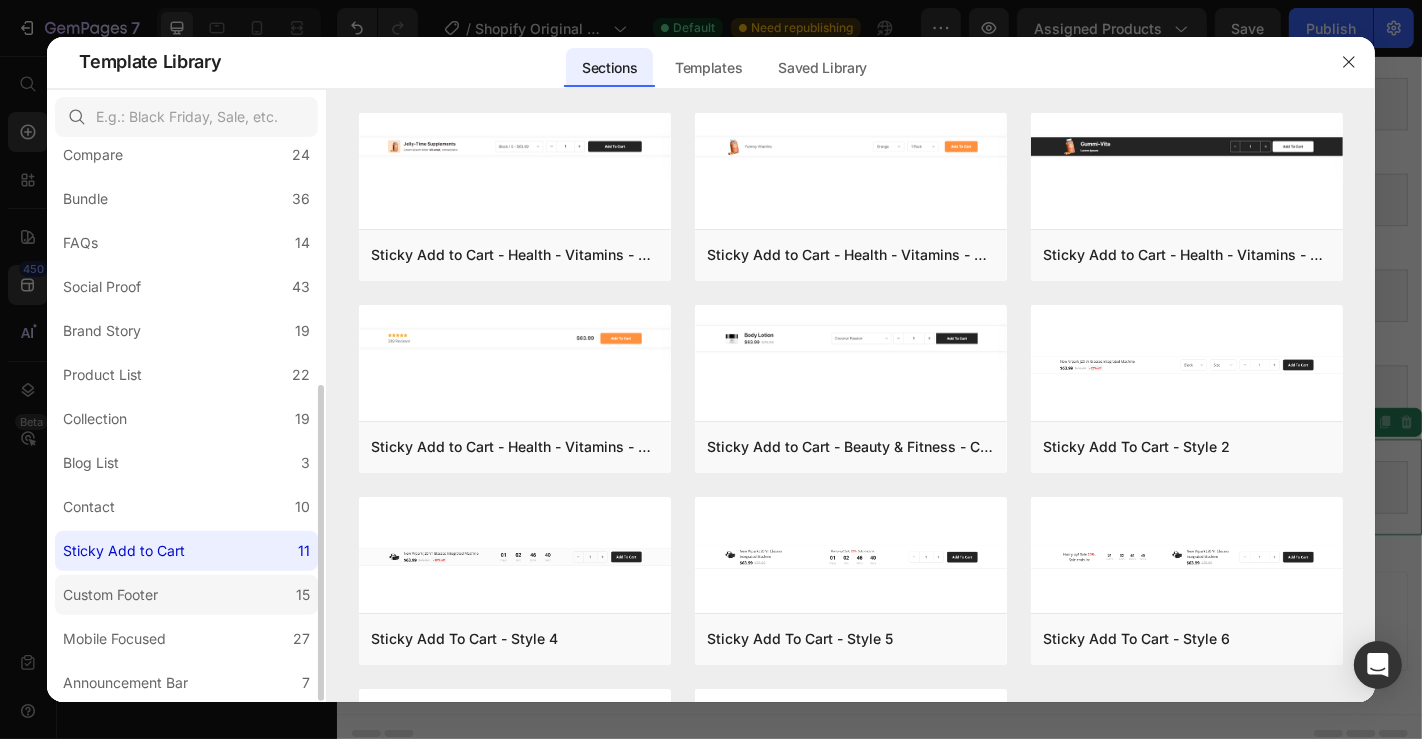 click on "Custom Footer 15" 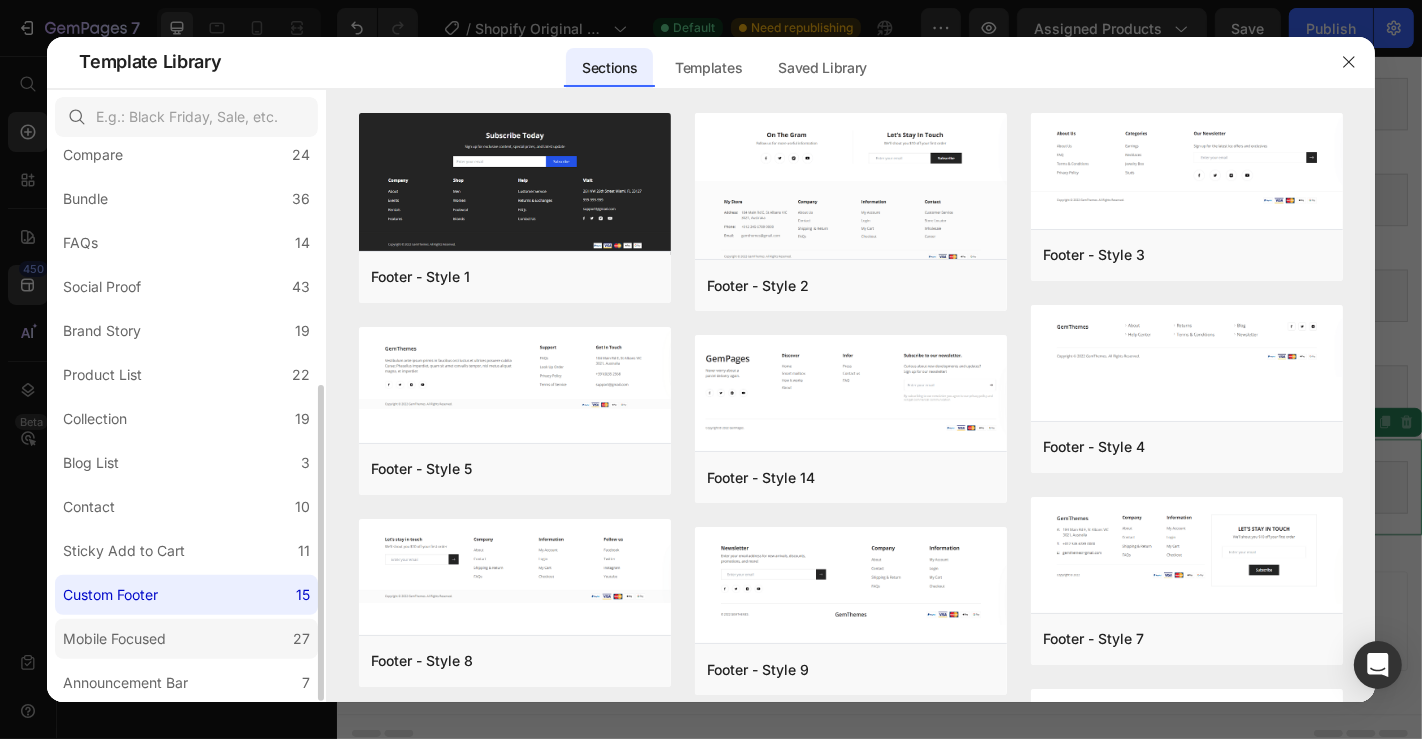 click on "Mobile Focused 27" 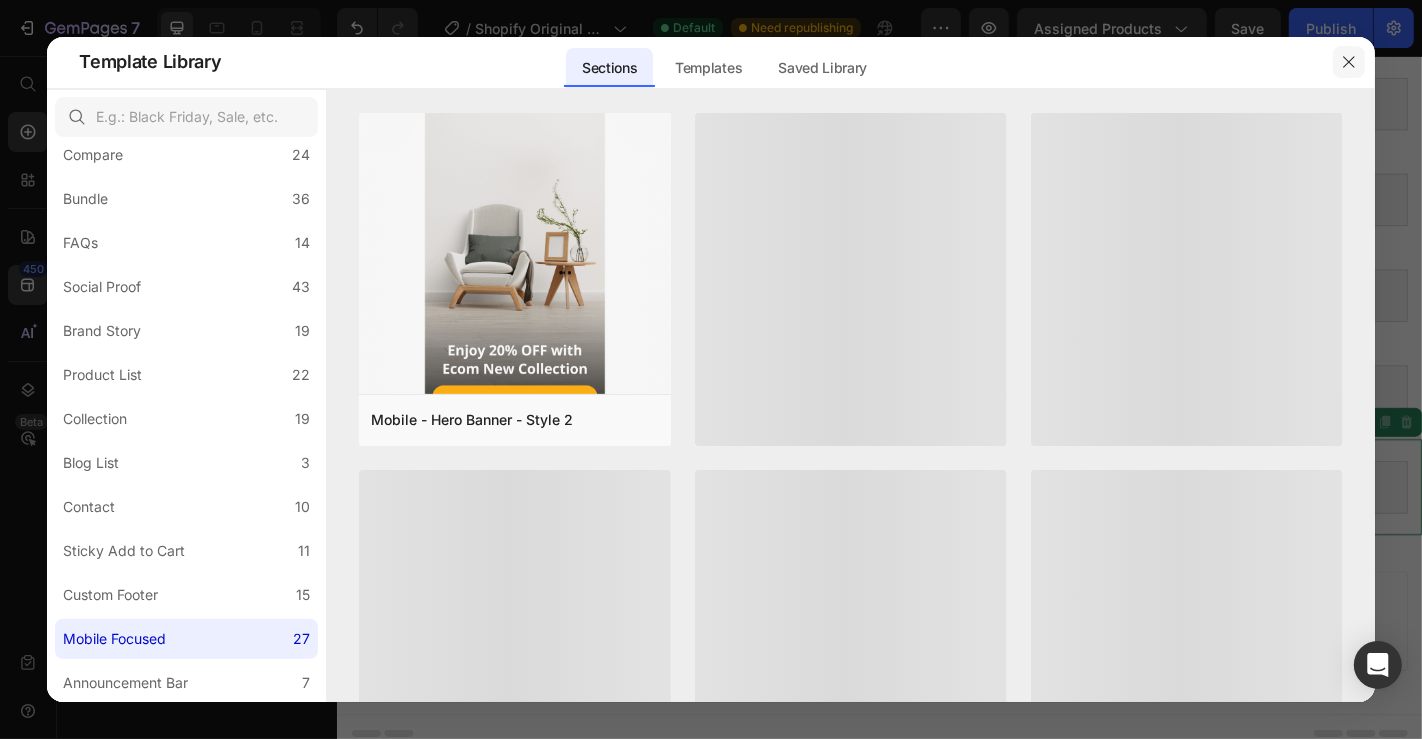 click 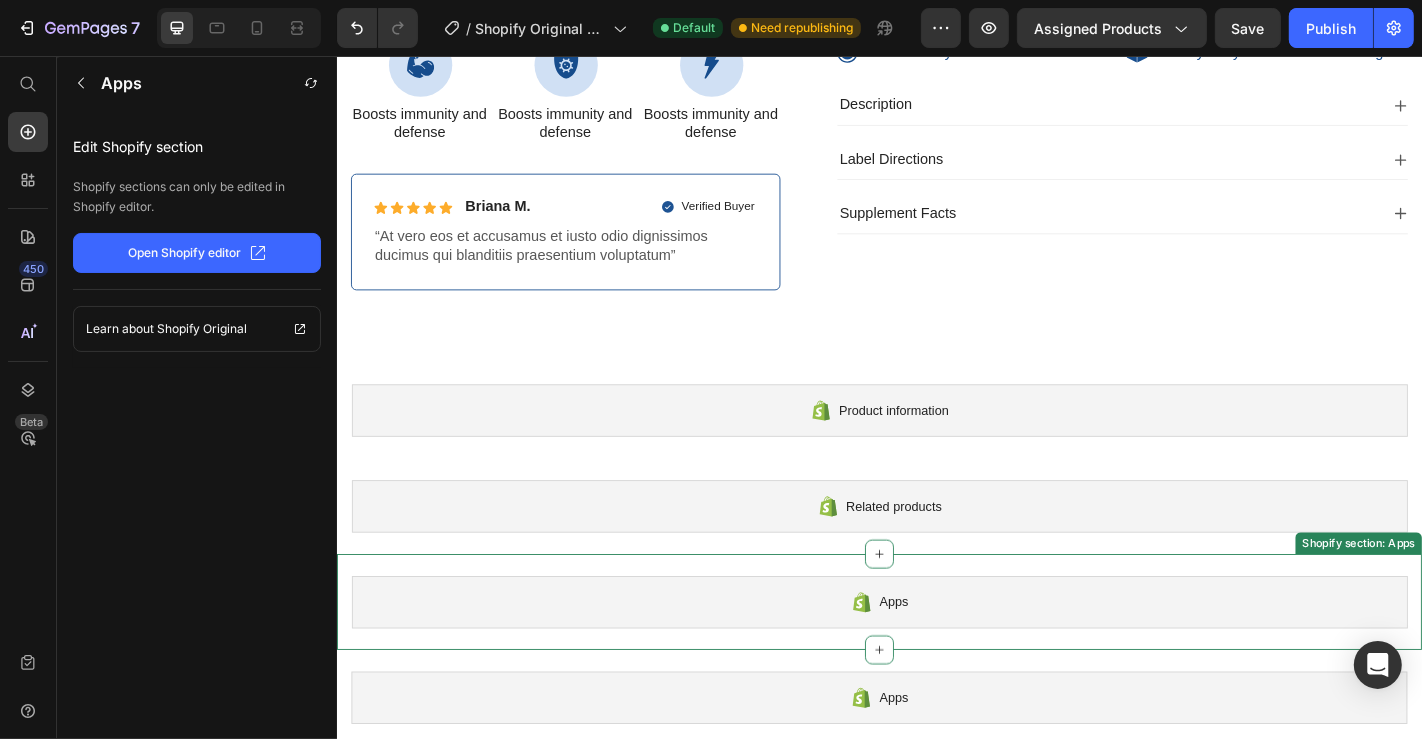 scroll, scrollTop: 742, scrollLeft: 0, axis: vertical 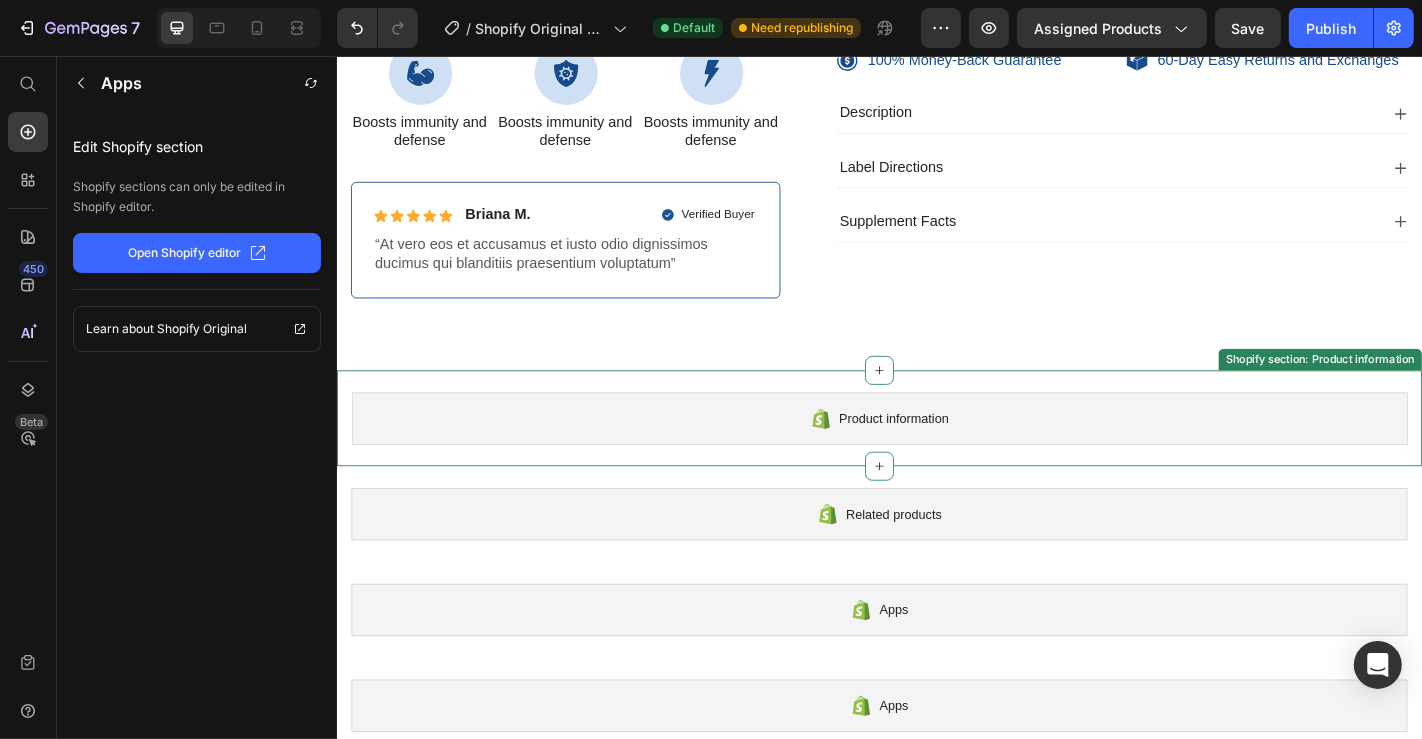 click 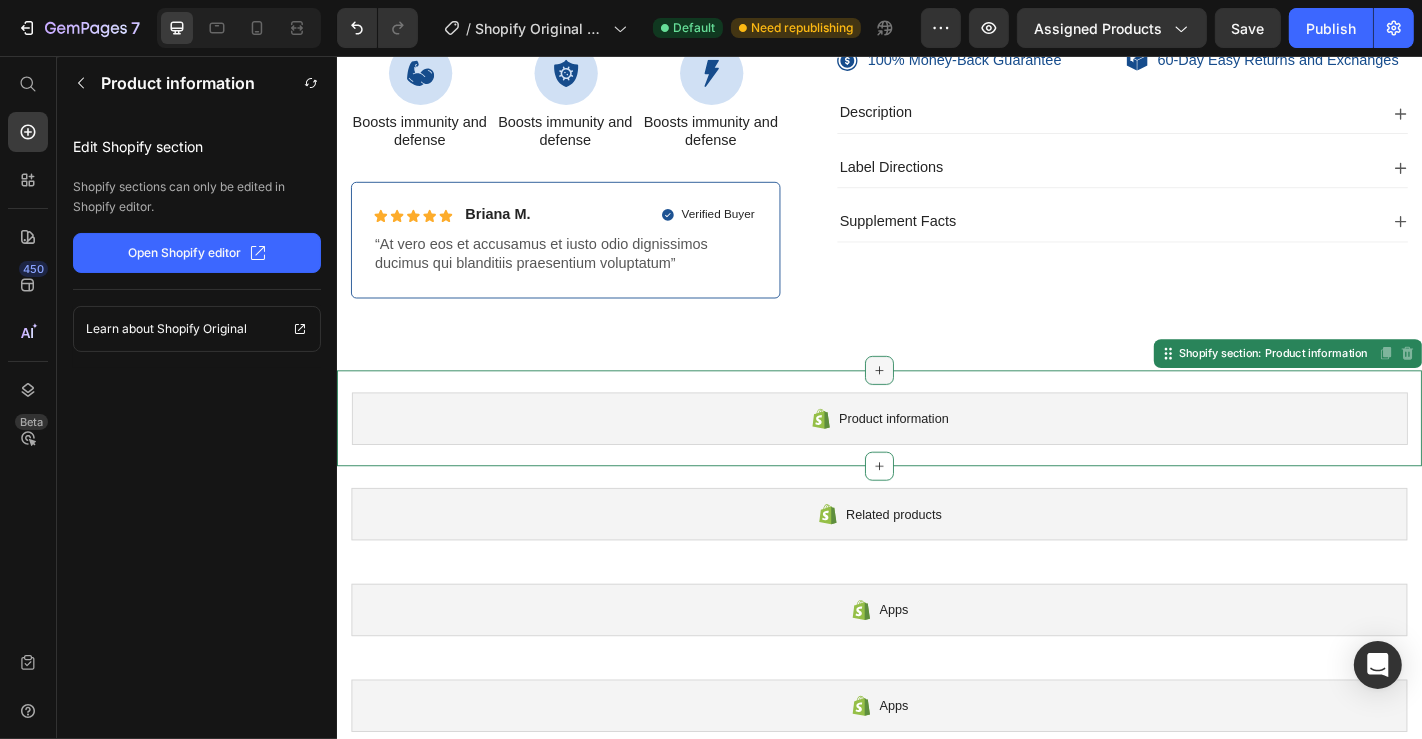 click at bounding box center [936, 404] 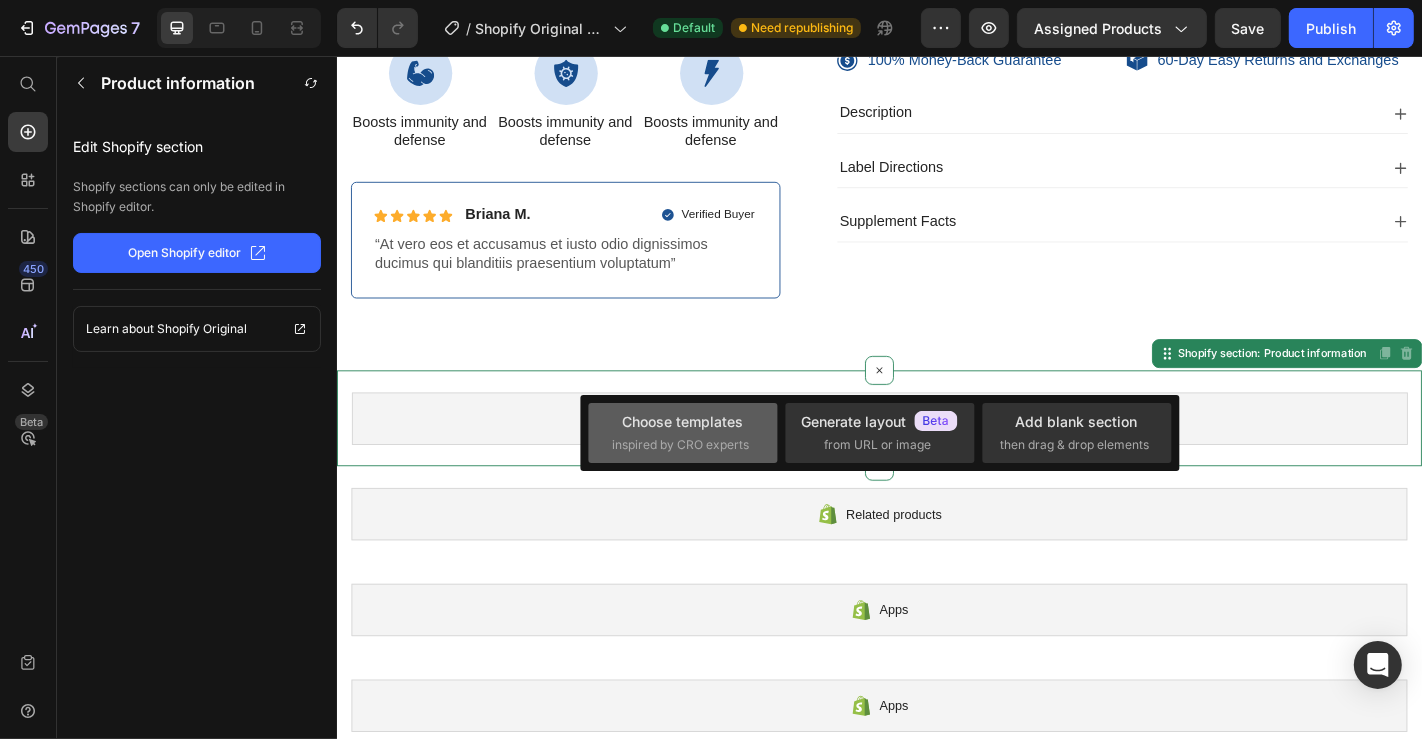 click on "Choose templates  inspired by CRO experts" at bounding box center (683, 432) 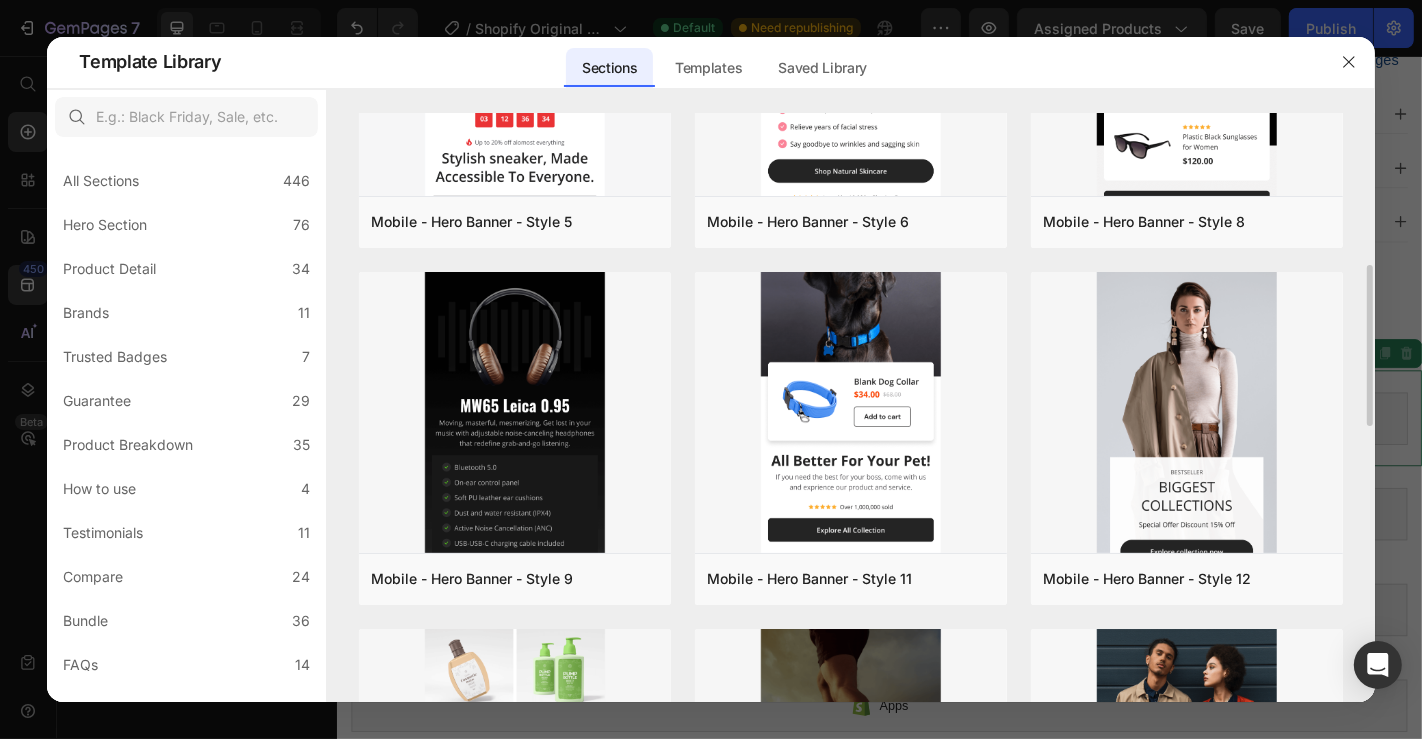 scroll, scrollTop: 777, scrollLeft: 0, axis: vertical 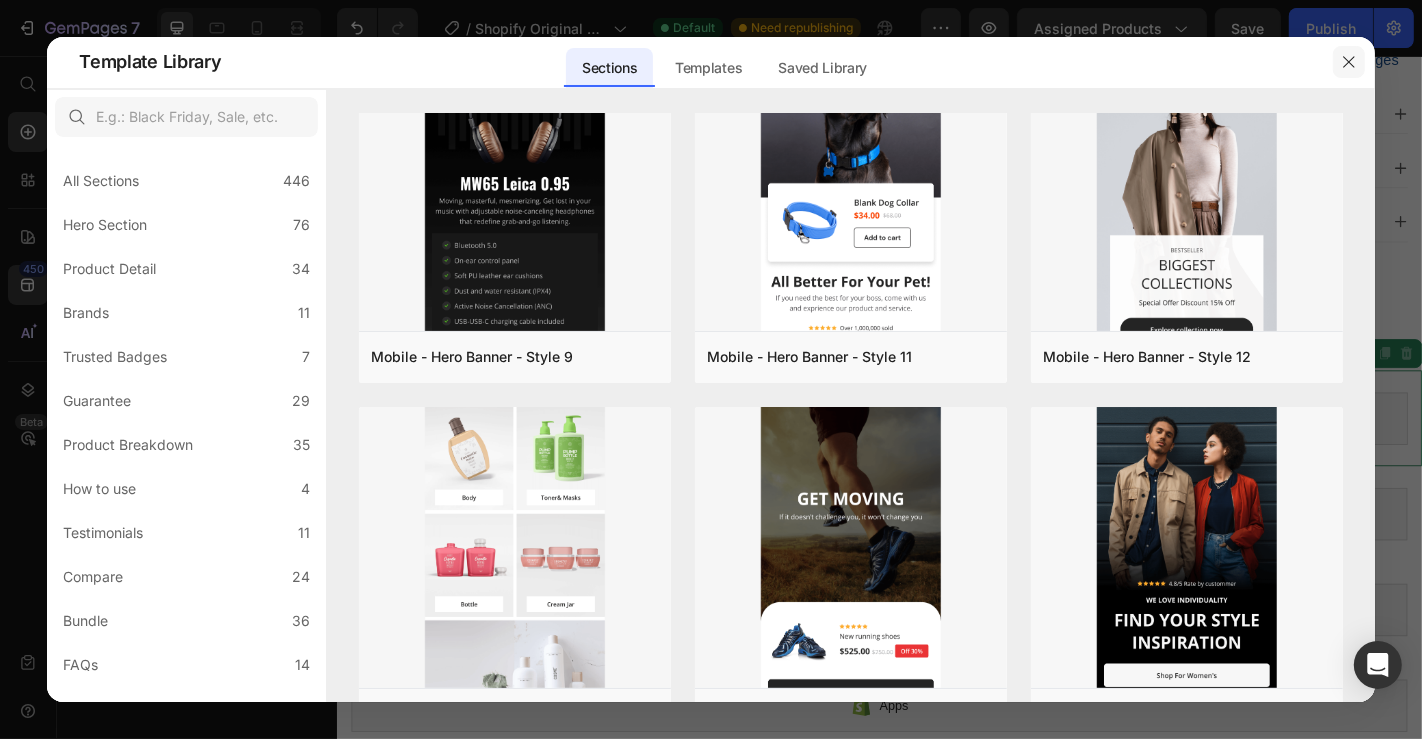click 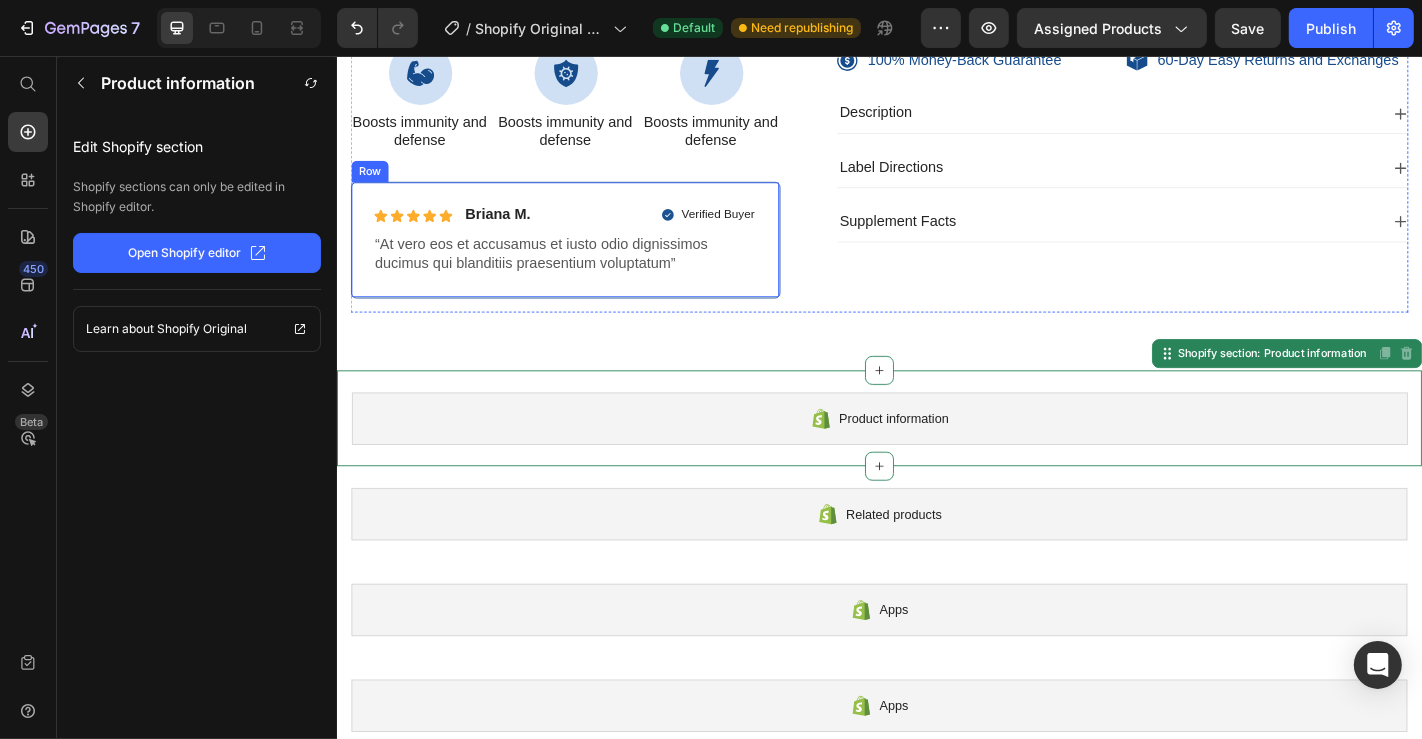 click on "Icon Icon Icon Icon Icon Icon List [FIRST] [LAST]. Text Block Row Verified Buyer Item List Row “At vero eos et accusamus et iusto odio dignissimos ducimus qui blanditiis praesentium voluptatum” Text Block Row" at bounding box center (588, 259) 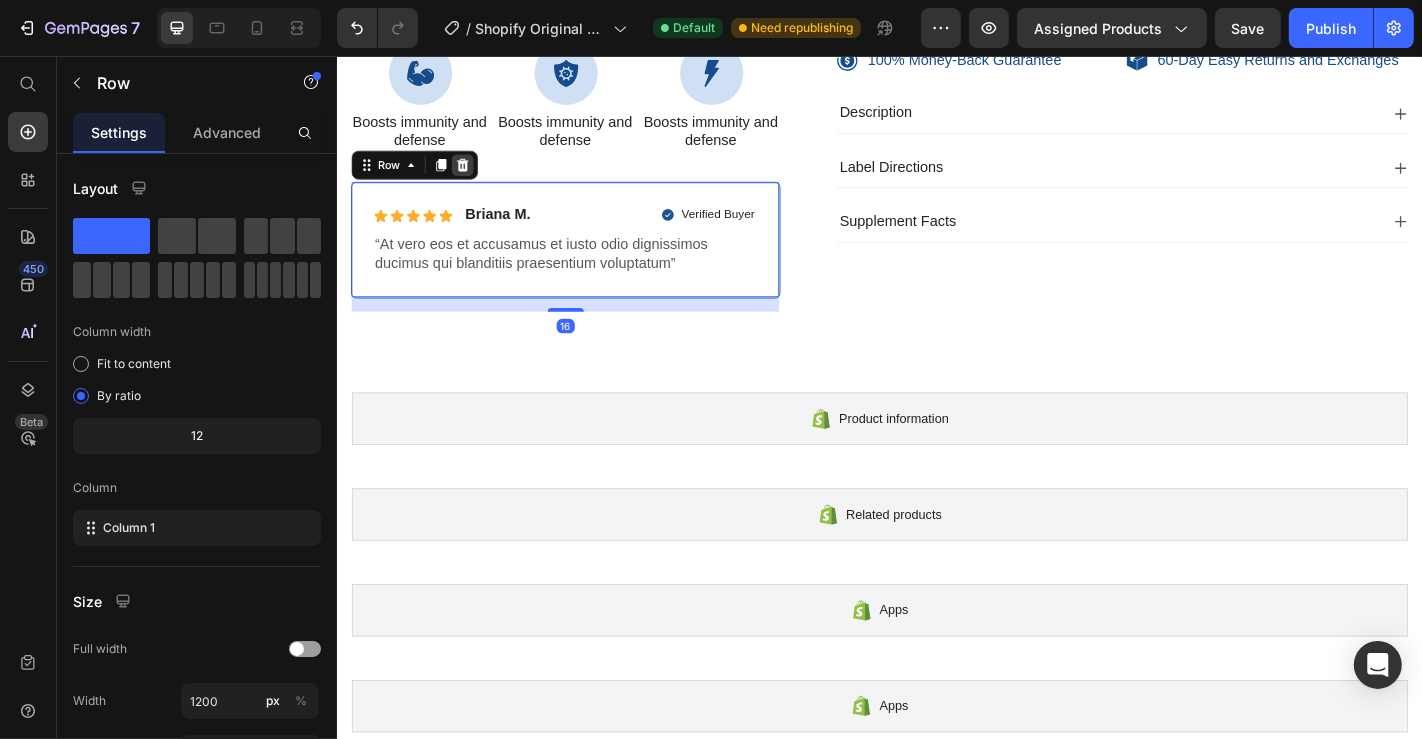 click 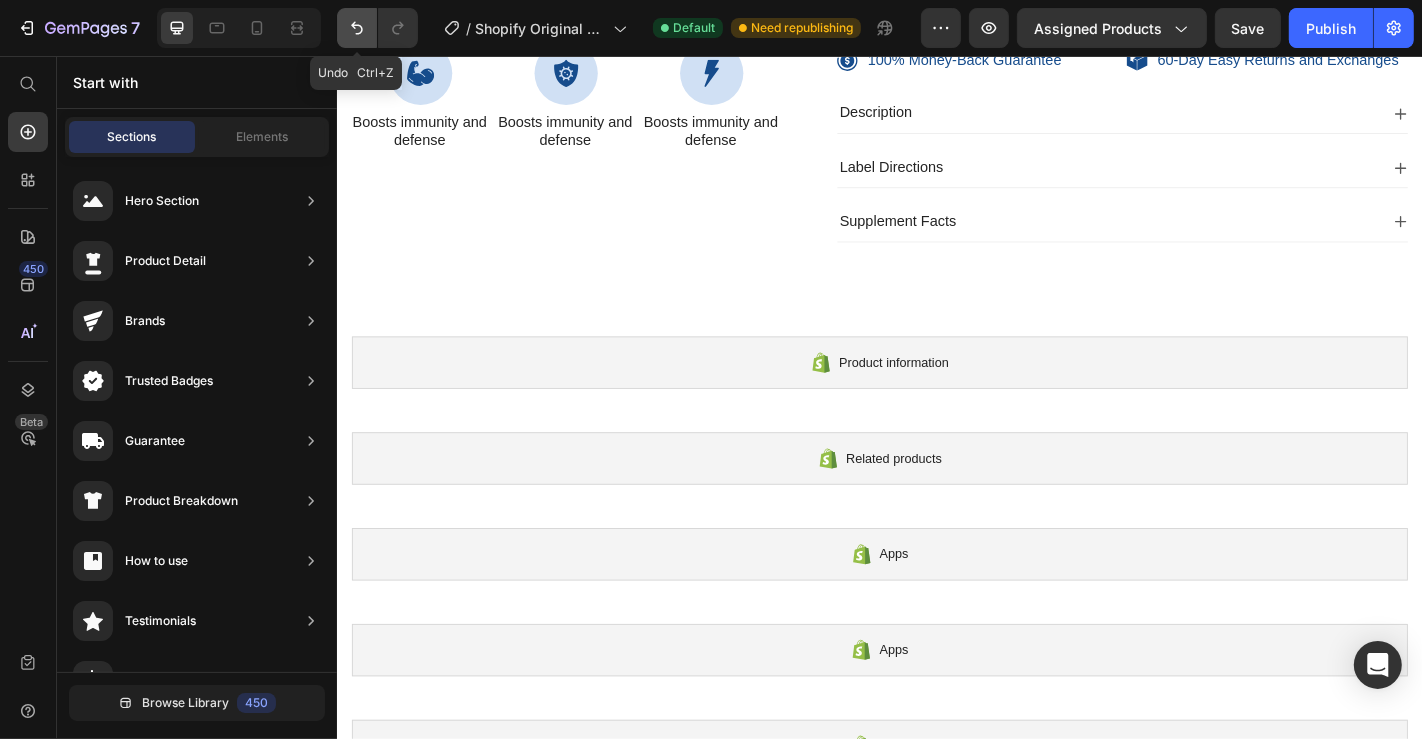 click 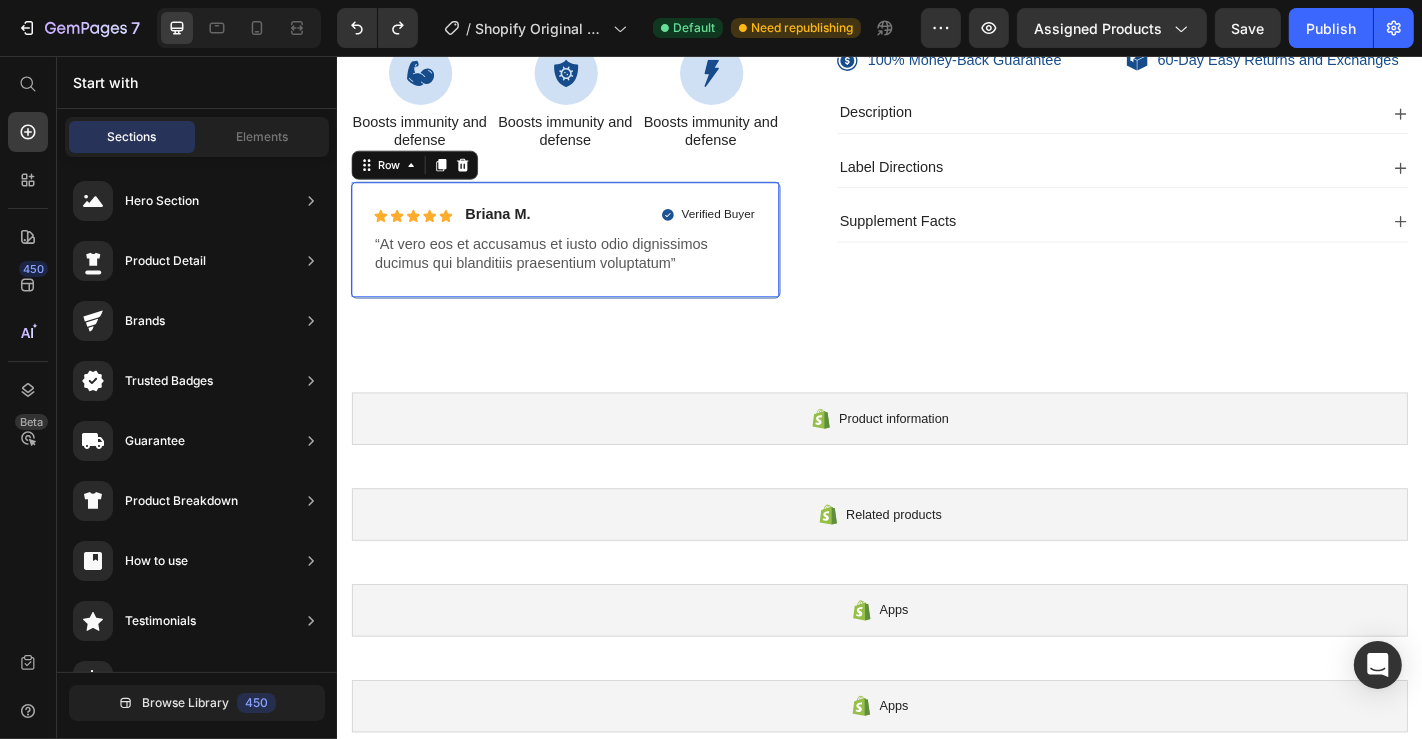 click on "Icon Icon Icon Icon Icon Icon List [FIRST] [LAST]. Text Block Row Verified Buyer Item List Row “At vero eos et accusamus et iusto odio dignissimos ducimus qui blanditiis praesentium voluptatum” Text Block Row   0" at bounding box center (588, 259) 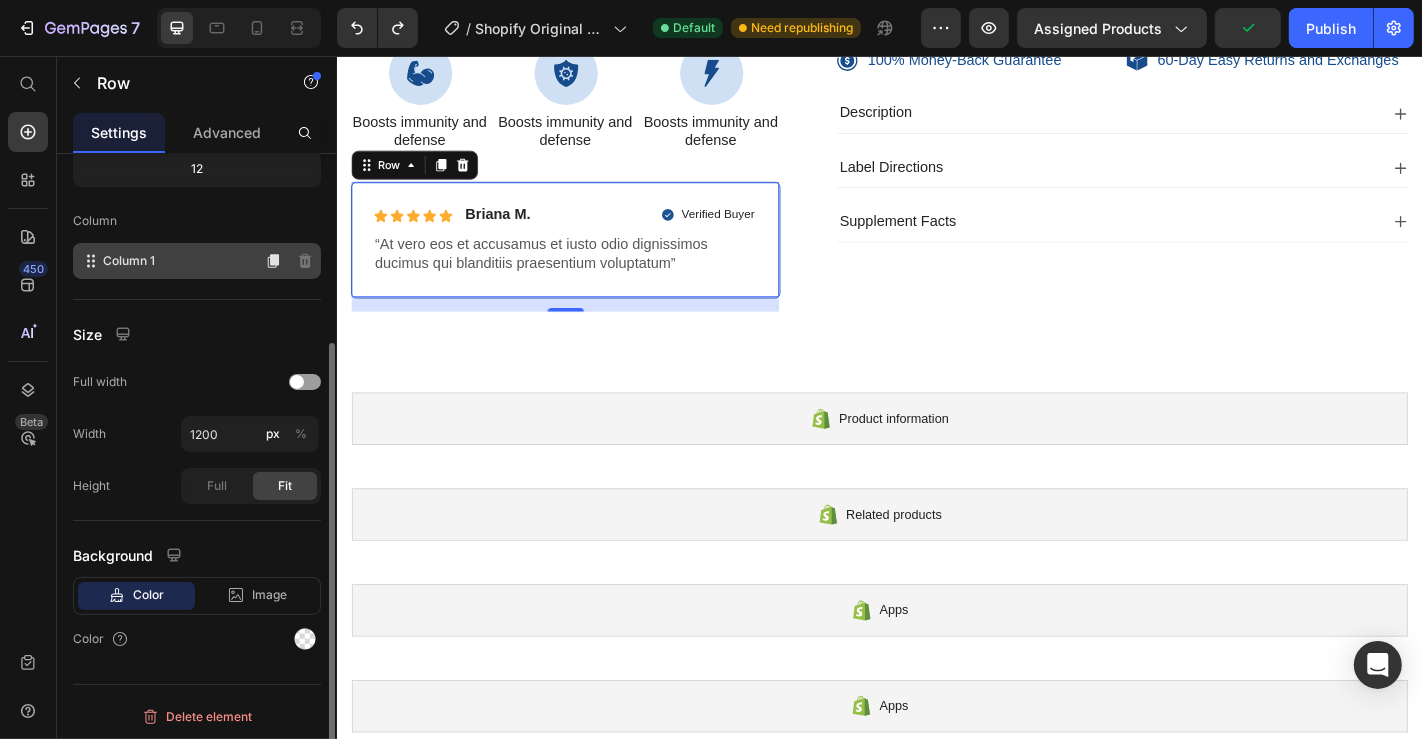 scroll, scrollTop: 0, scrollLeft: 0, axis: both 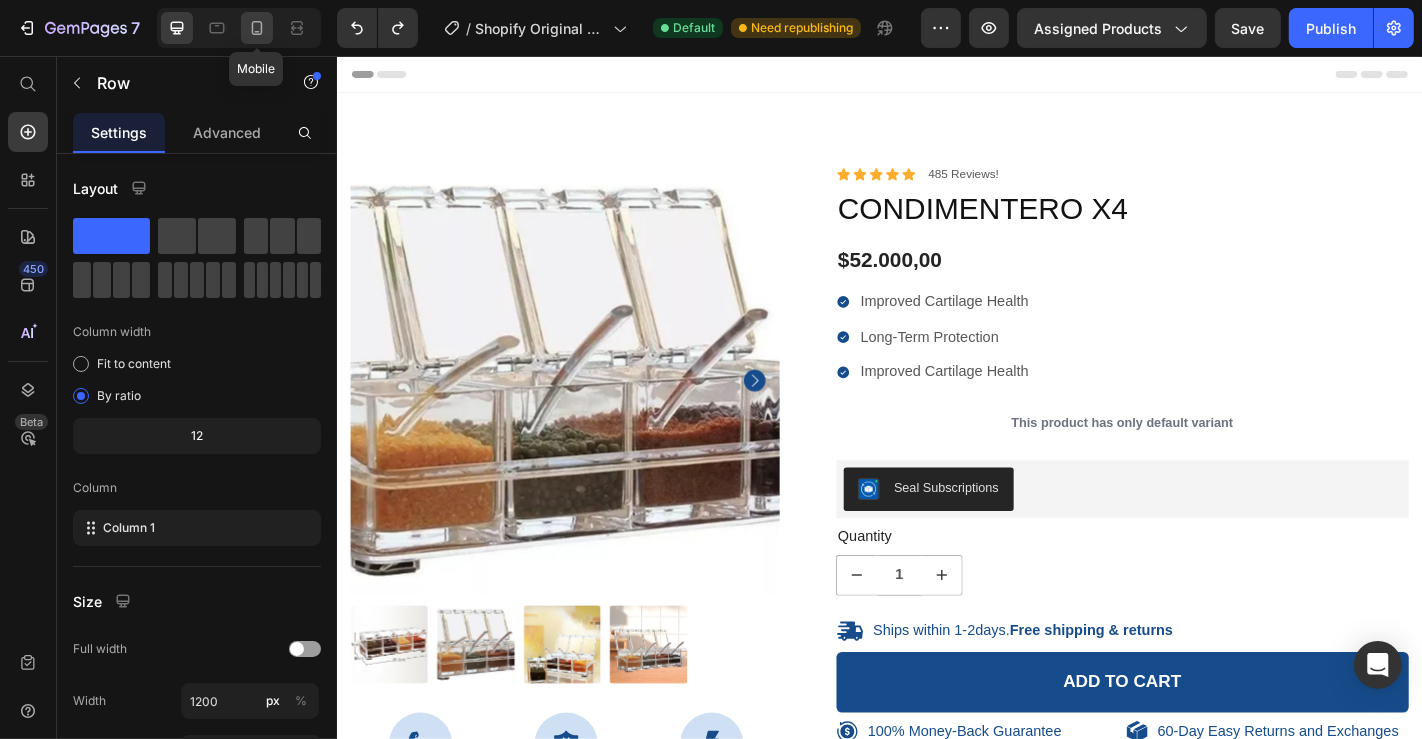 click 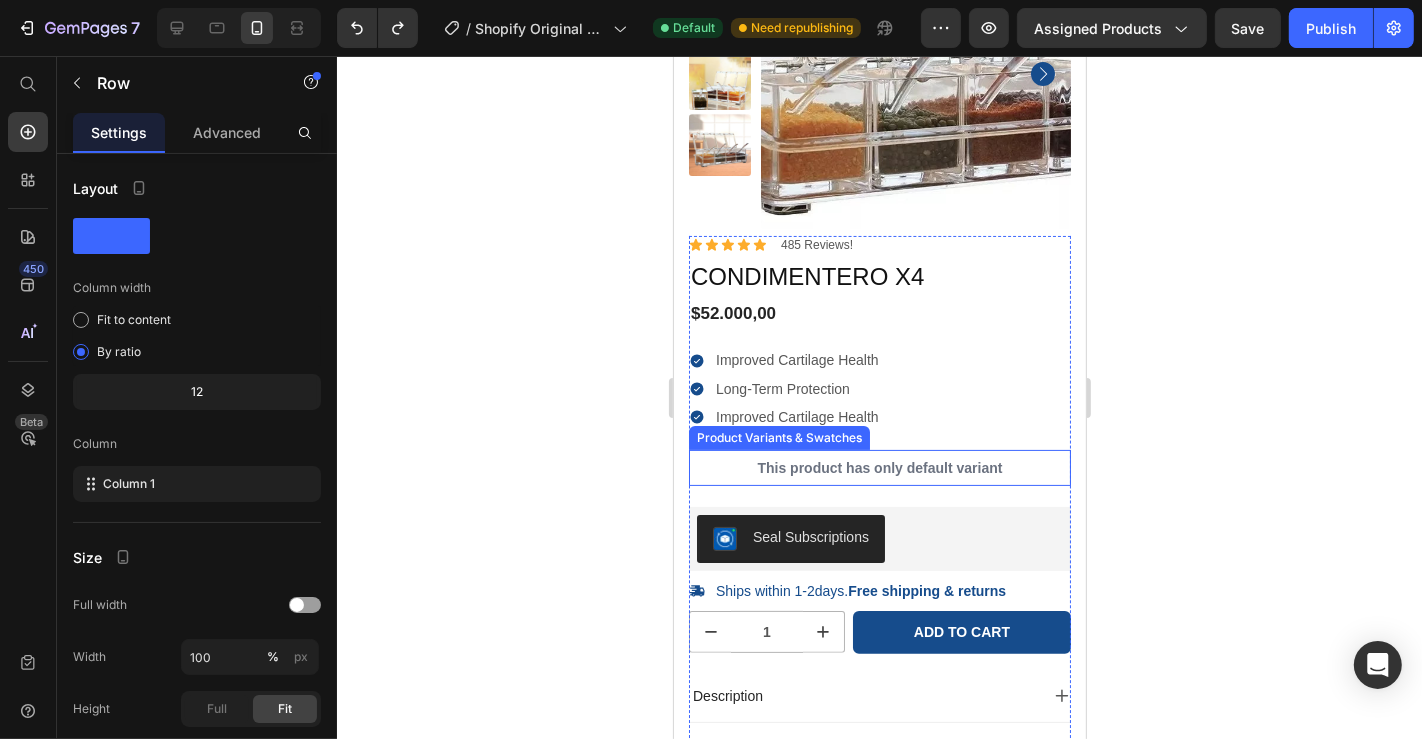 scroll, scrollTop: 0, scrollLeft: 0, axis: both 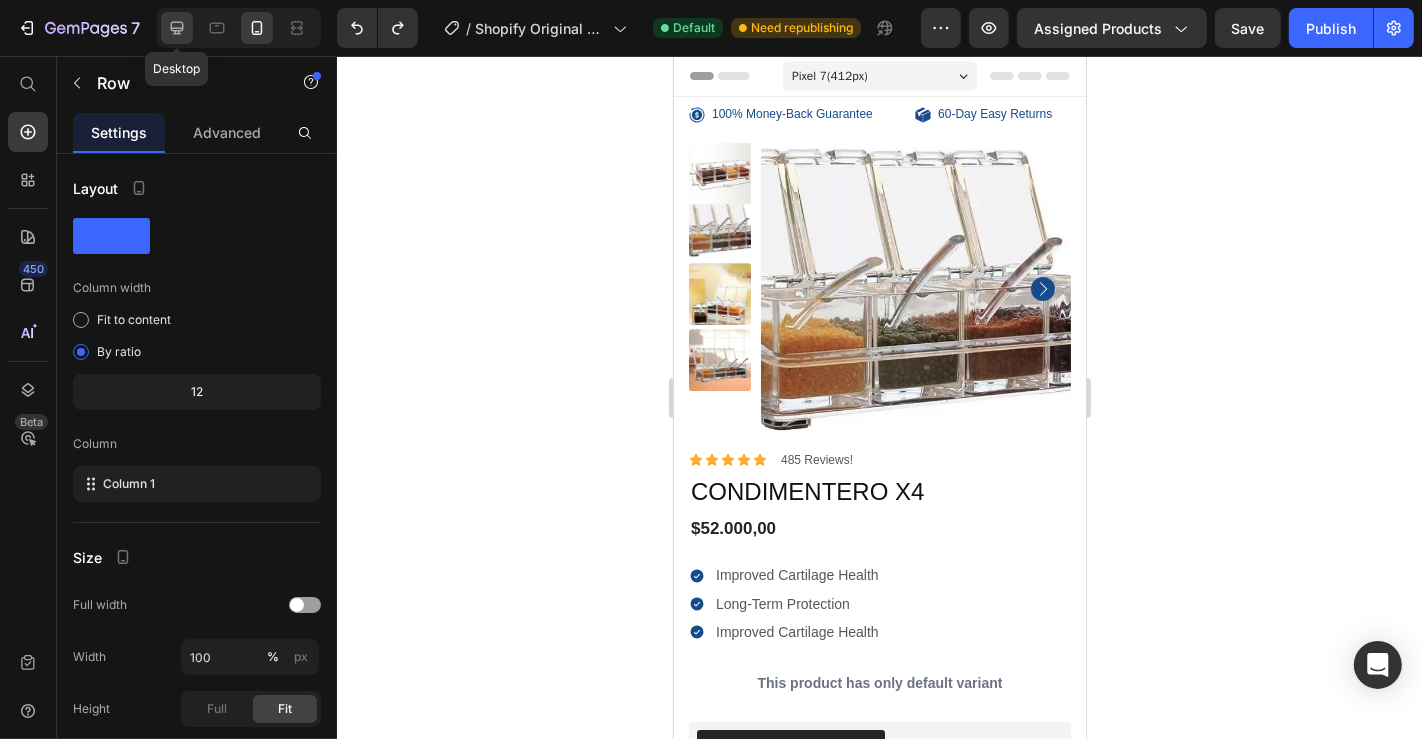 click 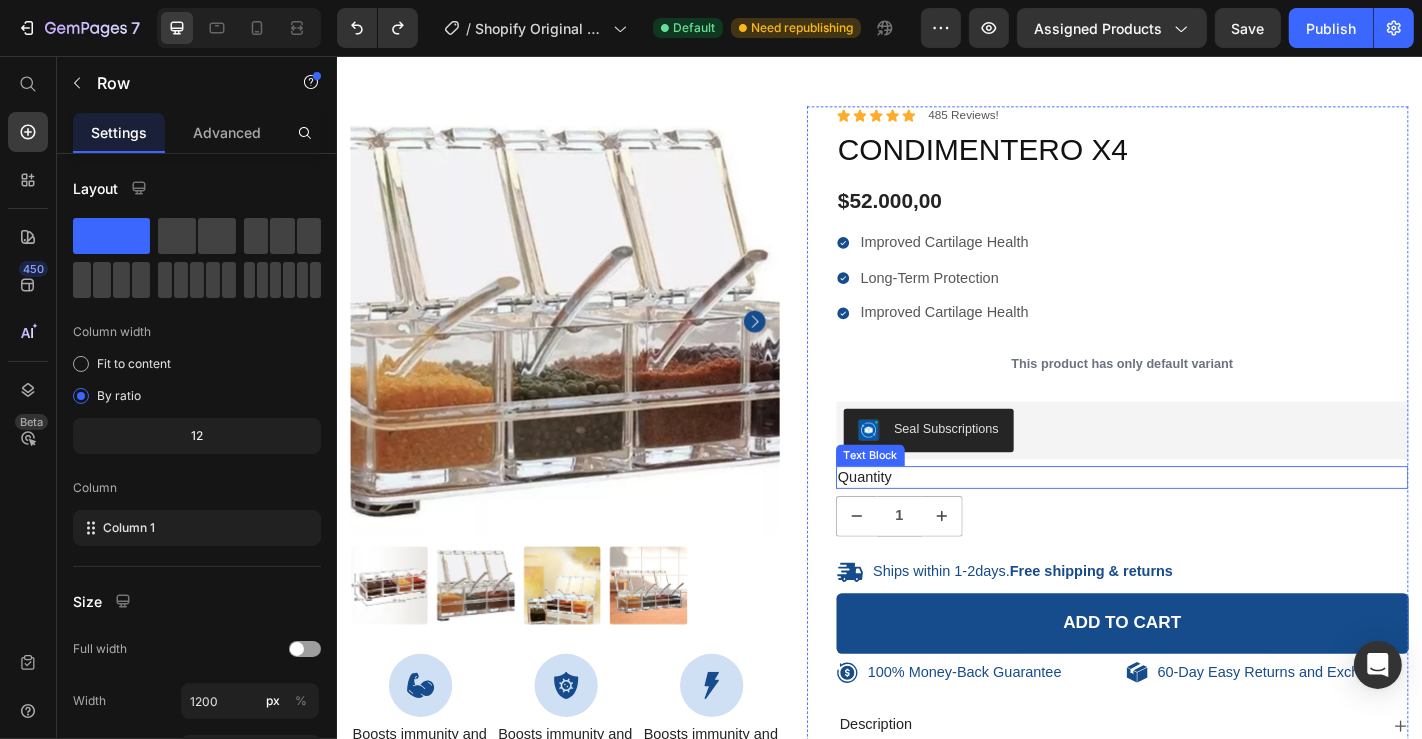 scroll, scrollTop: 0, scrollLeft: 0, axis: both 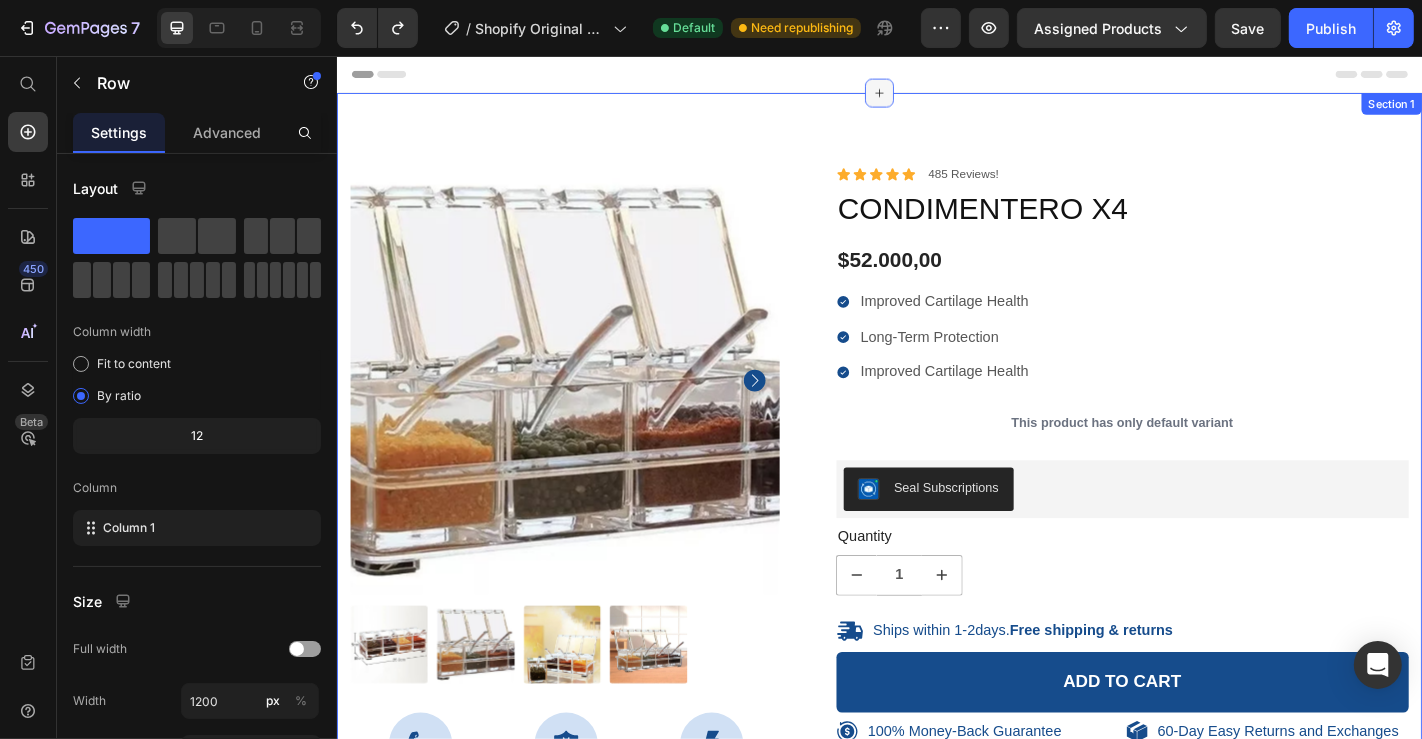 click 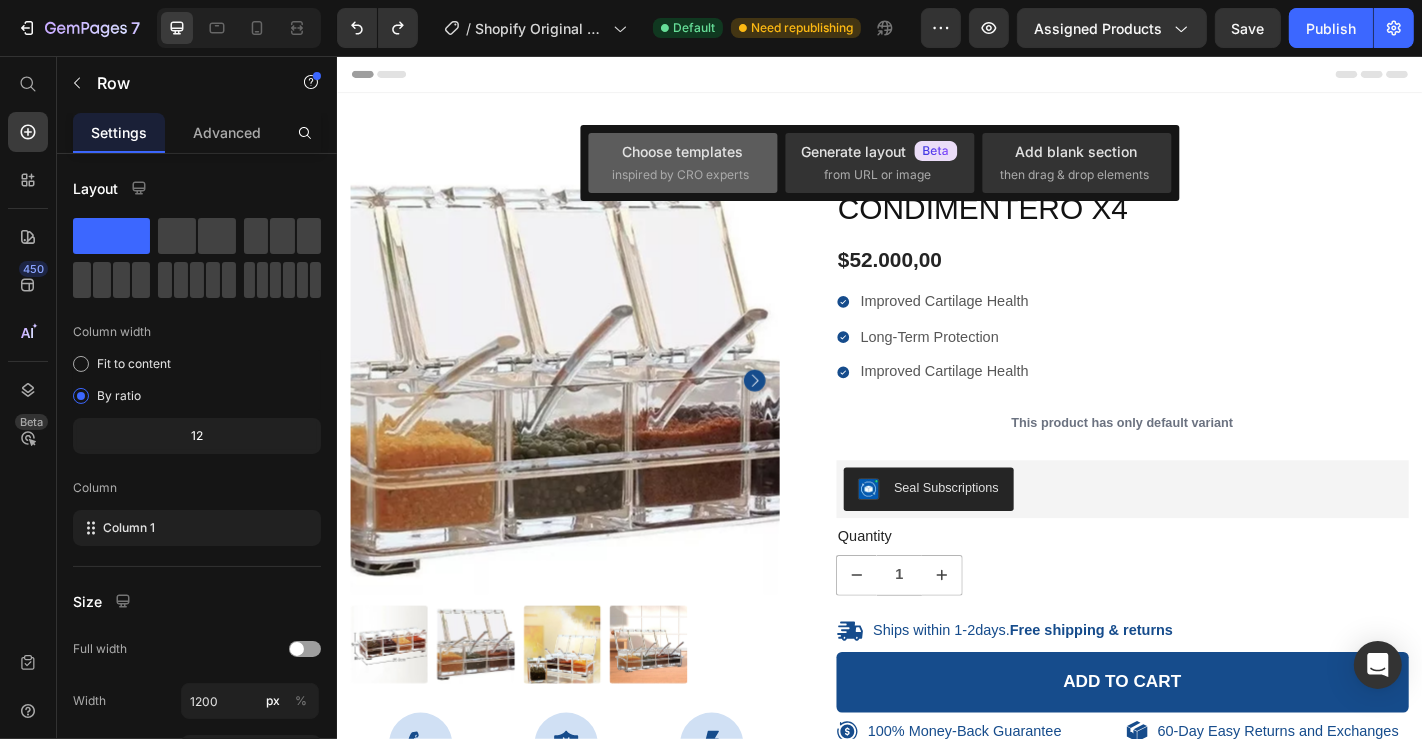 click on "Choose templates" at bounding box center [682, 151] 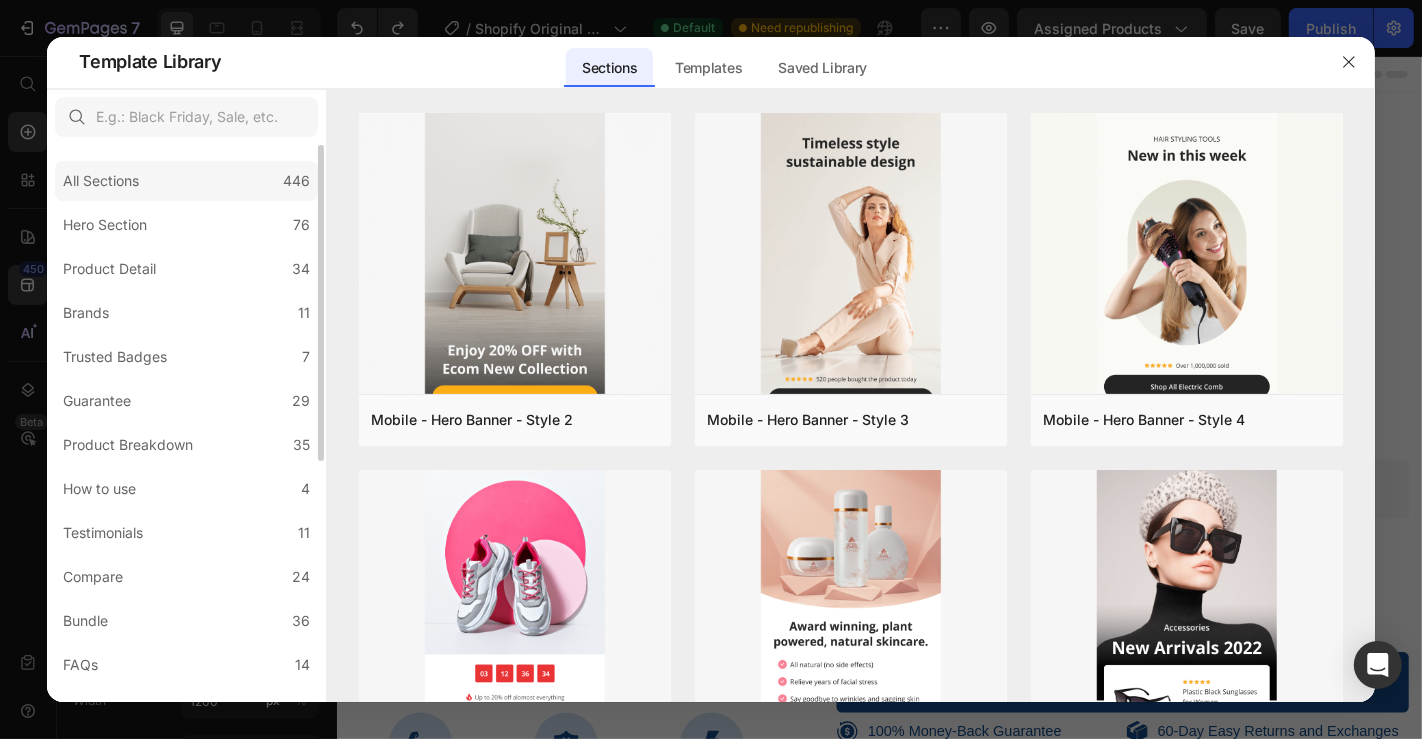 click on "All Sections 446" 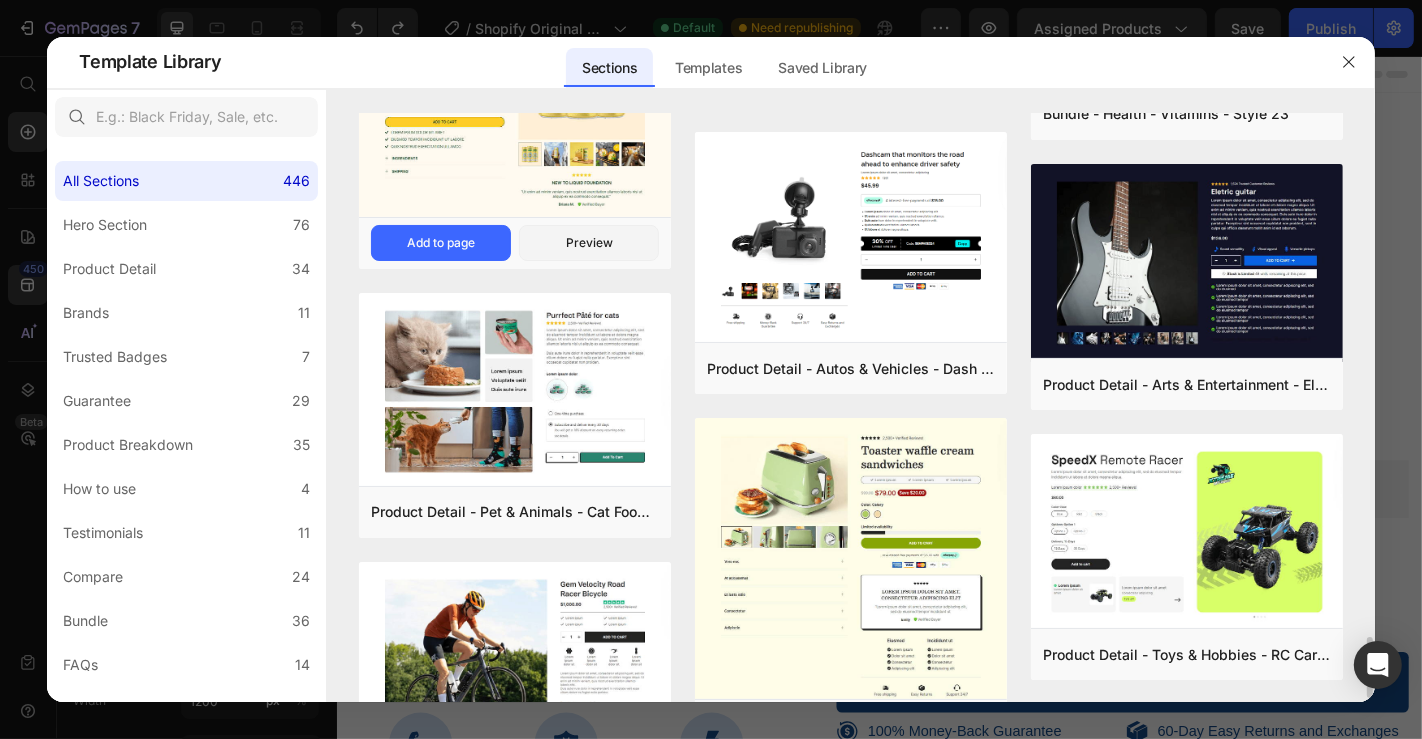 scroll, scrollTop: 3940, scrollLeft: 0, axis: vertical 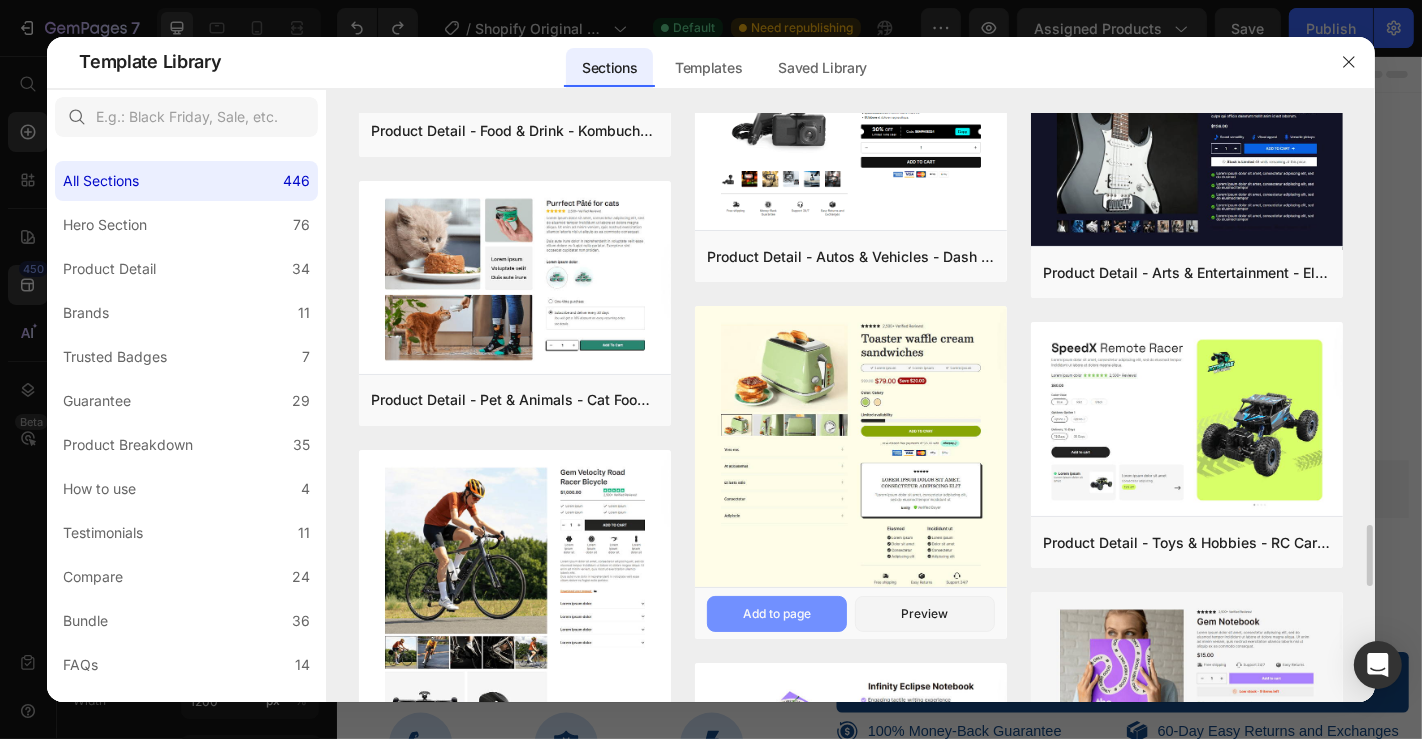 click on "Add to page" at bounding box center [777, 614] 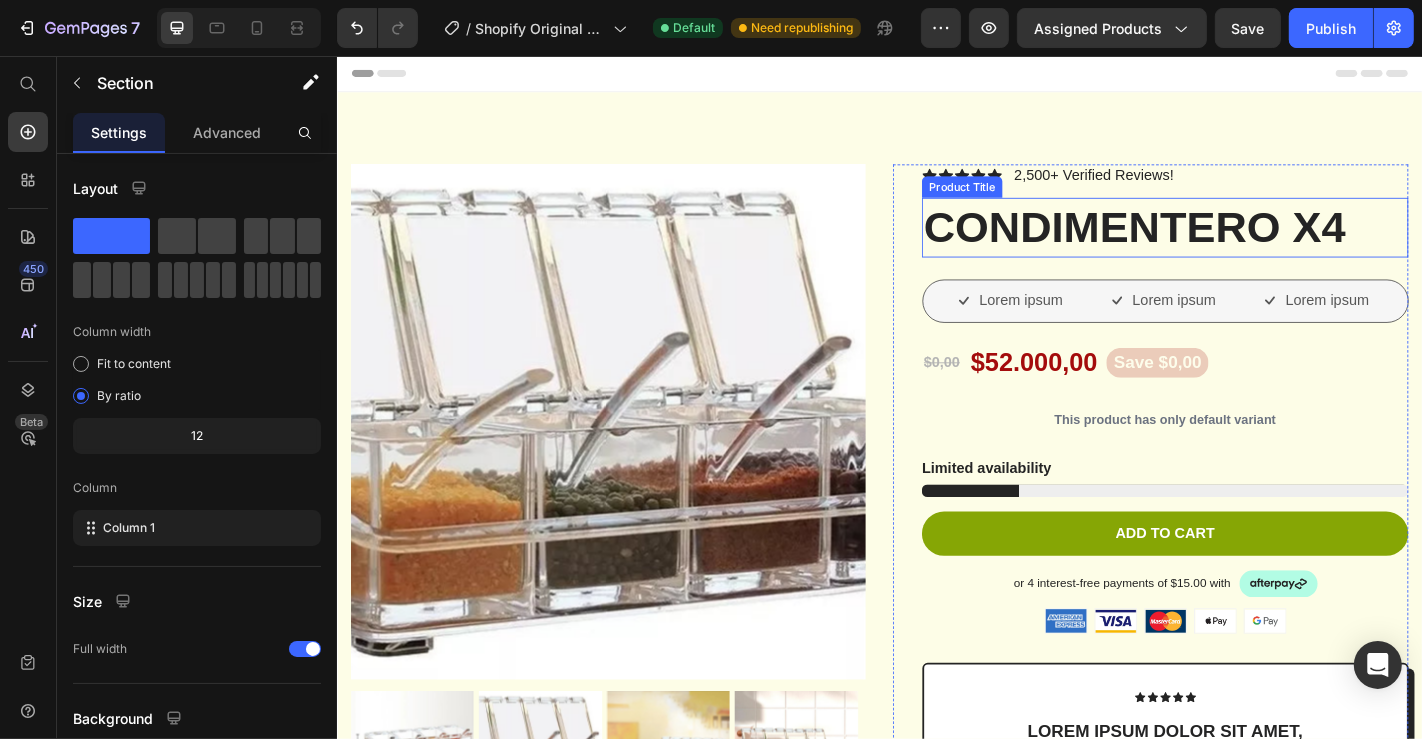 scroll, scrollTop: 0, scrollLeft: 0, axis: both 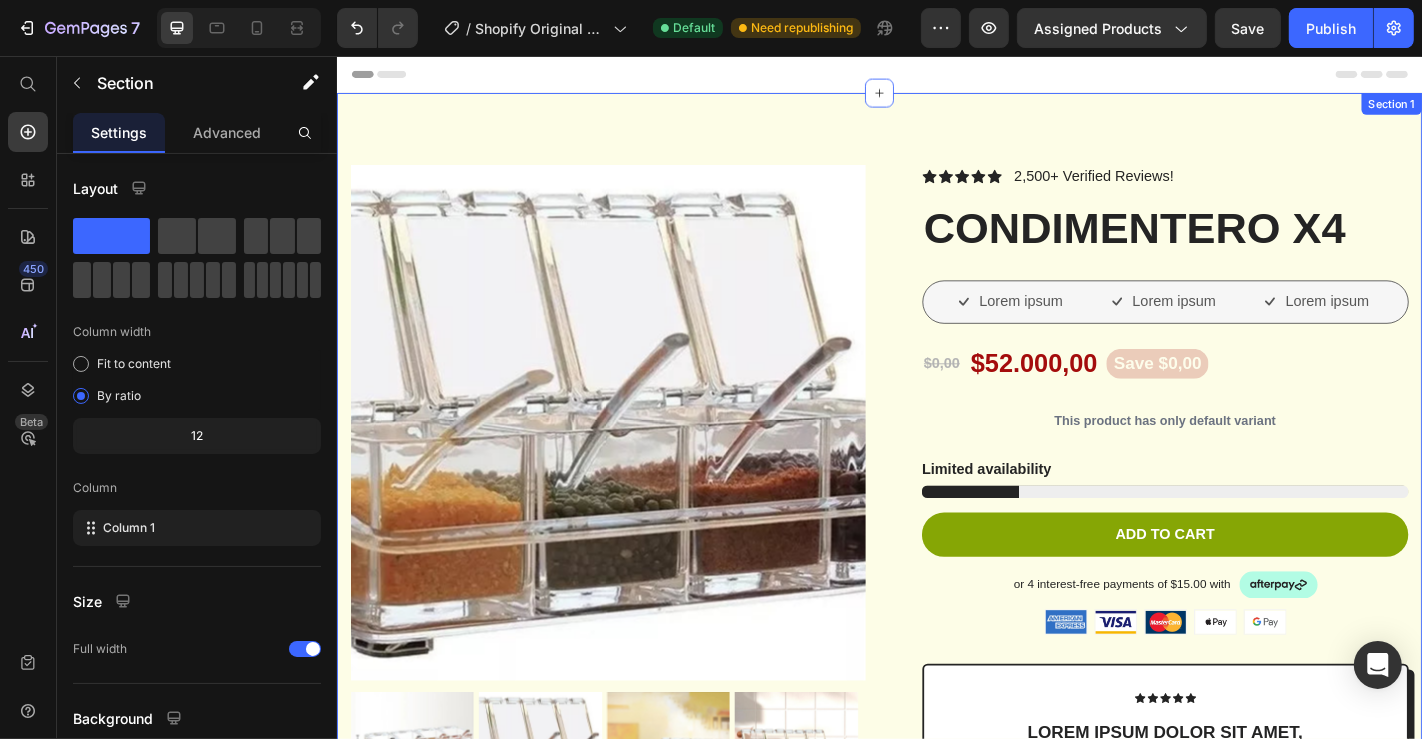 click on "Product Images
Vero eos
At accusamus
Et iusto odio
Consectetur
Adipiscin Accordion Icon Icon Icon Icon Icon Icon List 2,500+ Verified Reviews! Text Block Row CONDIMENTERO X4 Product Title
Lorem ipsum Item List
Lorem ipsum Item List
Lorem ipsum Item List Row $0,00 Product Price $52.000,00 Product Price Save $0,00 Product Badge Row This product has only default variant Product Variants & Swatches Limited availability Stock Counter Add to cart Add to Cart or 4 interest-free payments of $15.00 with Text Block Image Row Image Image Image Image Image Row Icon Icon Icon Icon Icon Icon List Lorem ipsum dolor sit amet, consectetur adipiscing elit Text Block
Verified Buyer Item List Row Row Eiusmod Text Block Row" at bounding box center [936, 744] 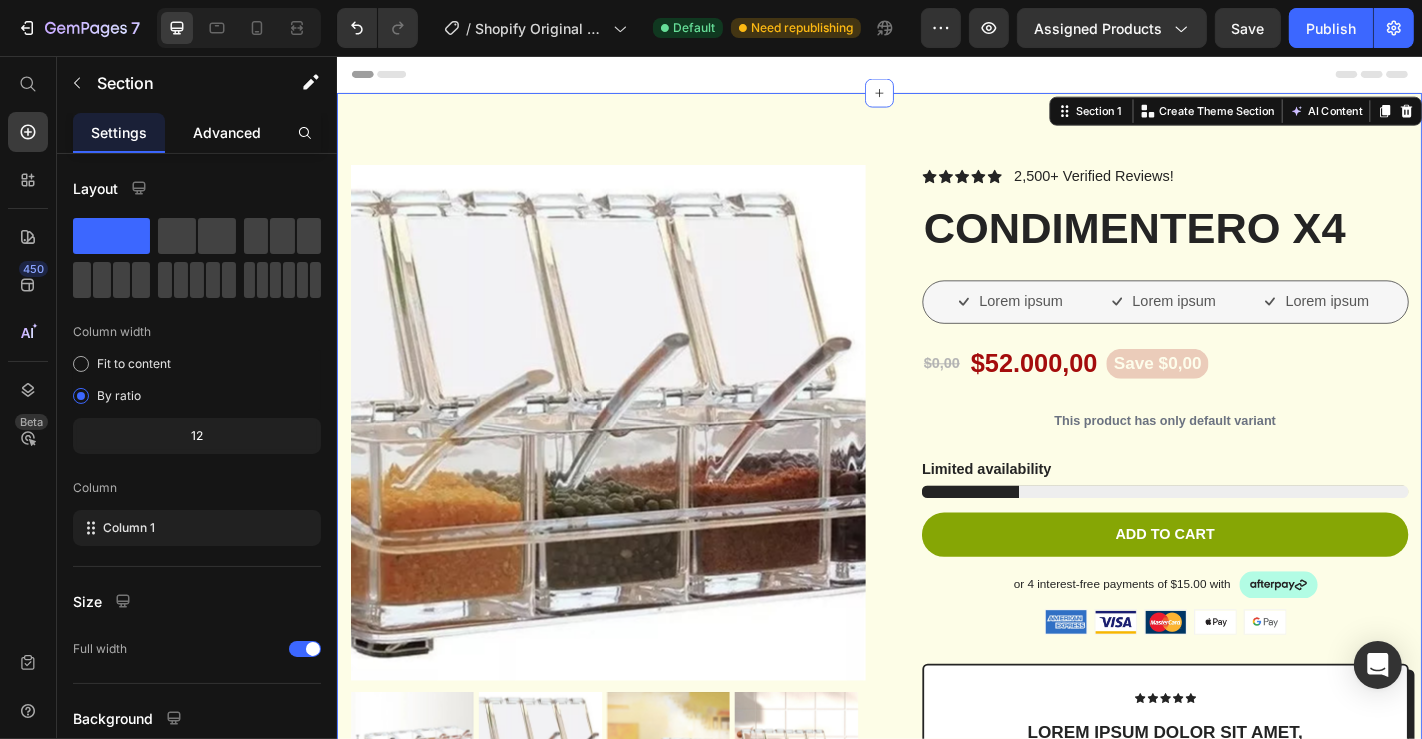 click on "Advanced" at bounding box center [227, 132] 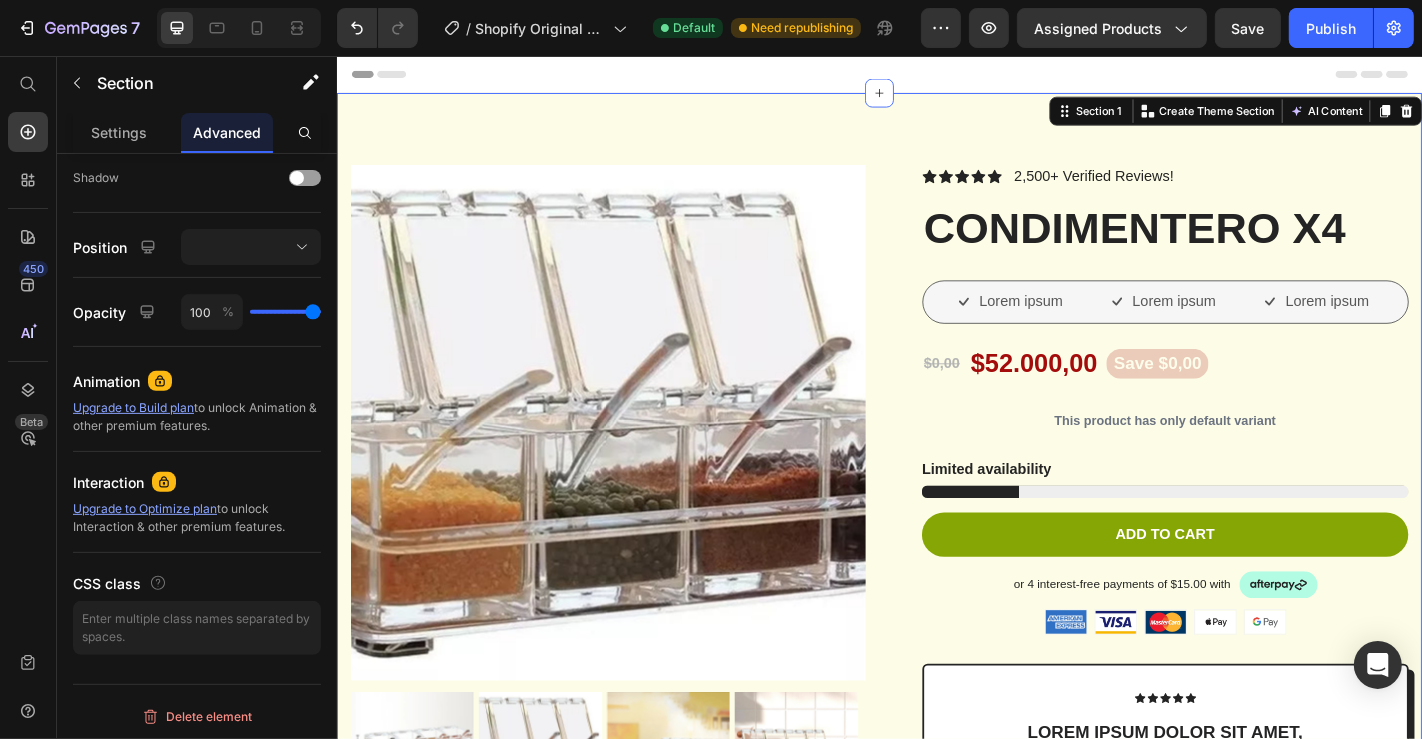 scroll, scrollTop: 105, scrollLeft: 0, axis: vertical 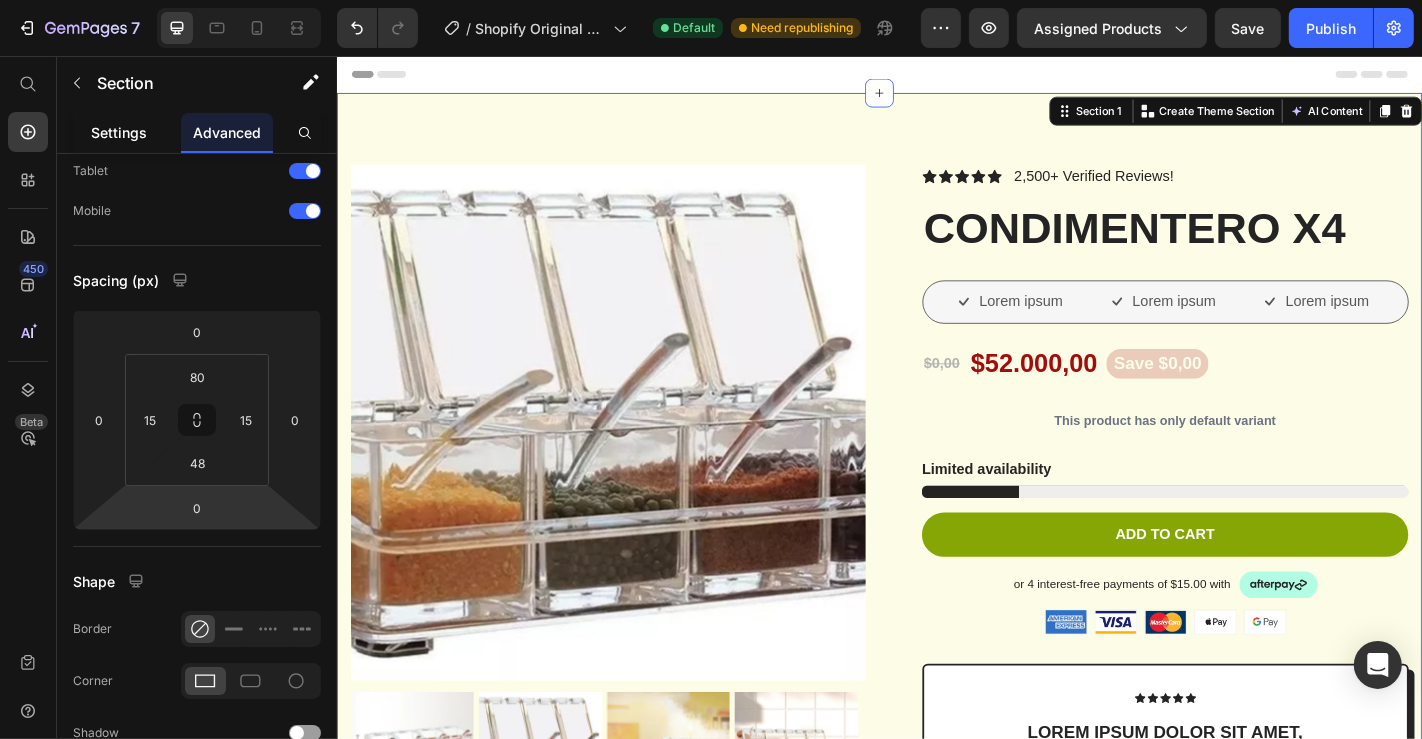 click on "Settings" at bounding box center (119, 132) 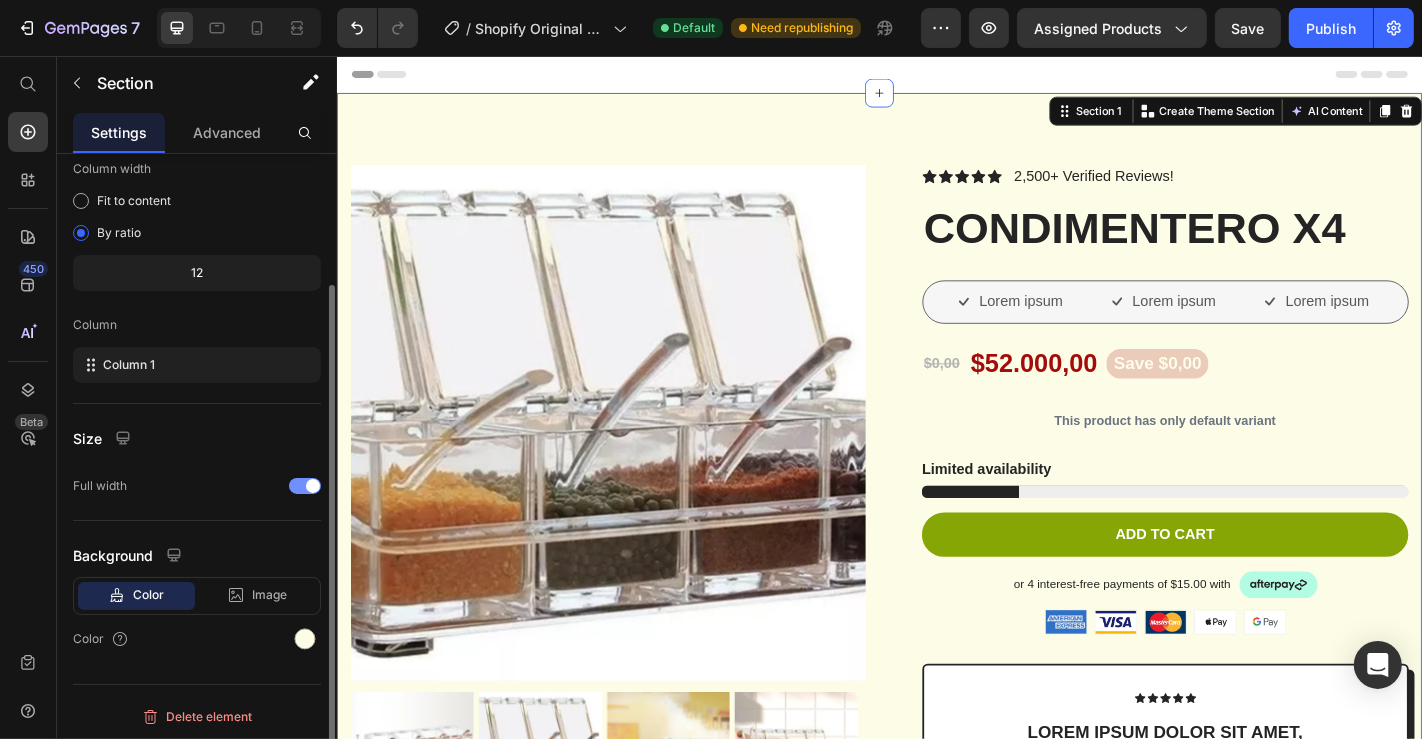 scroll, scrollTop: 0, scrollLeft: 0, axis: both 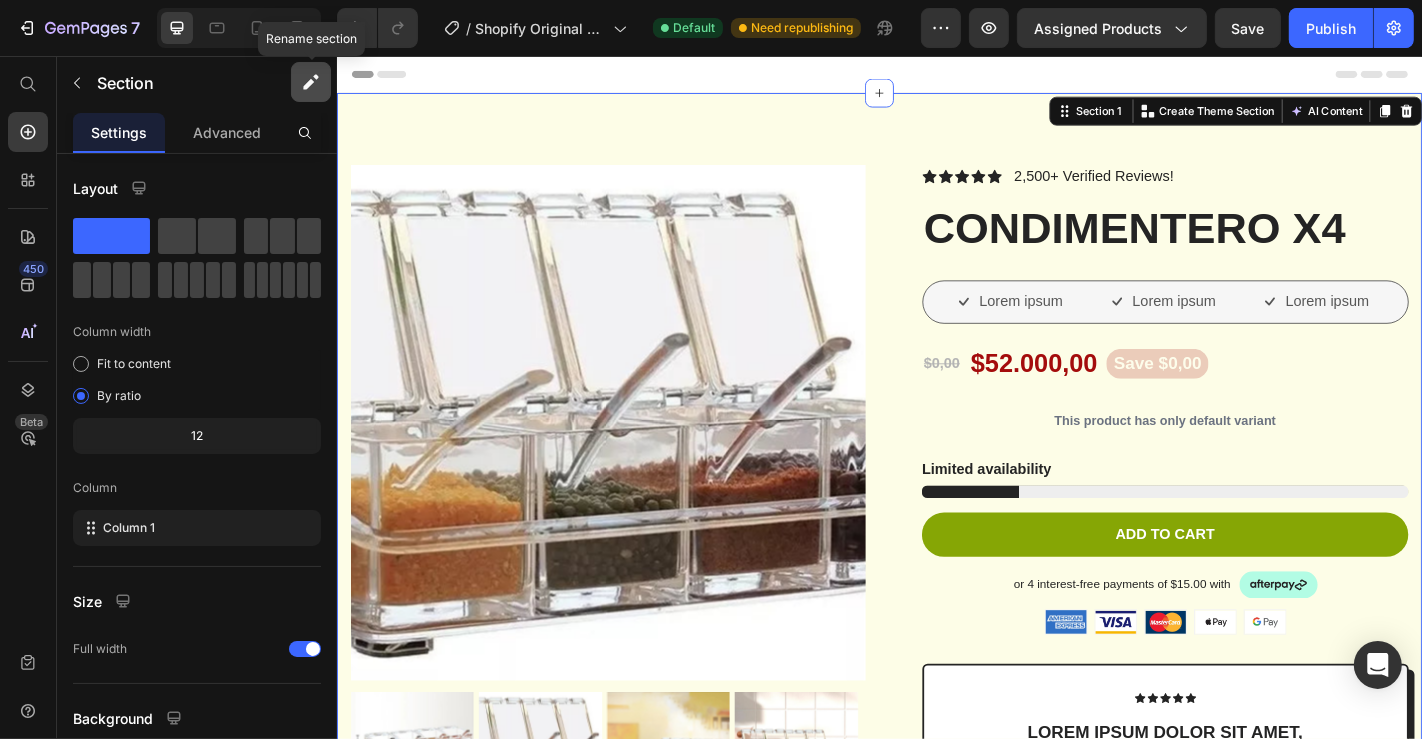 click 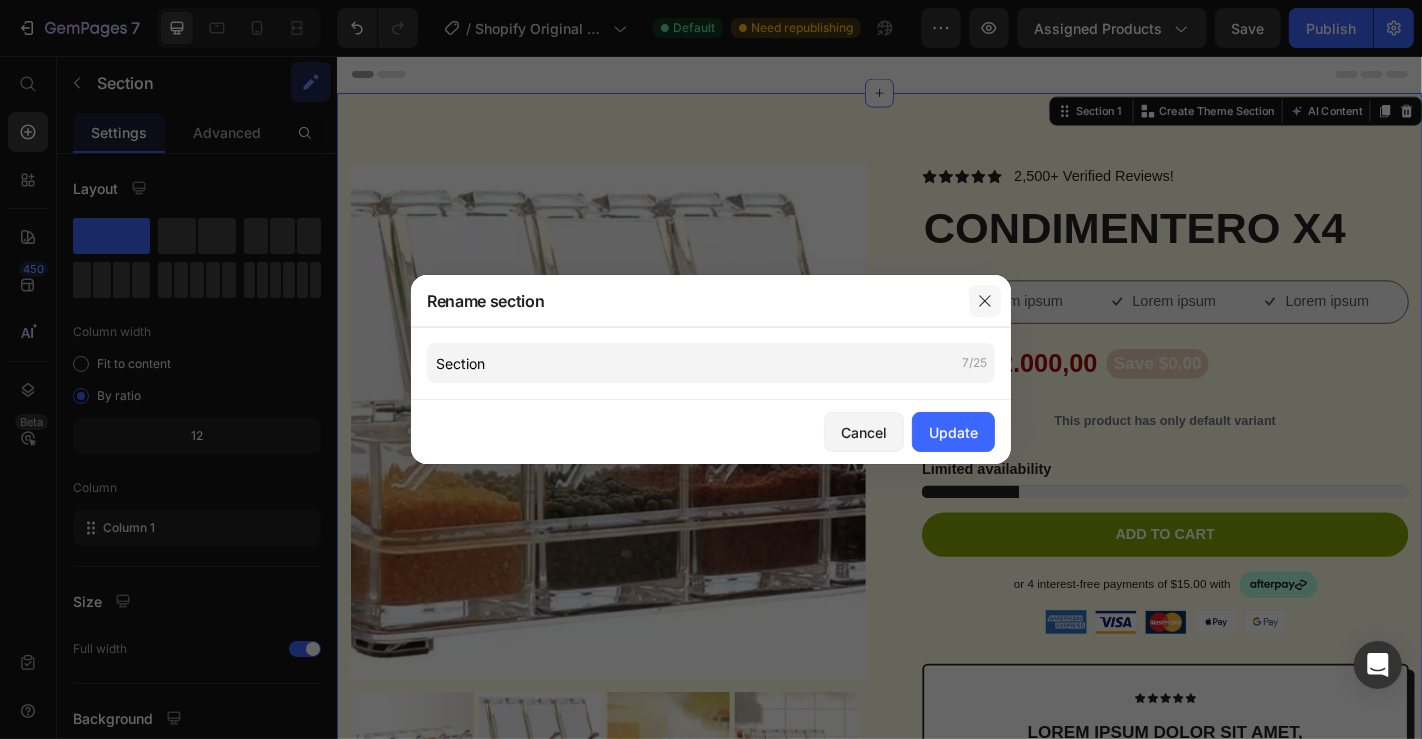 click 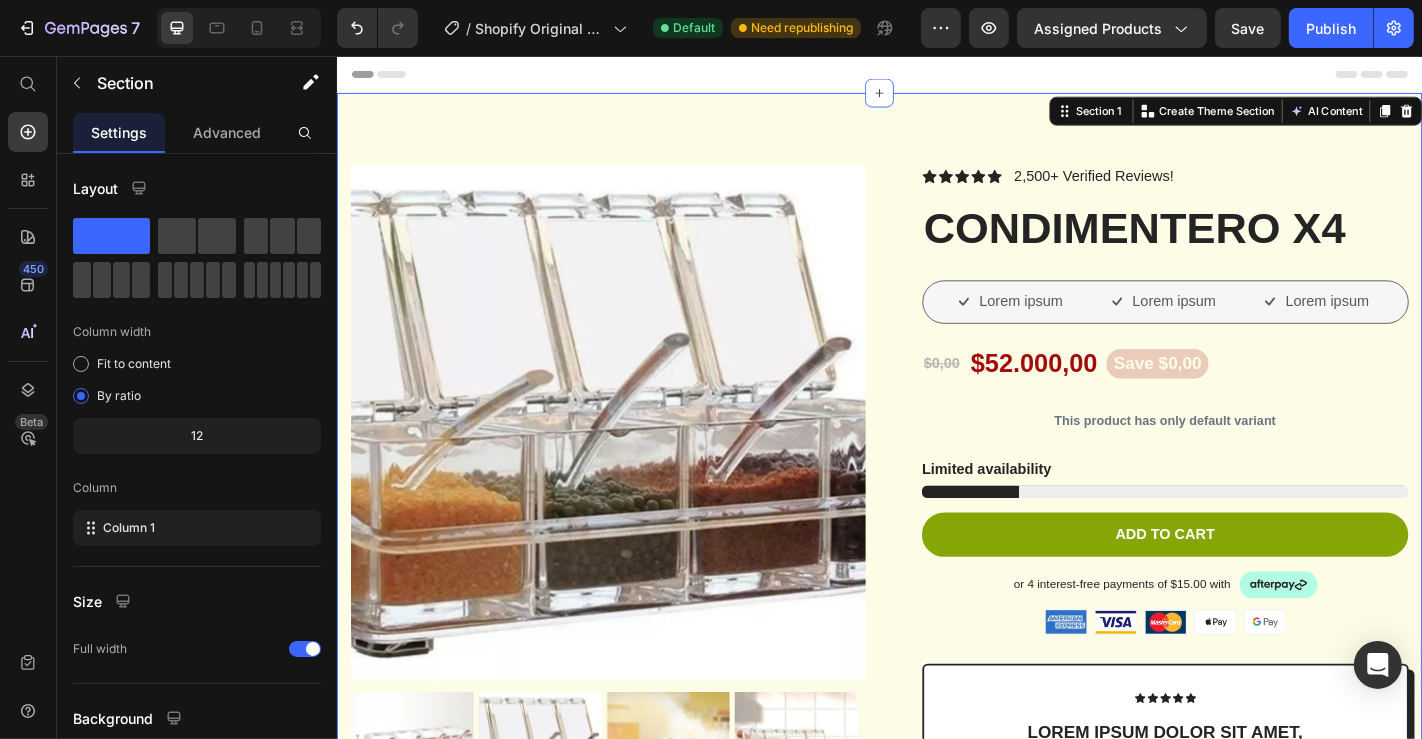 click on "Product Images
Vero eos
At accusamus
Et iusto odio
Consectetur
Adipiscin Accordion Icon Icon Icon Icon Icon Icon List 2,500+ Verified Reviews! Text Block Row CONDIMENTERO X4 Product Title
Lorem ipsum Item List
Lorem ipsum Item List
Lorem ipsum Item List Row $0,00 Product Price $52.000,00 Product Price Save $0,00 Product Badge Row This product has only default variant Product Variants & Swatches Limited availability Stock Counter Add to cart Add to Cart or 4 interest-free payments of $15.00 with Text Block Image Row Image Image Image Image Image Row Icon Icon Icon Icon Icon Icon List Lorem ipsum dolor sit amet, consectetur adipiscing elit Text Block
Verified Buyer Item List Row Row Eiusmod Text Block Row" at bounding box center [936, 744] 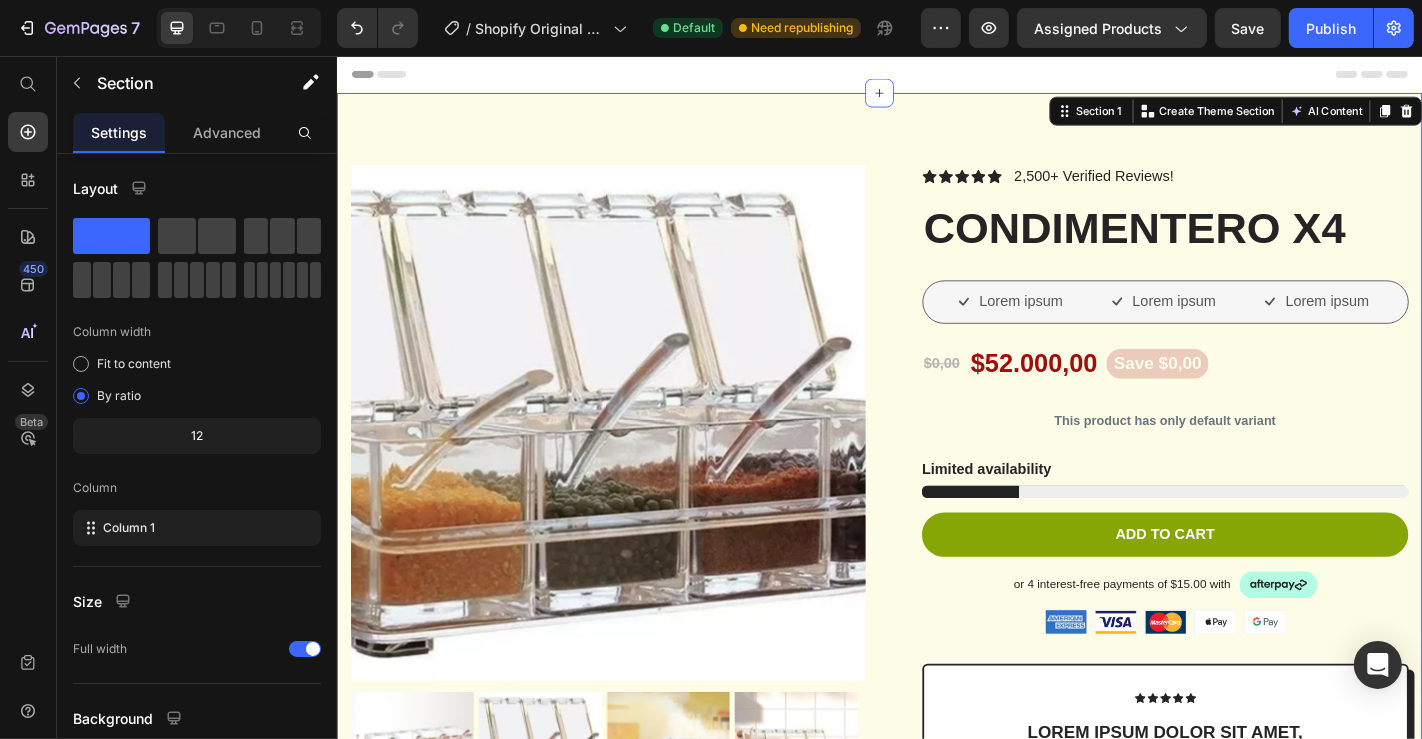 click on "Product Images
Vero eos
At accusamus
Et iusto odio
Consectetur
Adipiscin Accordion Icon Icon Icon Icon Icon Icon List 2,500+ Verified Reviews! Text Block Row CONDIMENTERO X4 Product Title
Lorem ipsum Item List
Lorem ipsum Item List
Lorem ipsum Item List Row $0,00 Product Price $52.000,00 Product Price Save $0,00 Product Badge Row This product has only default variant Product Variants & Swatches Limited availability Stock Counter Add to cart Add to Cart or 4 interest-free payments of $15.00 with Text Block Image Row Image Image Image Image Image Row Icon Icon Icon Icon Icon Icon List Lorem ipsum dolor sit amet, consectetur adipiscing elit Text Block
Verified Buyer Item List Row Row Eiusmod Text Block Row" at bounding box center (936, 744) 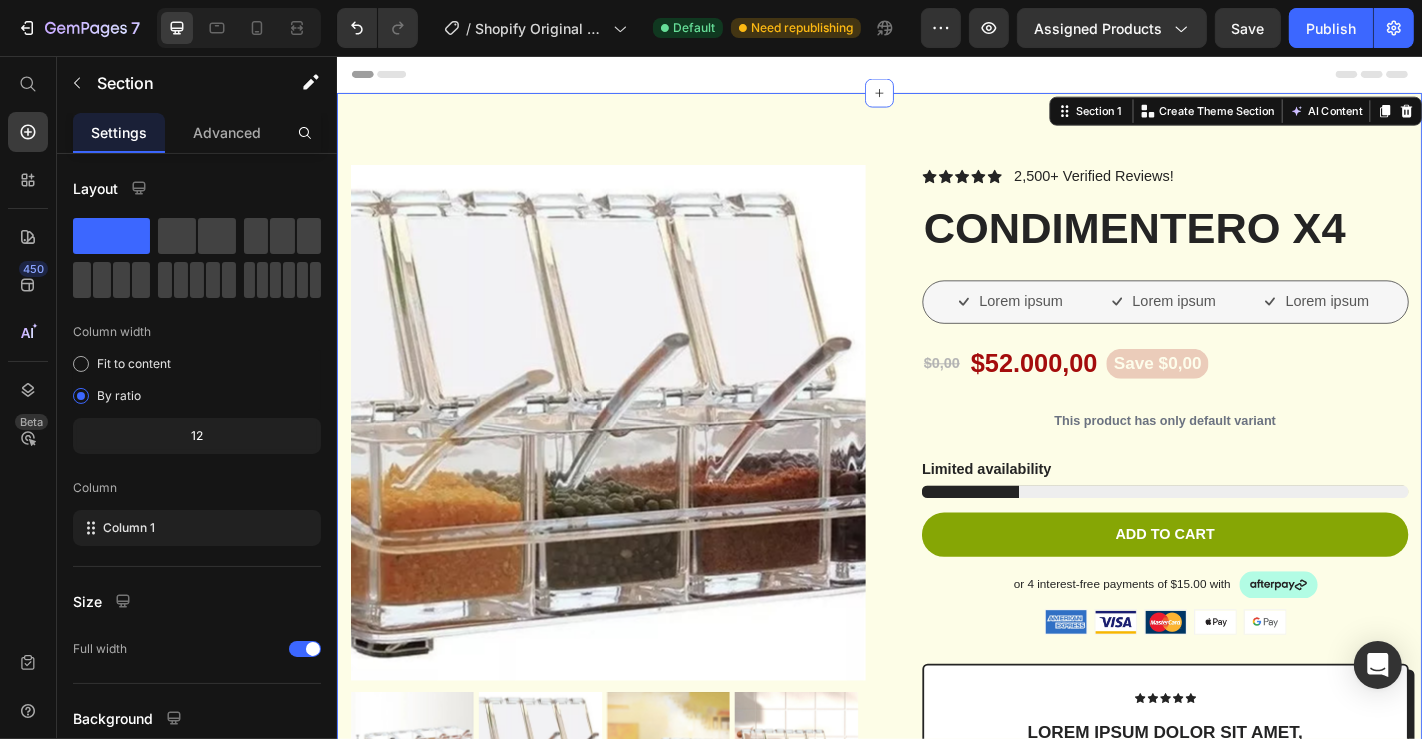click on "Product Images
Vero eos
At accusamus
Et iusto odio
Consectetur
Adipiscin Accordion Icon Icon Icon Icon Icon Icon List 2,500+ Verified Reviews! Text Block Row CONDIMENTERO X4 Product Title
Lorem ipsum Item List
Lorem ipsum Item List
Lorem ipsum Item List Row $0,00 Product Price $52.000,00 Product Price Save $0,00 Product Badge Row This product has only default variant Product Variants & Swatches Limited availability Stock Counter Add to cart Add to Cart or 4 interest-free payments of $15.00 with Text Block Image Row Image Image Image Image Image Row Icon Icon Icon Icon Icon Icon List Lorem ipsum dolor sit amet, consectetur adipiscing elit Text Block
Verified Buyer Item List Row Row Eiusmod Text Block Row" at bounding box center (936, 744) 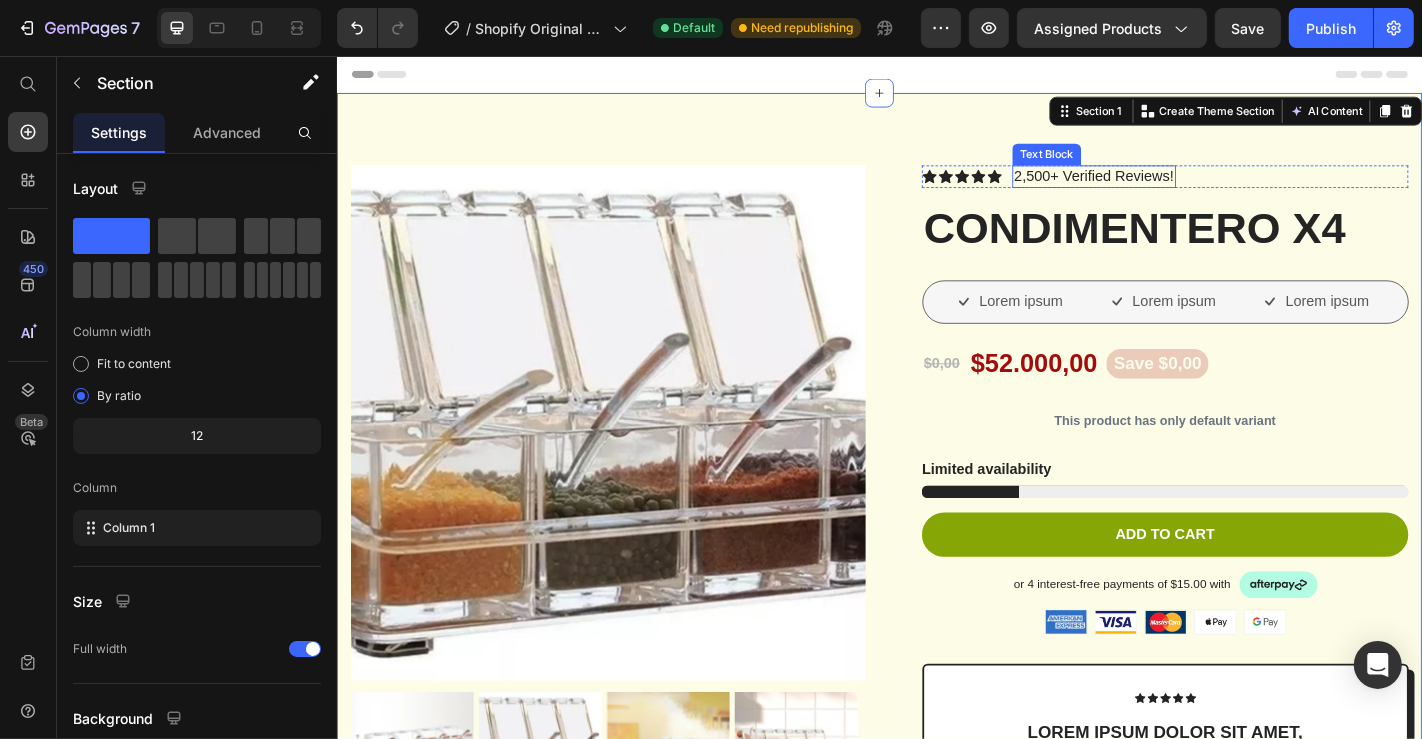 click on "2,500+ Verified Reviews!" at bounding box center (1173, 189) 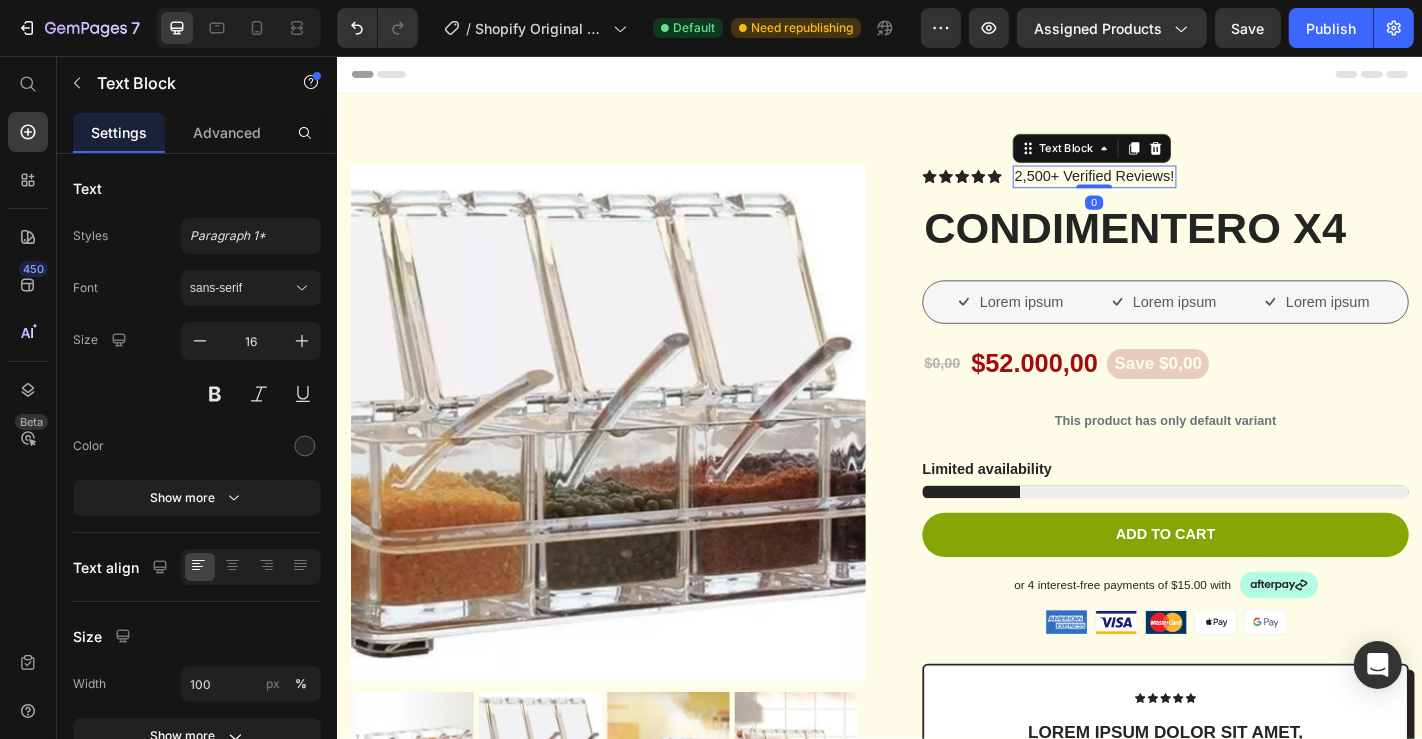 click on "2,500+ Verified Reviews!" at bounding box center [1173, 189] 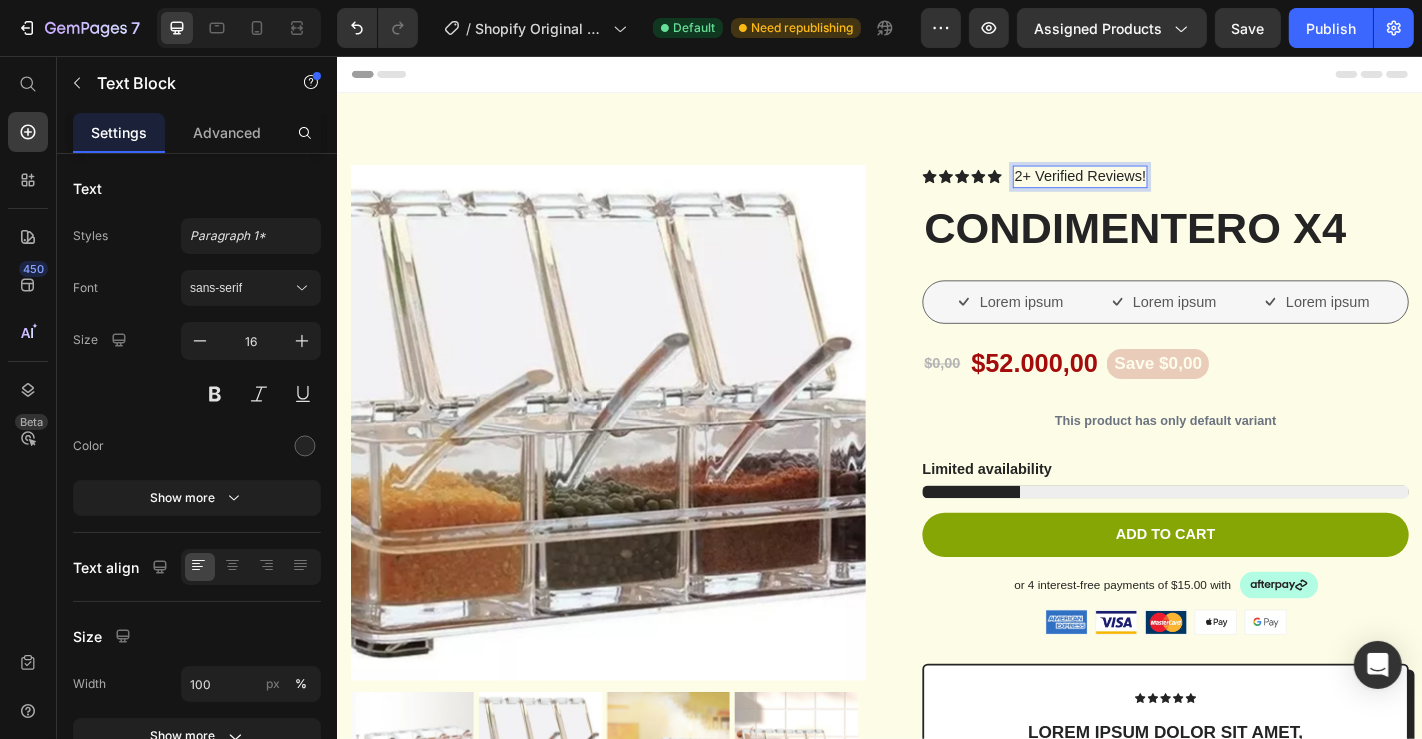 click on "2+ Verified Reviews!" at bounding box center (1157, 189) 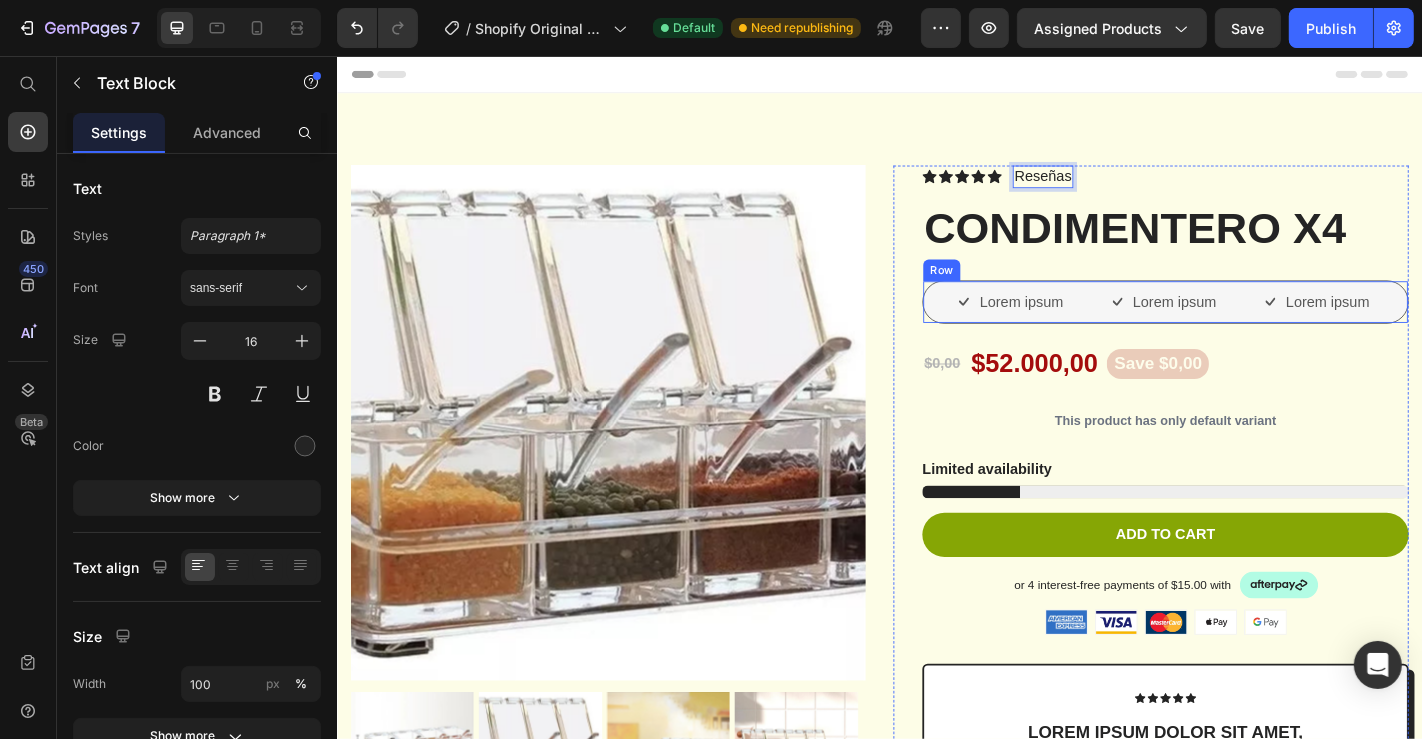 click on "Lorem ipsum Item List
Lorem ipsum Item List
Lorem ipsum Item List Row" at bounding box center [1252, 328] 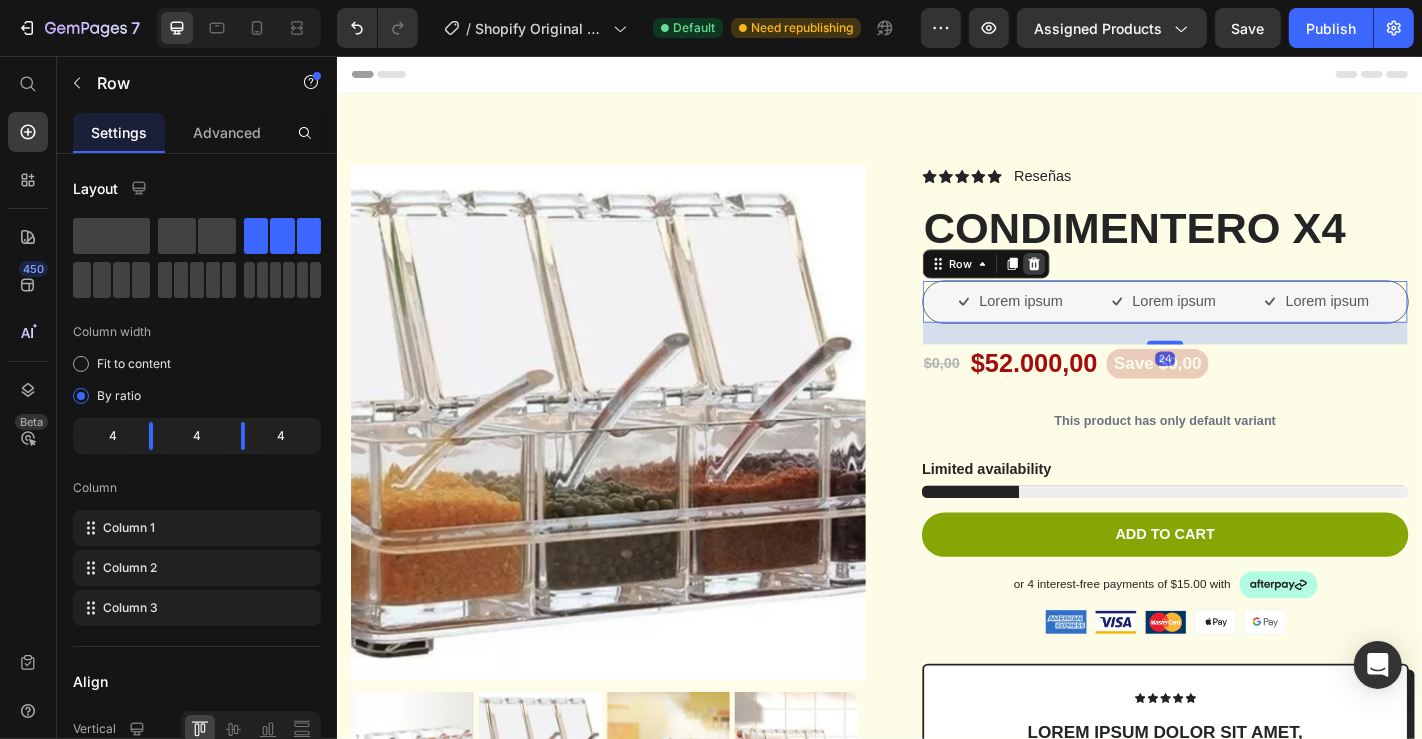click 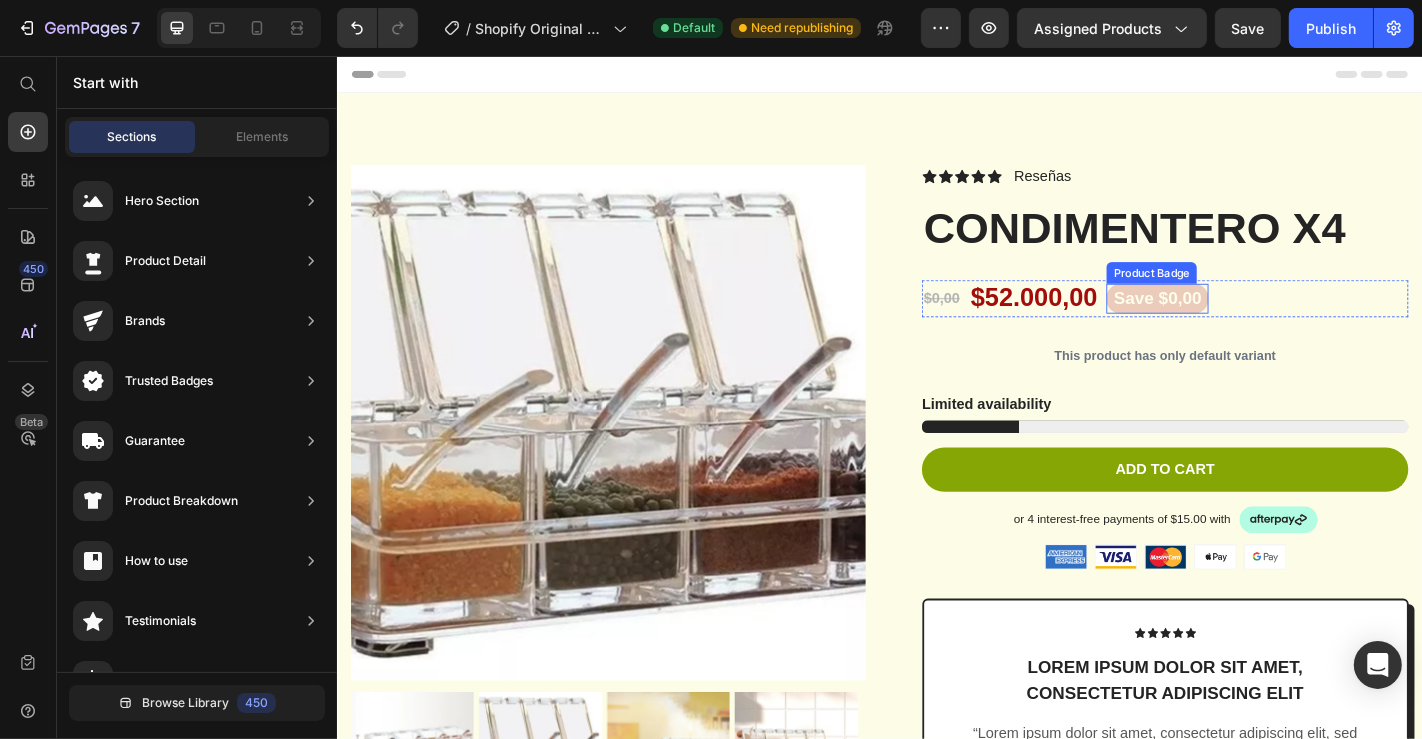 click on "Save $0,00" at bounding box center [1243, 324] 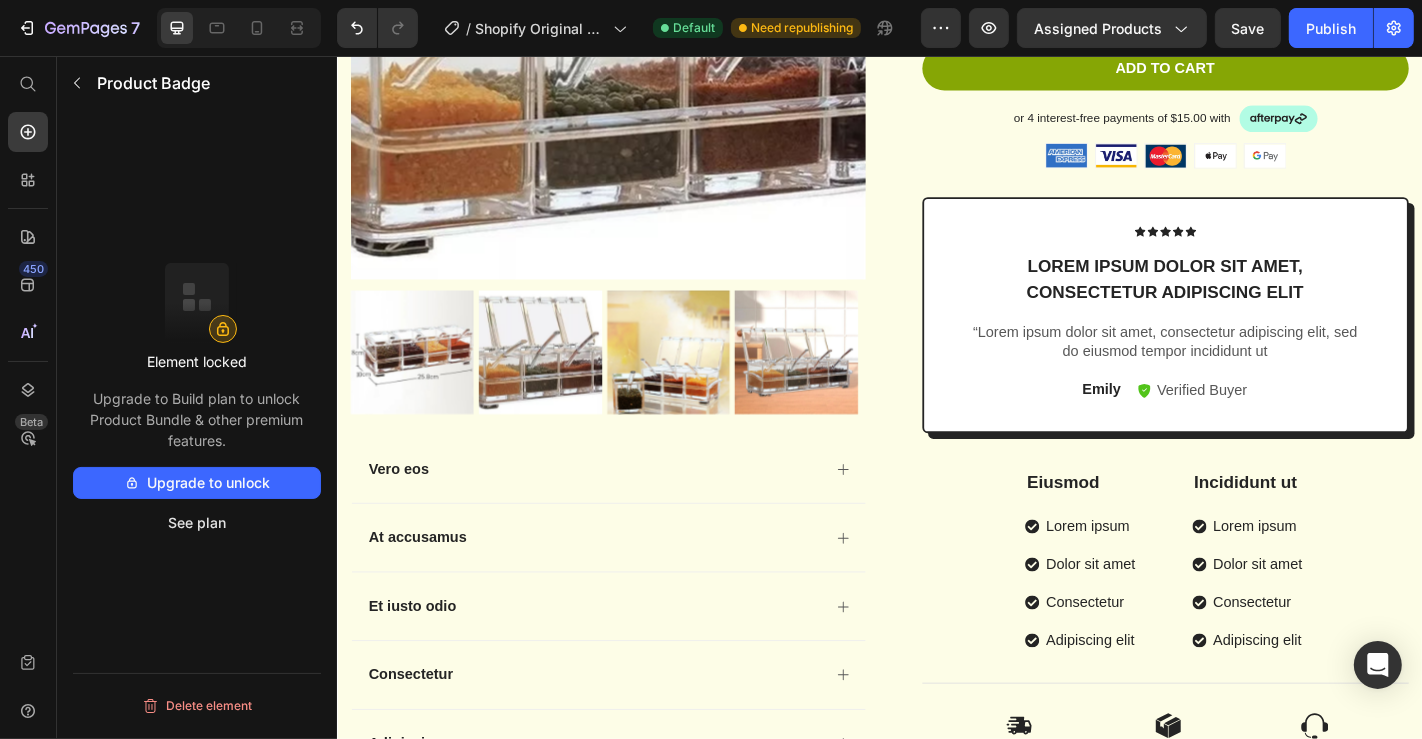 scroll, scrollTop: 0, scrollLeft: 0, axis: both 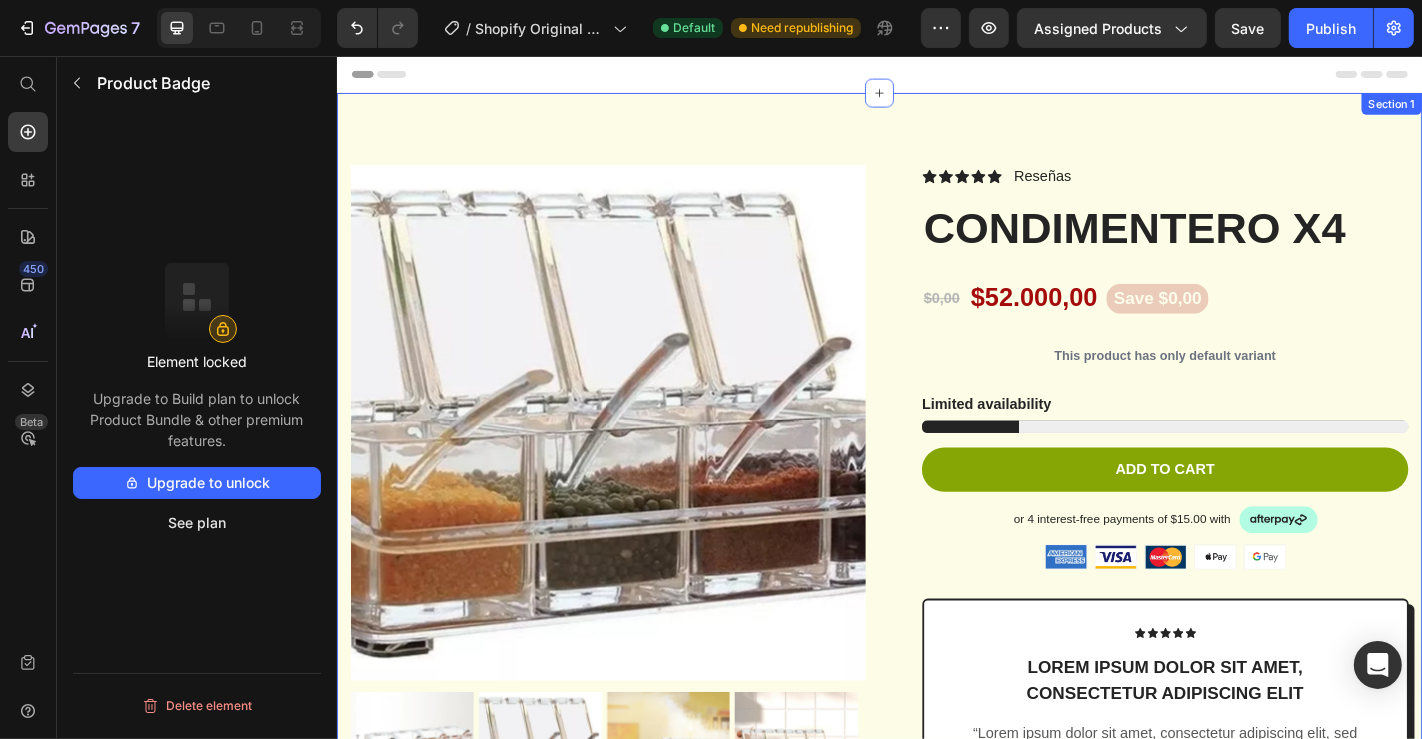 click on "Product Images
Vero eos
At accusamus
Et iusto odio
Consectetur
Adipiscin Accordion Icon Icon Icon Icon Icon Icon List Reseñas Text Block Row CONDIMENTERO X4 Product Title $0,00 Product Price $52.000,00 Product Price Save $0,00 Product Badge Row This product has only default variant Product Variants & Swatches Limited availability Stock Counter Add to cart Add to Cart or 4 interest-free payments of $15.00 with Text Block Image Row Image Image Image Image Image Row Icon Icon Icon Icon Icon Icon List Lorem ipsum dolor sit amet, consectetur adipiscing elit Text Block “Lorem ipsum dolor sit amet, consectetur adipiscing elit, sed do eiusmod tempor incididunt ut  Text Block [FIRST] Text Block Lorem ipsum Dolor sit amet Consectetur  Row" at bounding box center (936, 730) 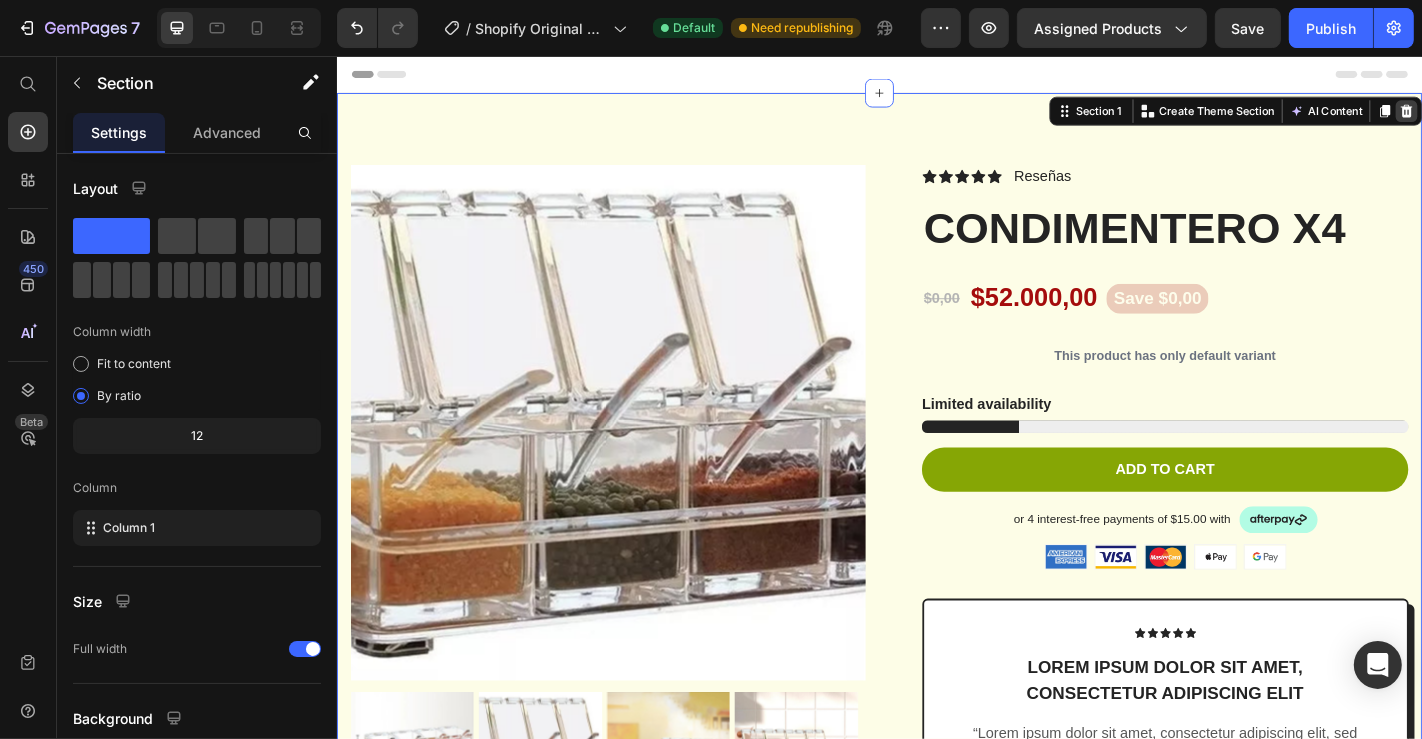 click 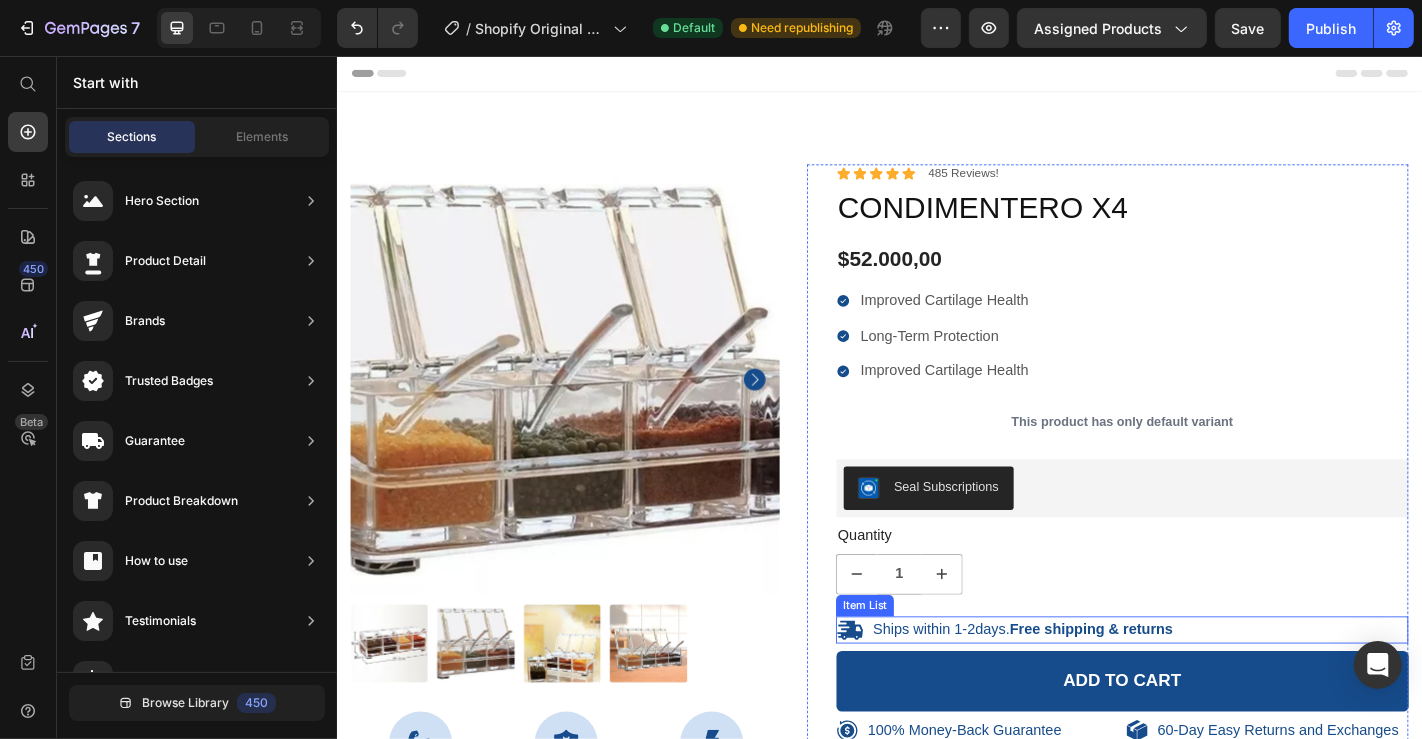 scroll, scrollTop: 0, scrollLeft: 0, axis: both 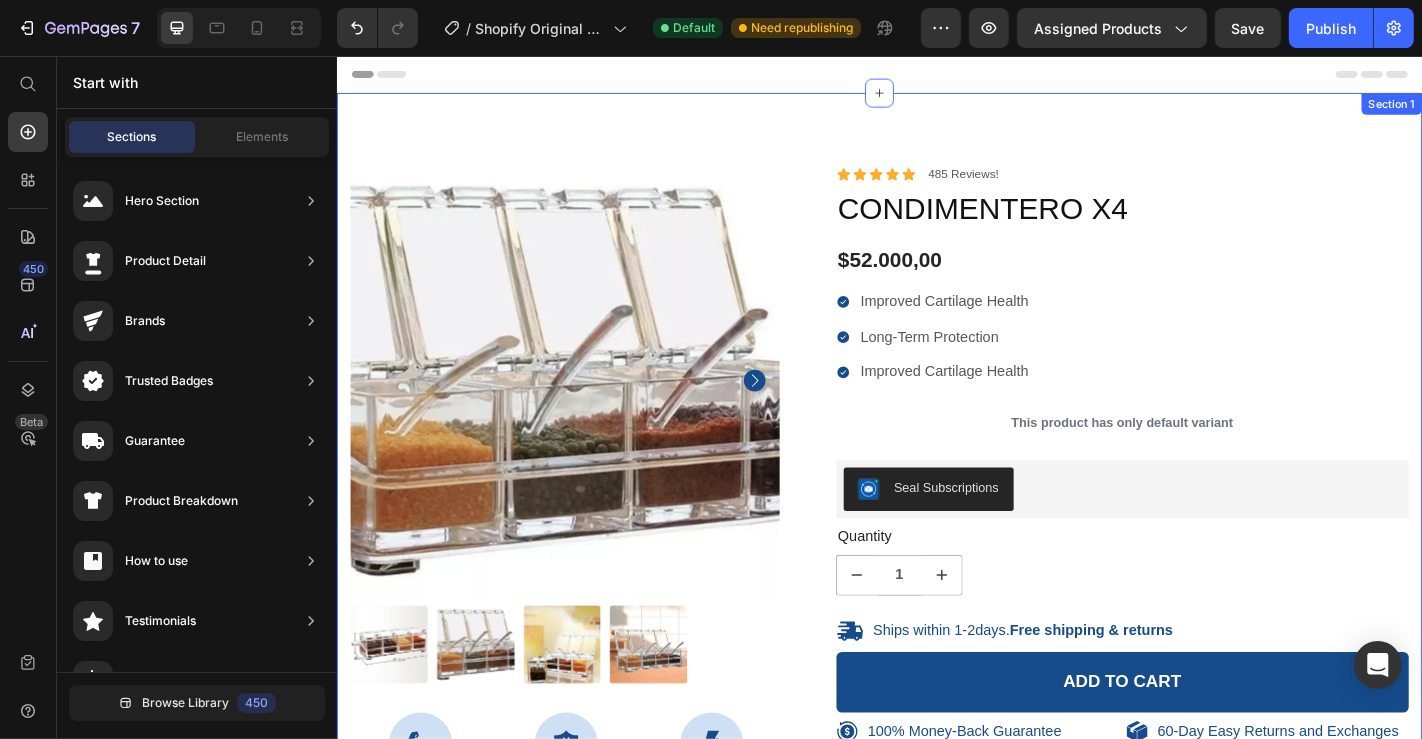 click on "100% Money-Back Guarantee Item List
60-Day Easy Returns Item List Row
Product Images
Icon Boosts immunity and defense Text Block
Icon Boosts immunity and defense Text Block
Icon Boosts immunity and defense Text Block Row Icon Icon Icon Icon Icon Icon List [FIRST] [LAST]. Text Block Row Verified Buyer Item List Row “At vero eos et accusamus et iusto odio dignissimos ducimus qui blanditiis praesentium voluptatum” Text Block Row Icon Icon Icon Icon Icon Icon List 485 Reviews! Text Block Row CONDIMENTERO X4 Product Title $52.000,00 Product Price Improved Cartilage Health Long-Term Protection Improved Cartilage Health Item List This product has only default variant Product Variants & Swatches Seal Subscriptions Seal Subscriptions Quantity Text Block 1 Product Quantity
Ships within 1-2days.  Free shipping & returns Item List 1 Product Quantity Add to cart Add to Cart Row" at bounding box center [936, 621] 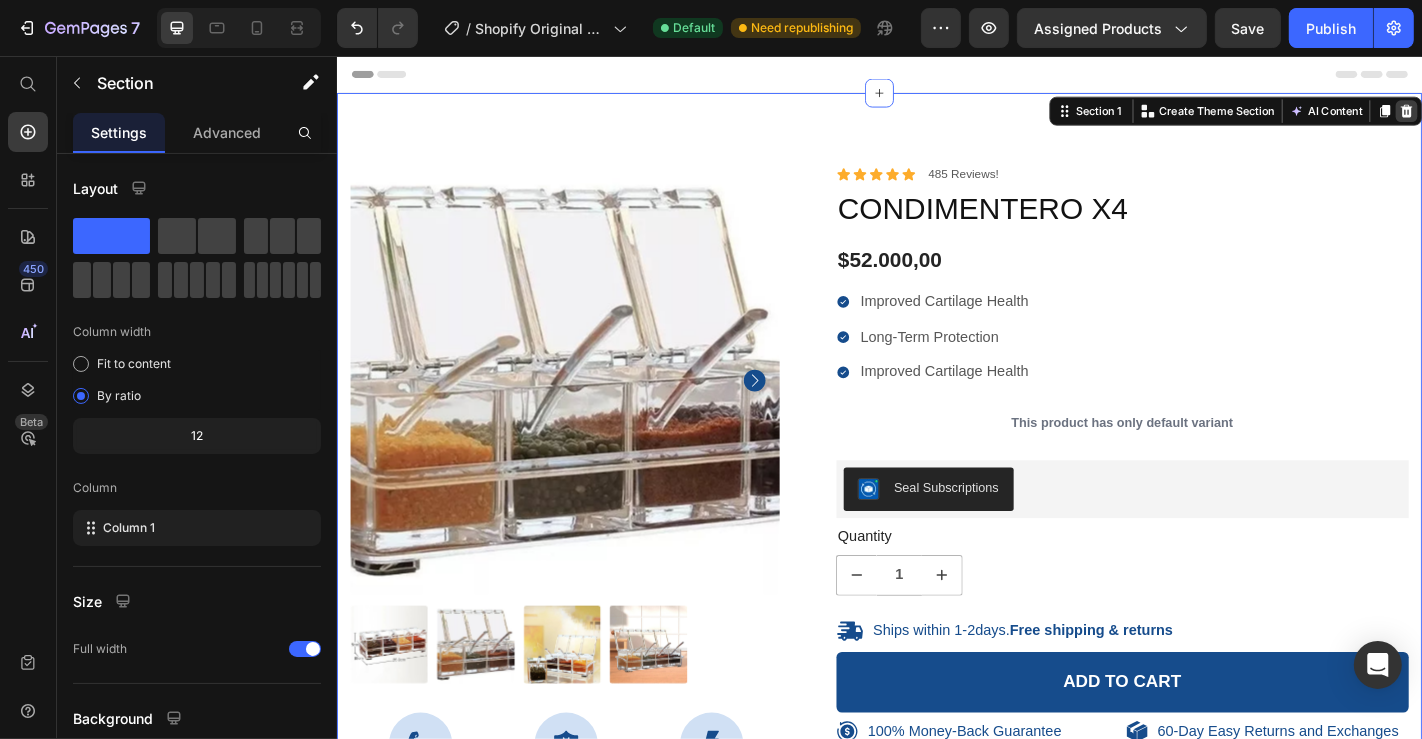 click 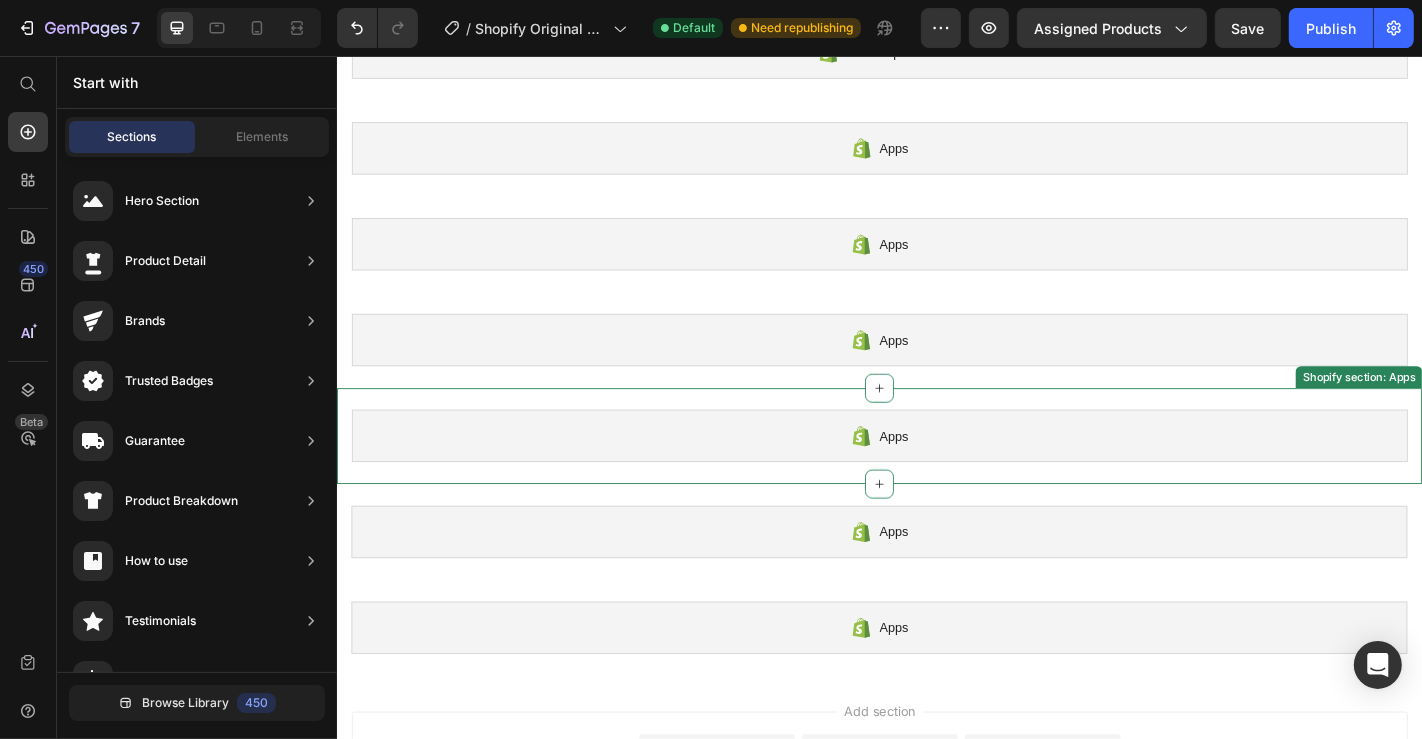 scroll, scrollTop: 0, scrollLeft: 0, axis: both 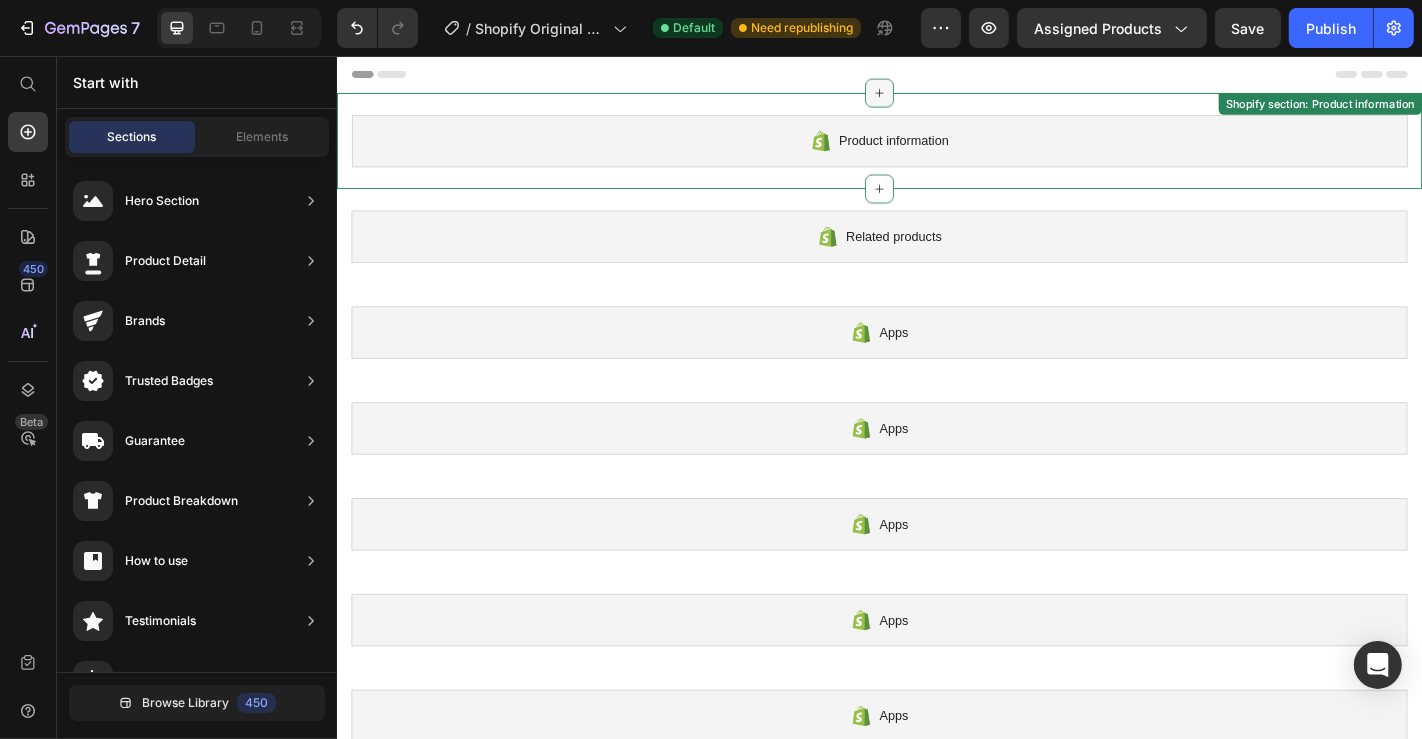 click 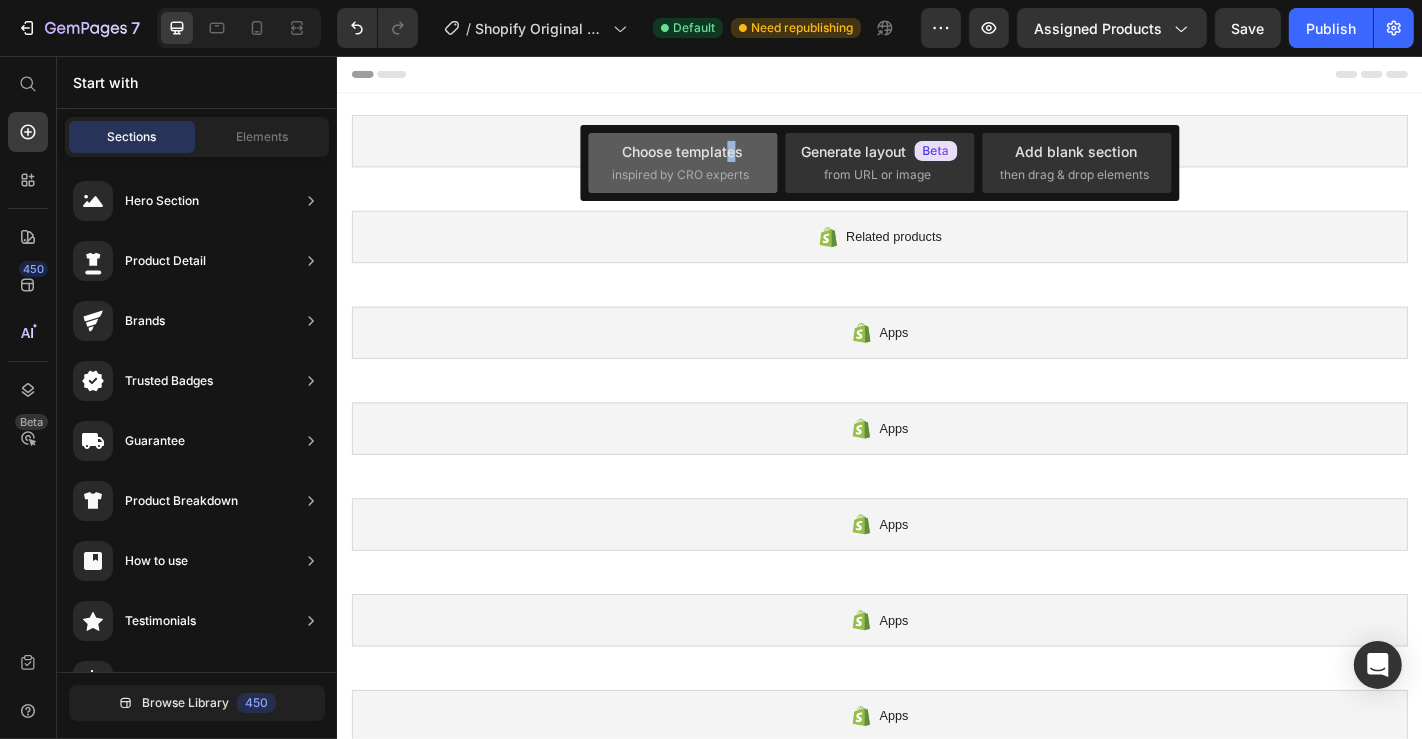 click on "Choose templates" at bounding box center (682, 151) 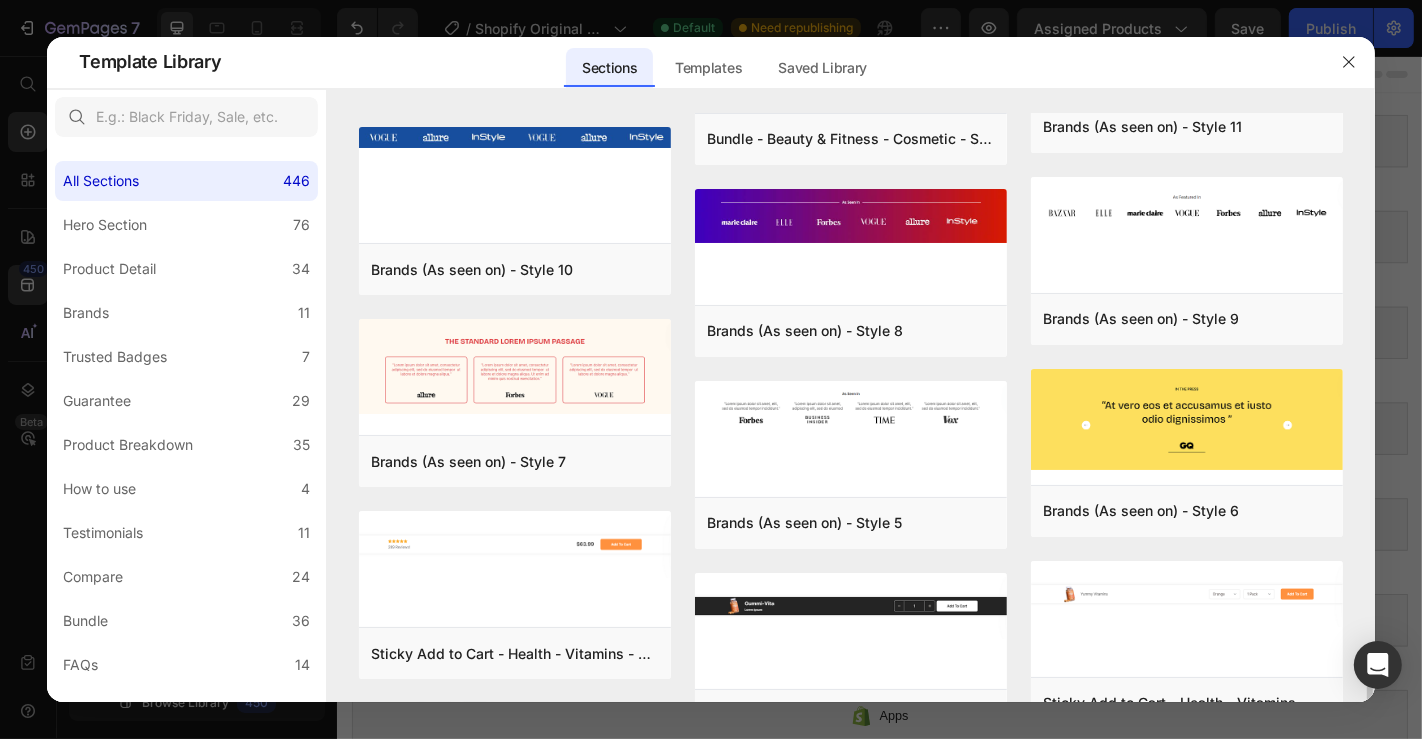 scroll, scrollTop: 6035, scrollLeft: 0, axis: vertical 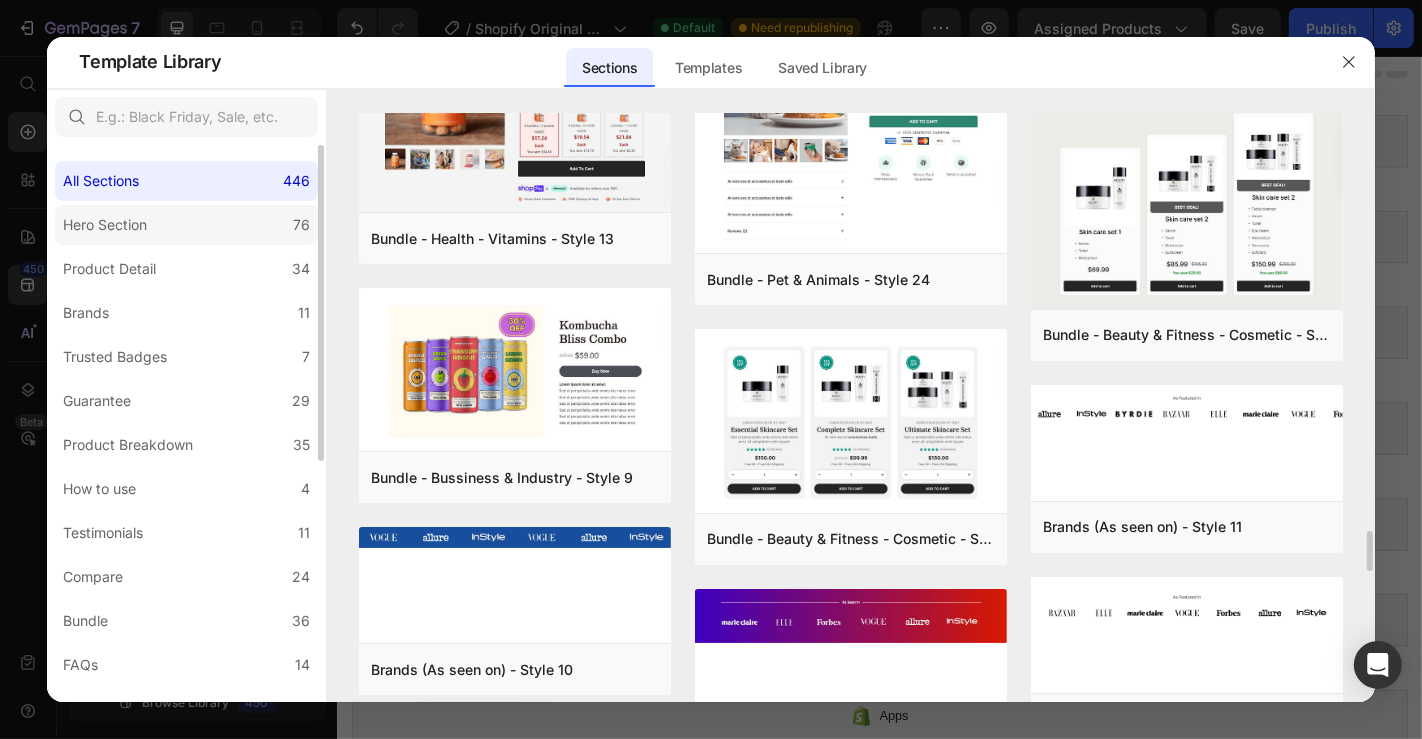 click on "Hero Section 76" 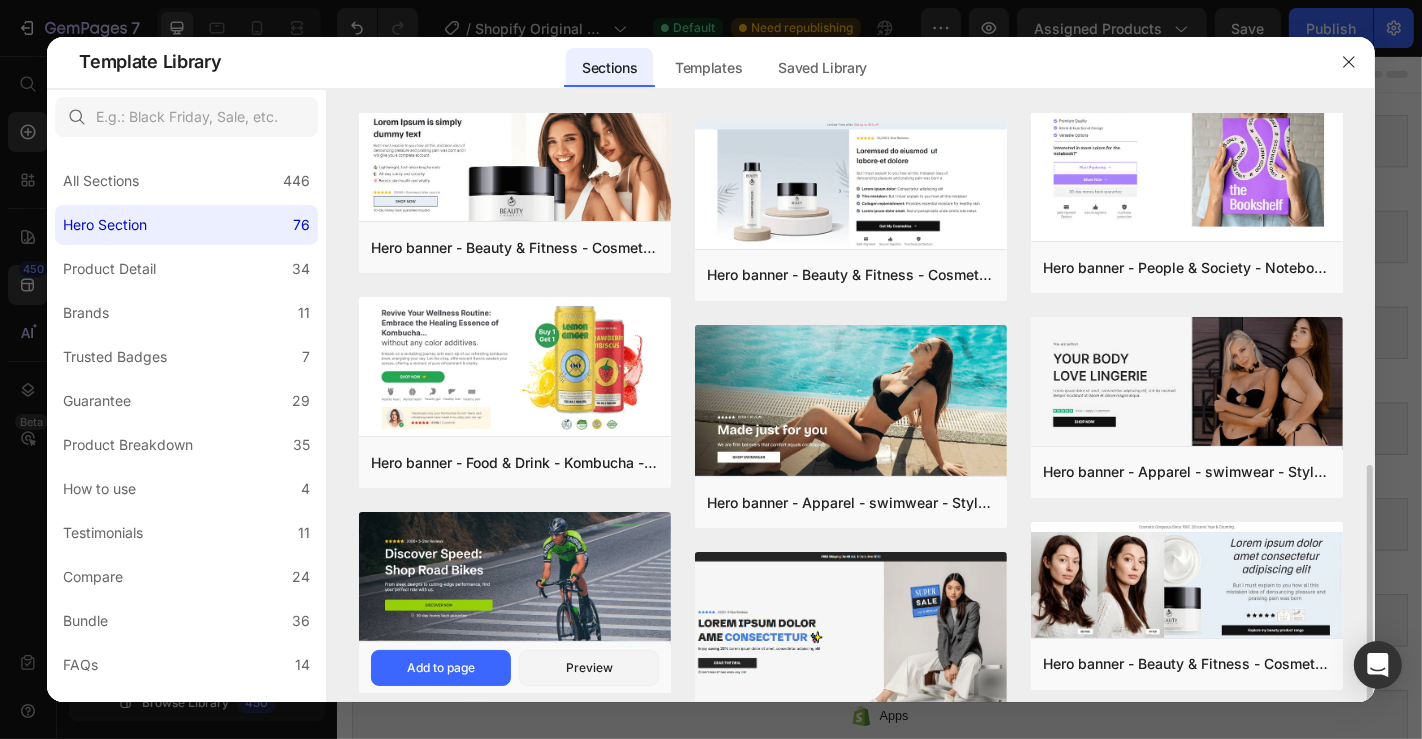scroll, scrollTop: 666, scrollLeft: 0, axis: vertical 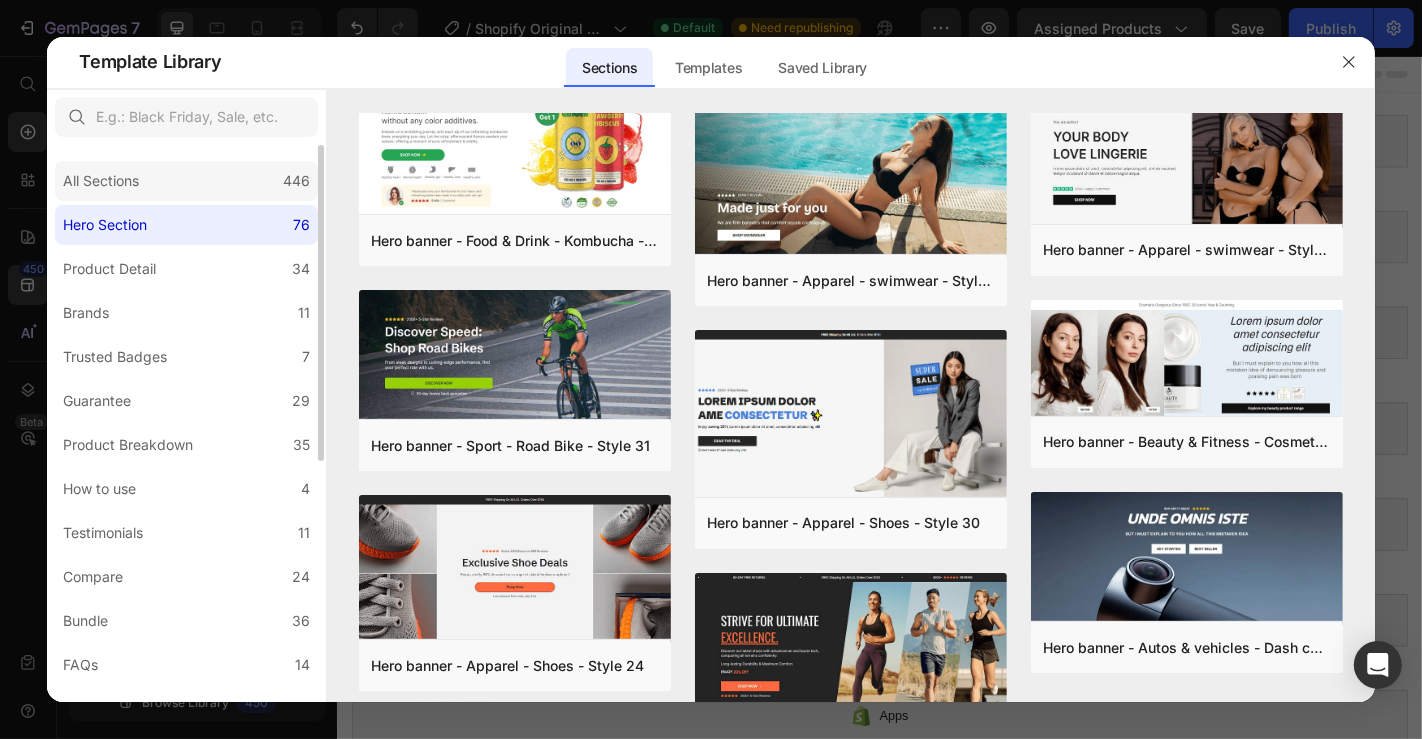 click on "All Sections" at bounding box center [101, 181] 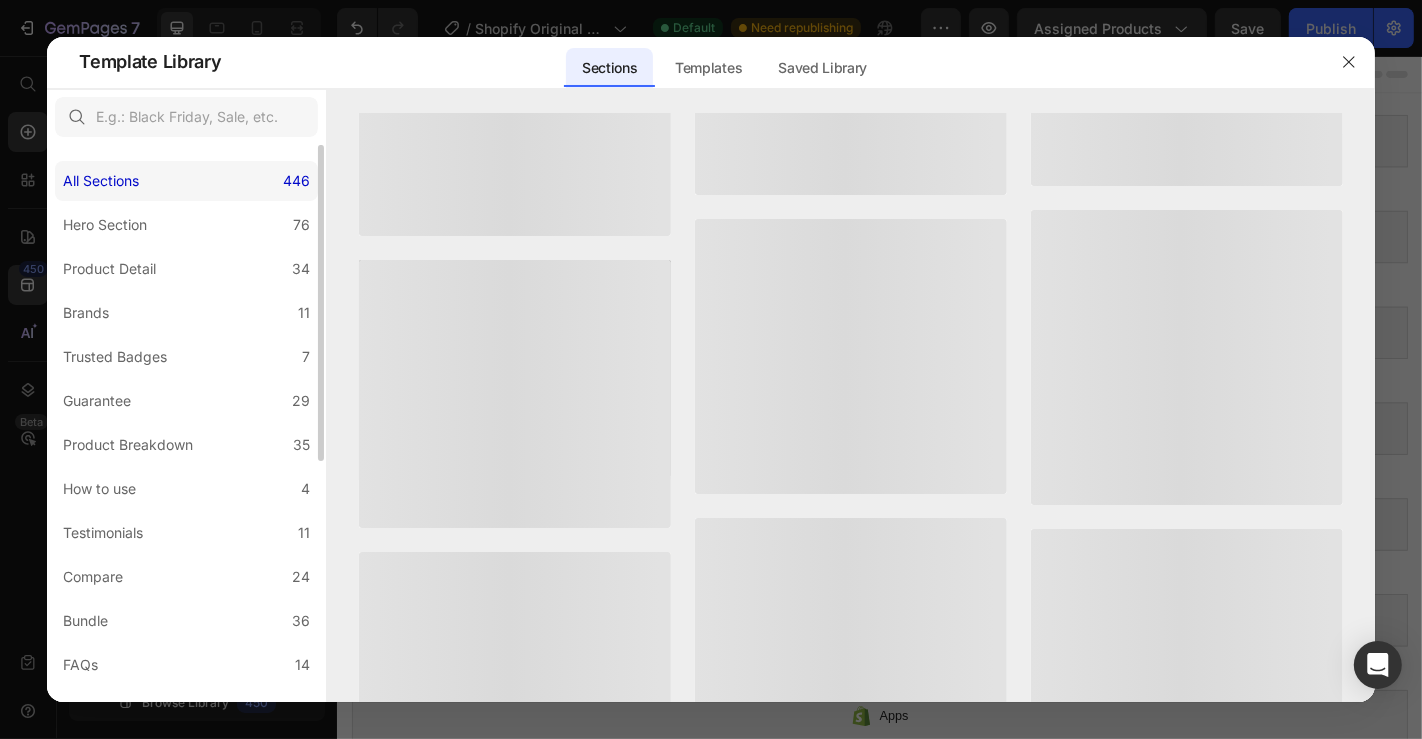 scroll, scrollTop: 0, scrollLeft: 0, axis: both 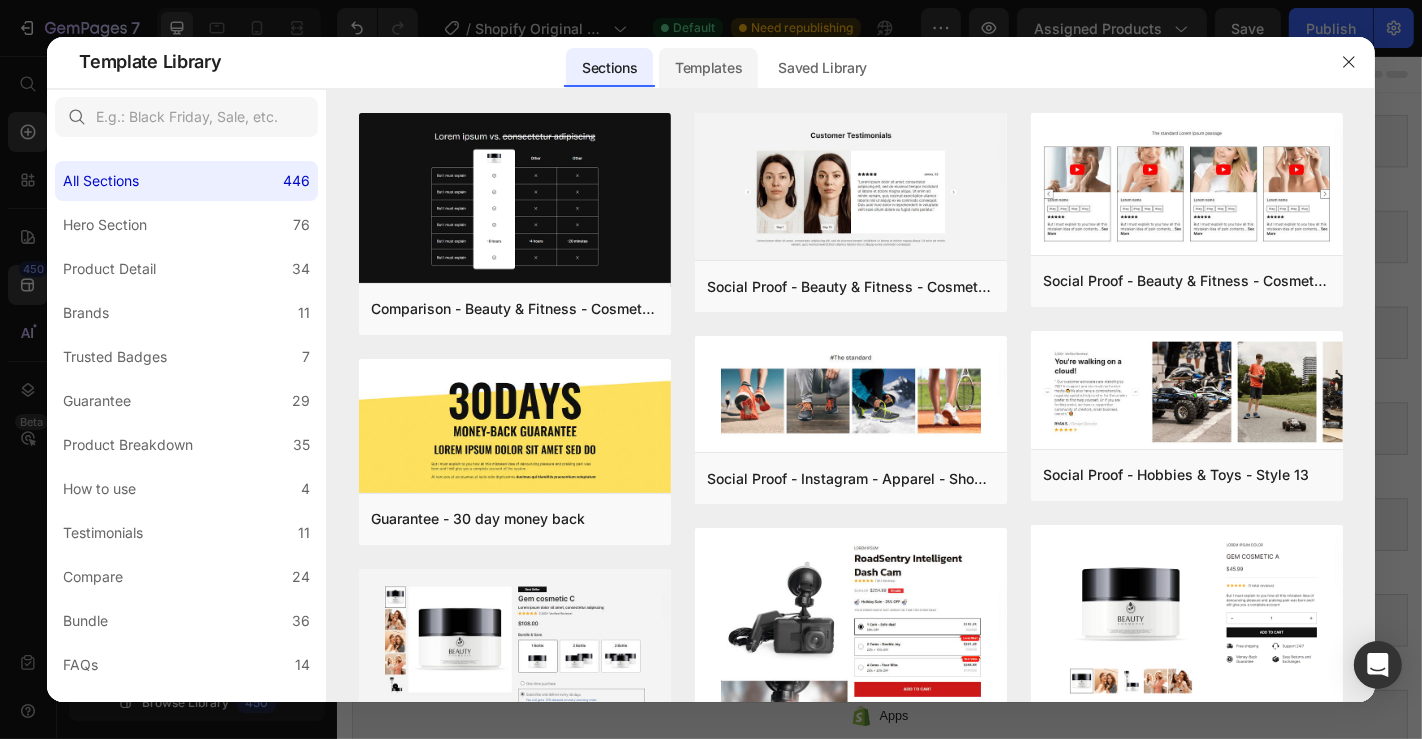 click on "Templates" 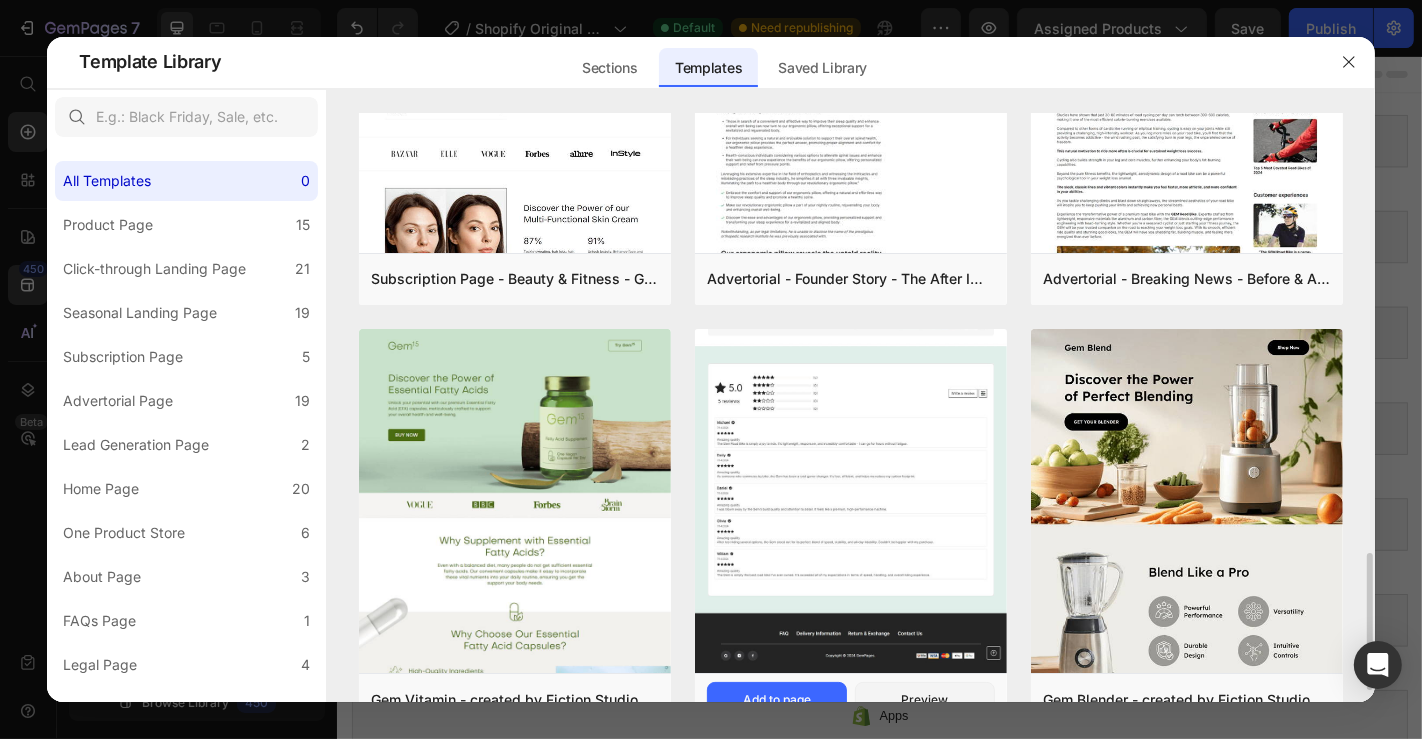 scroll, scrollTop: 1934, scrollLeft: 0, axis: vertical 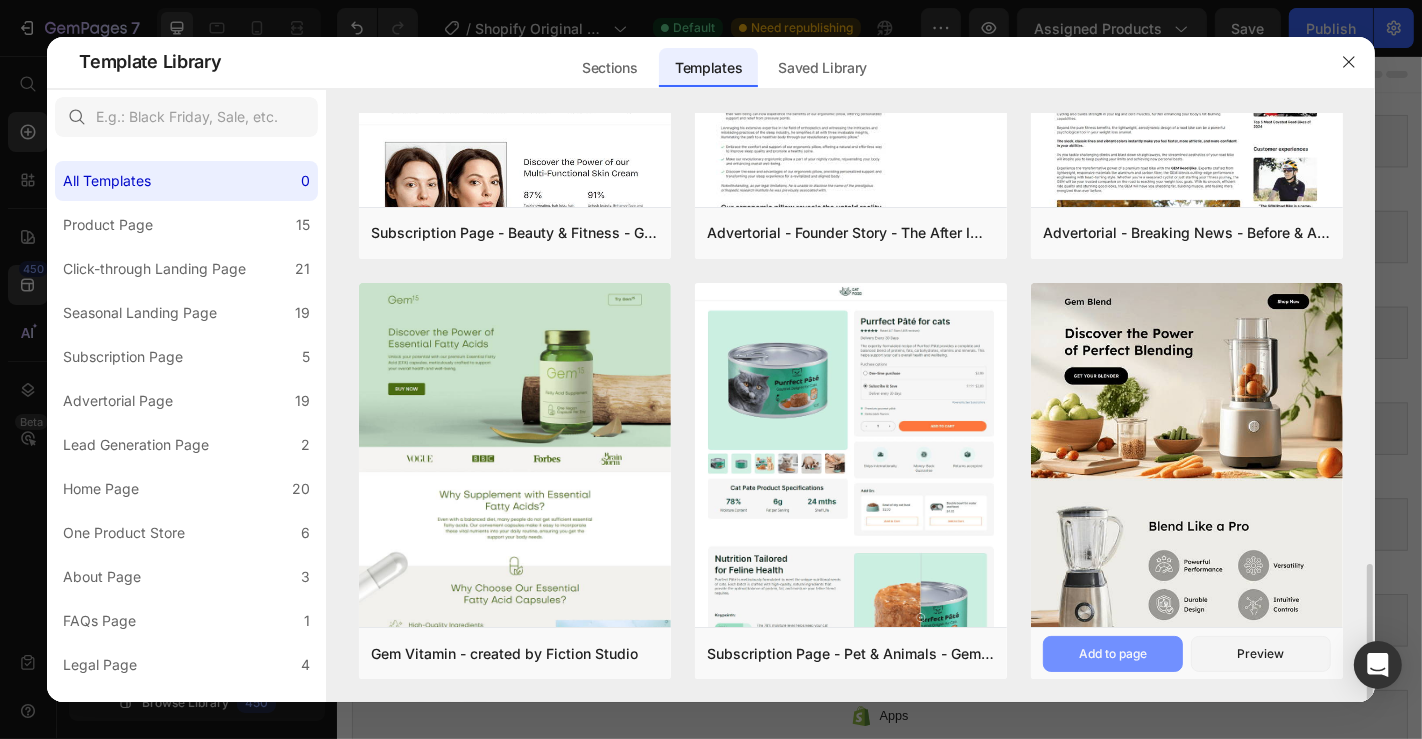 click on "Add to page" at bounding box center [1113, 654] 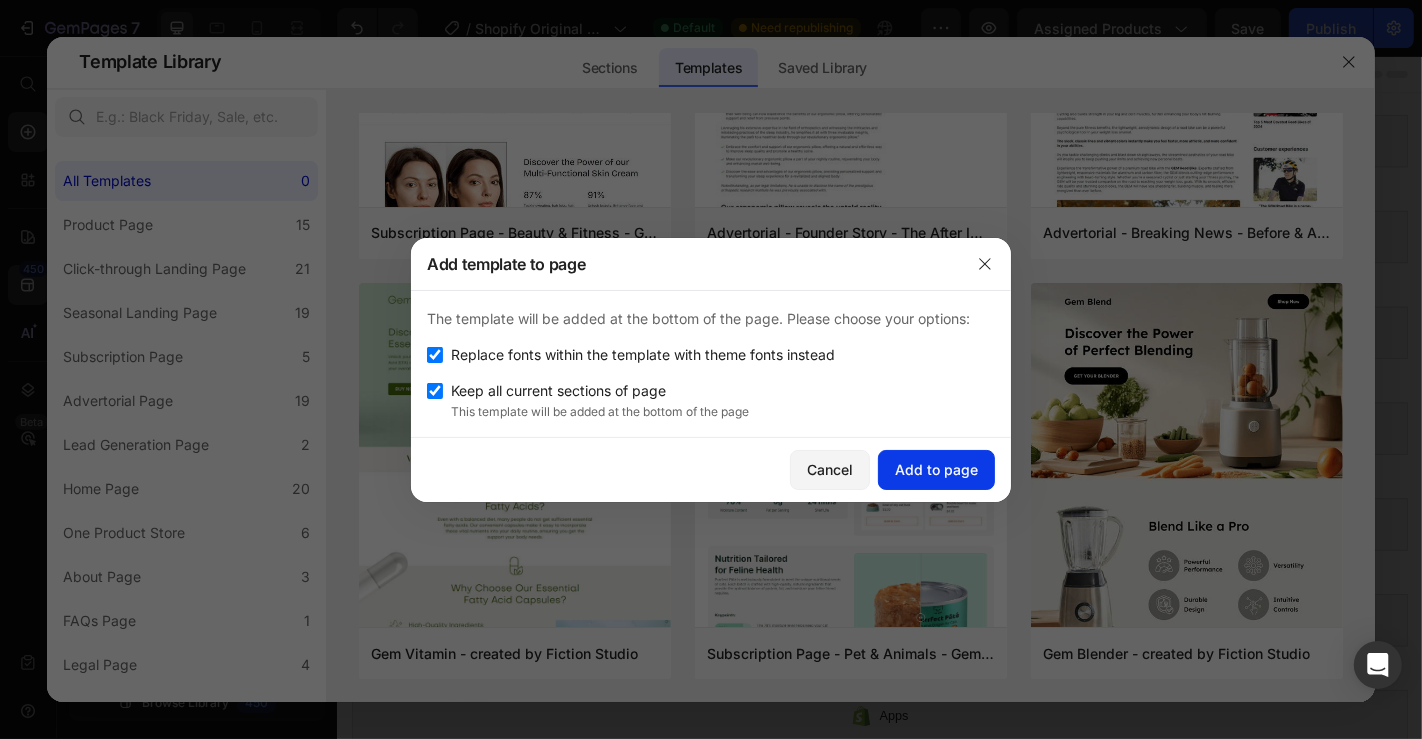 click on "Add to page" at bounding box center [936, 469] 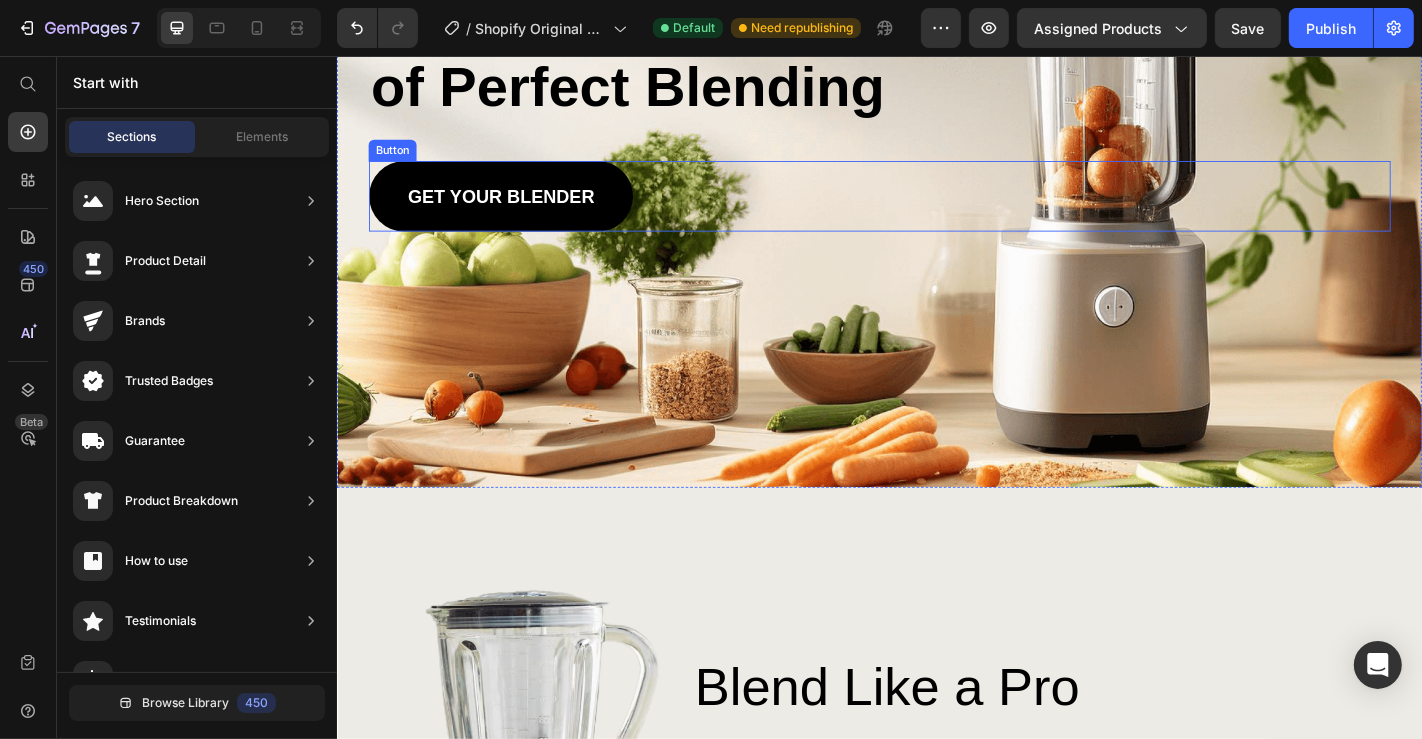 scroll, scrollTop: 0, scrollLeft: 0, axis: both 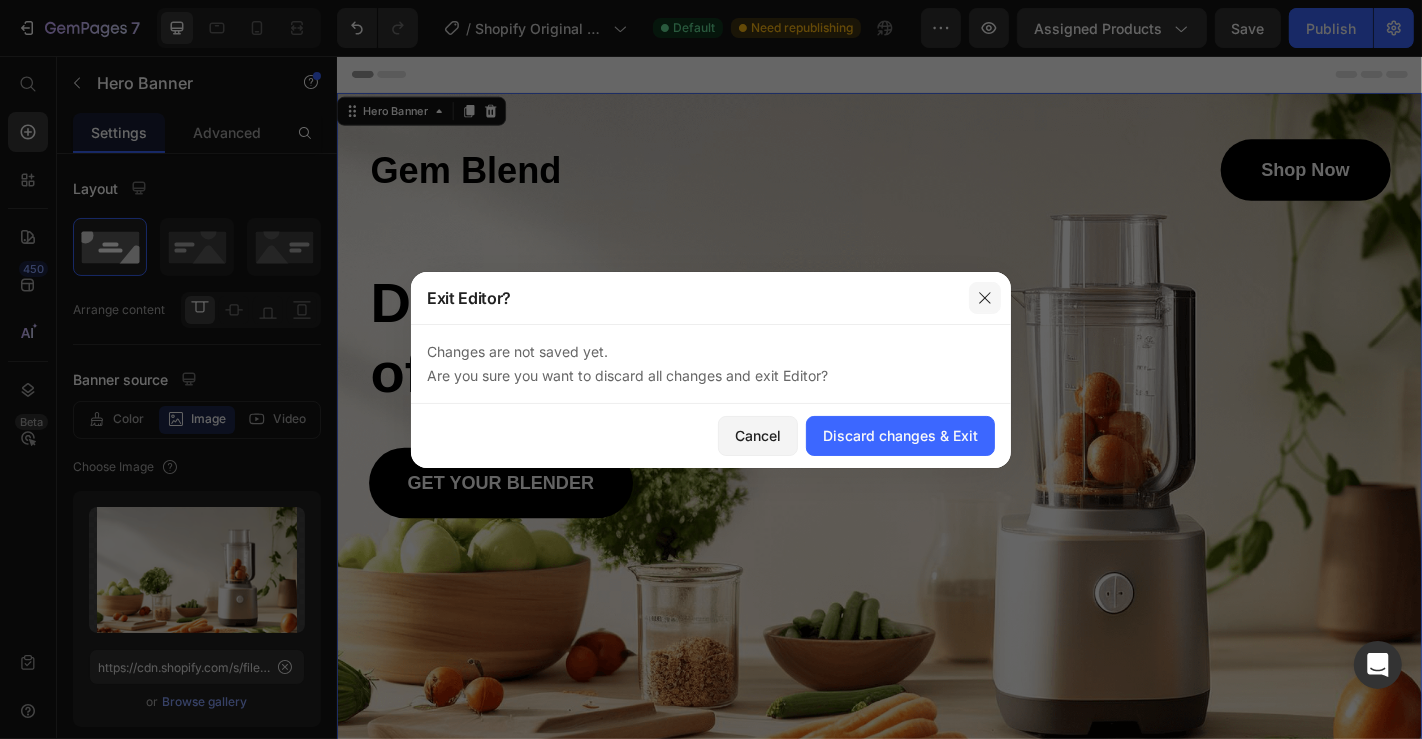 click 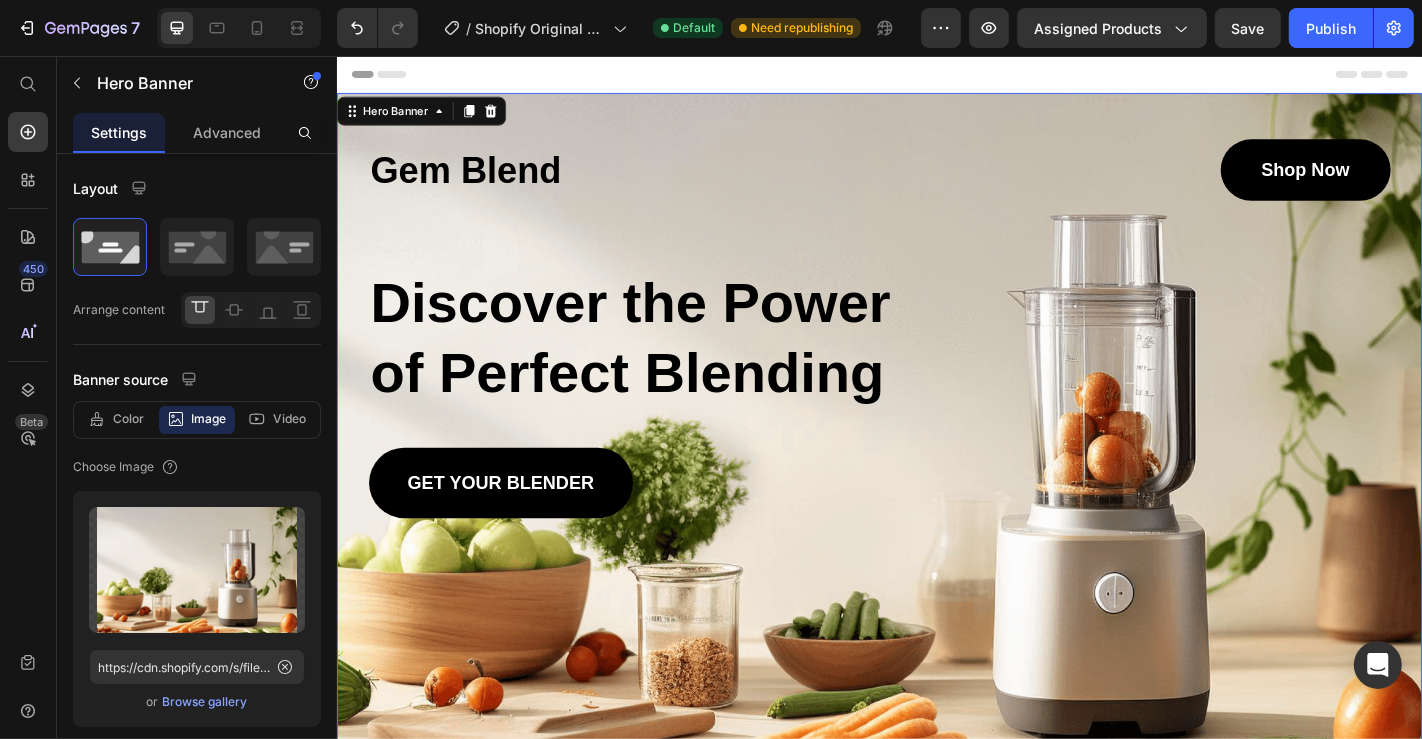 click on "Hero Banner" at bounding box center [429, 117] 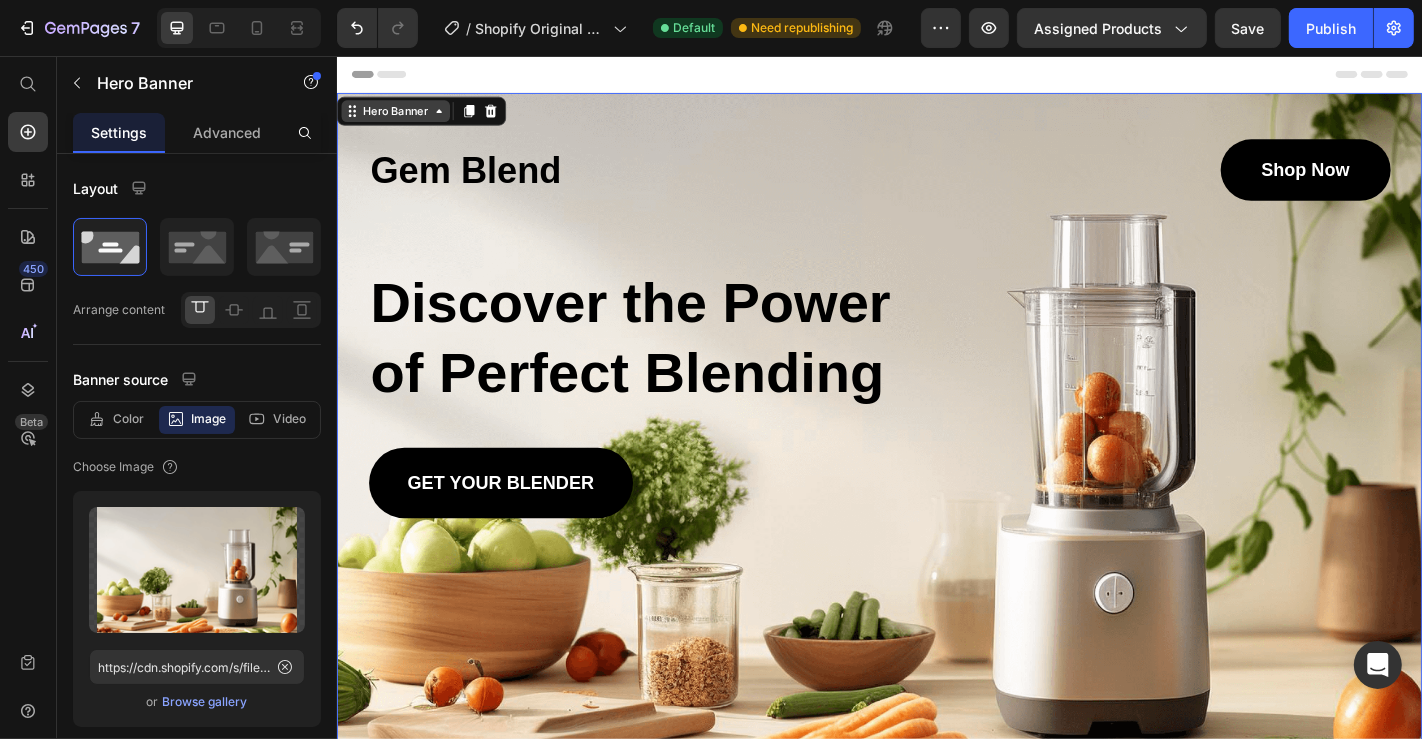click on "Hero Banner" at bounding box center [401, 117] 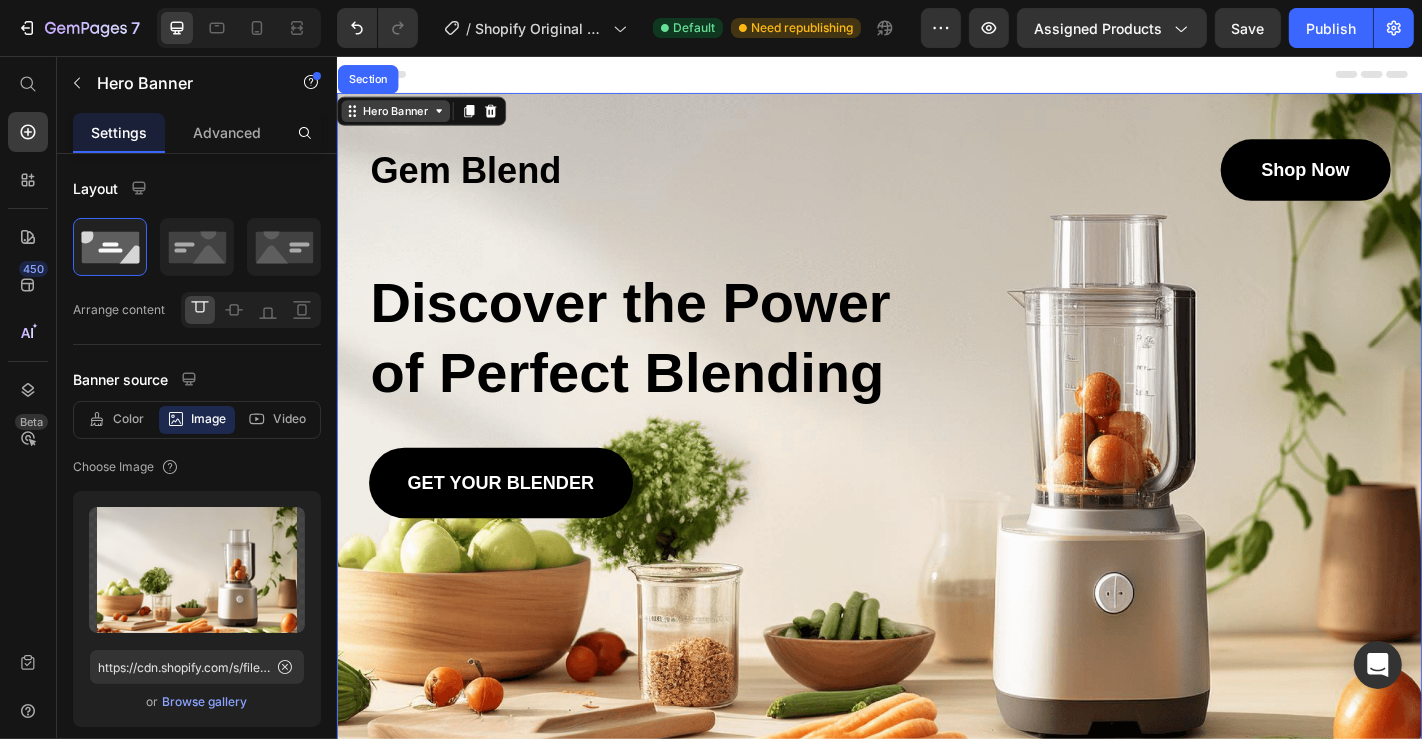 click 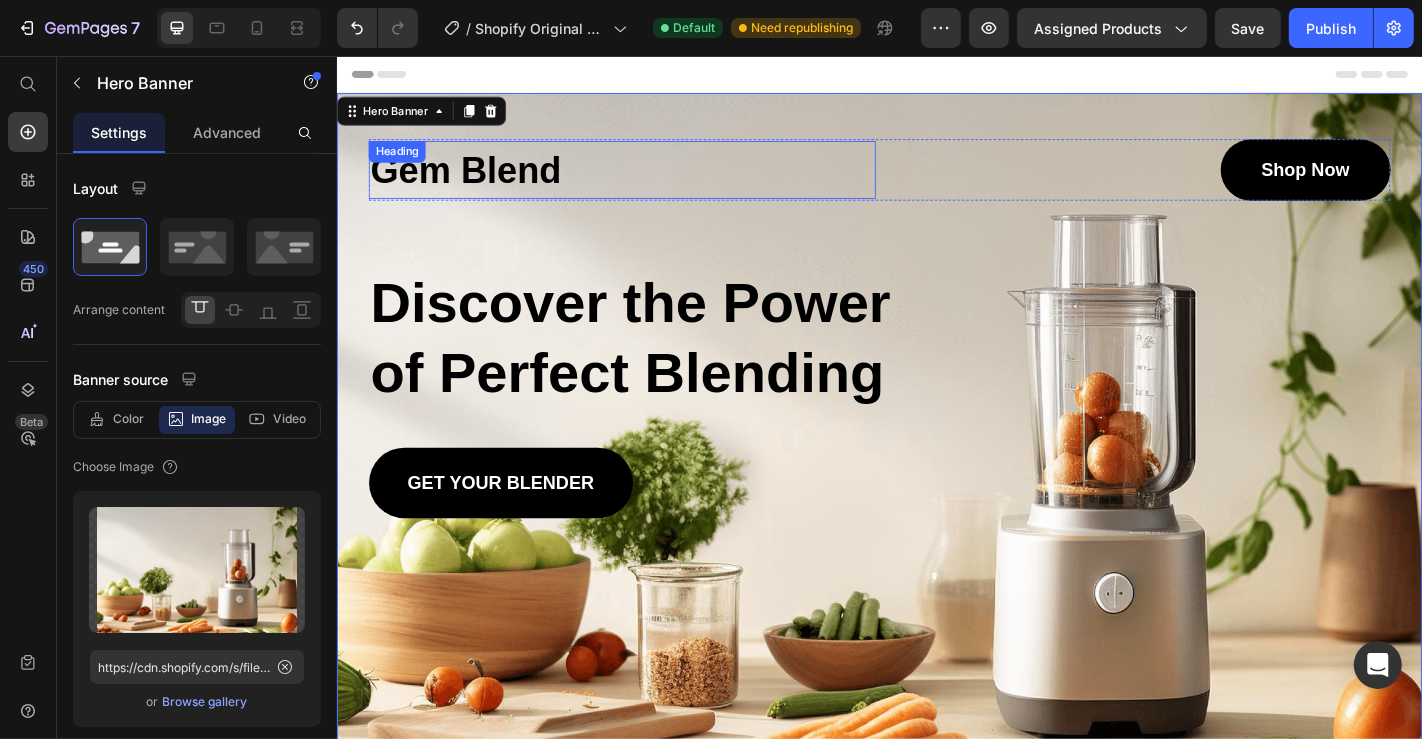 click on "Gem Blend" at bounding box center (651, 182) 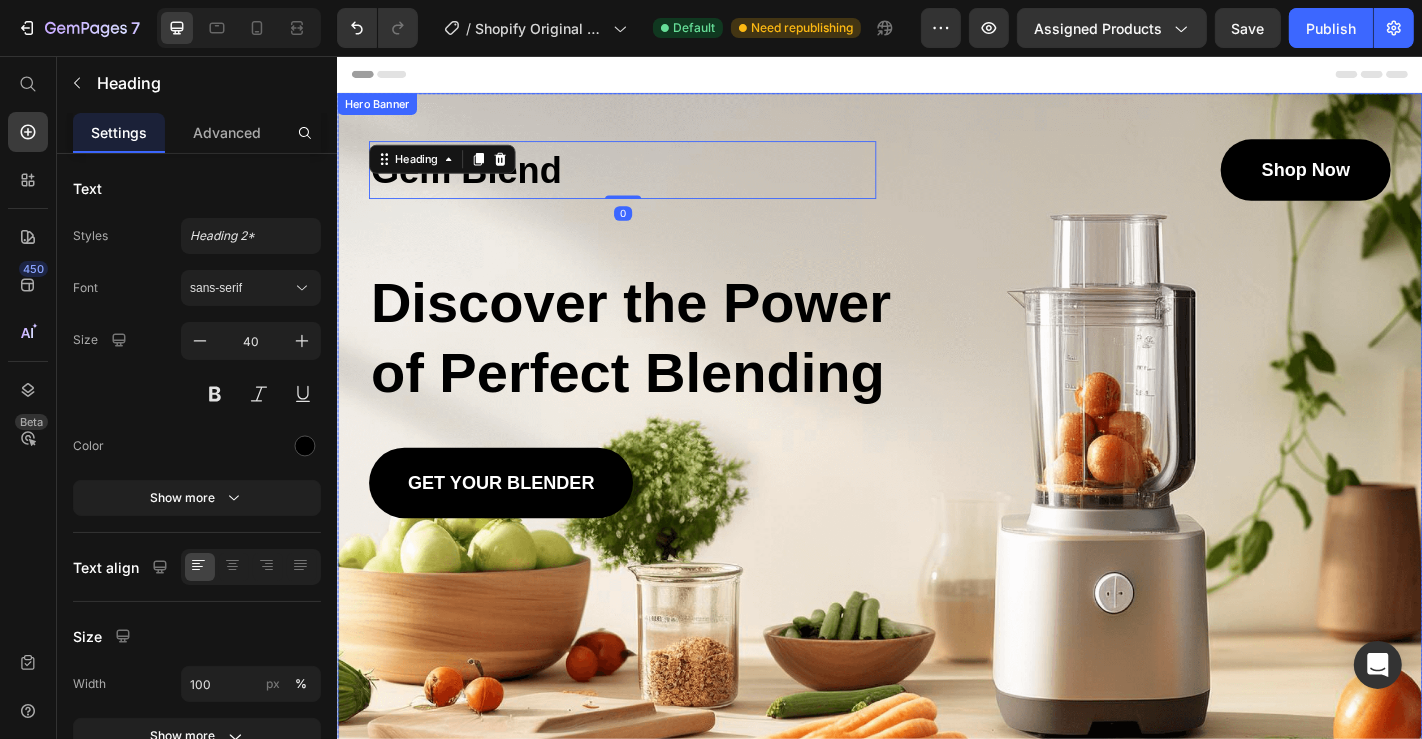 click on "Gem Blend Heading   0 shop now Button Row Discover the Power of Perfect Blending Heading GET YOUR BLENDER Button" at bounding box center (936, 357) 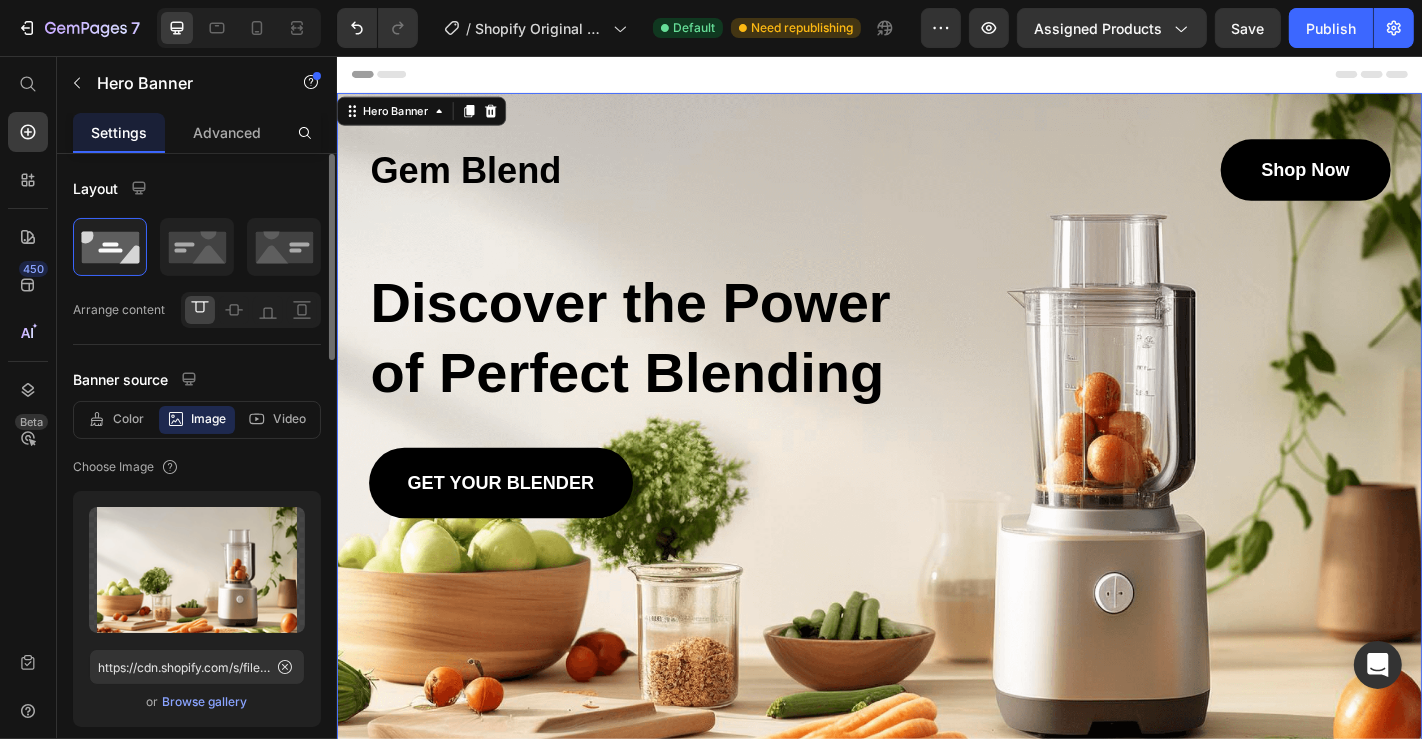 click on "Browse gallery" at bounding box center (205, 702) 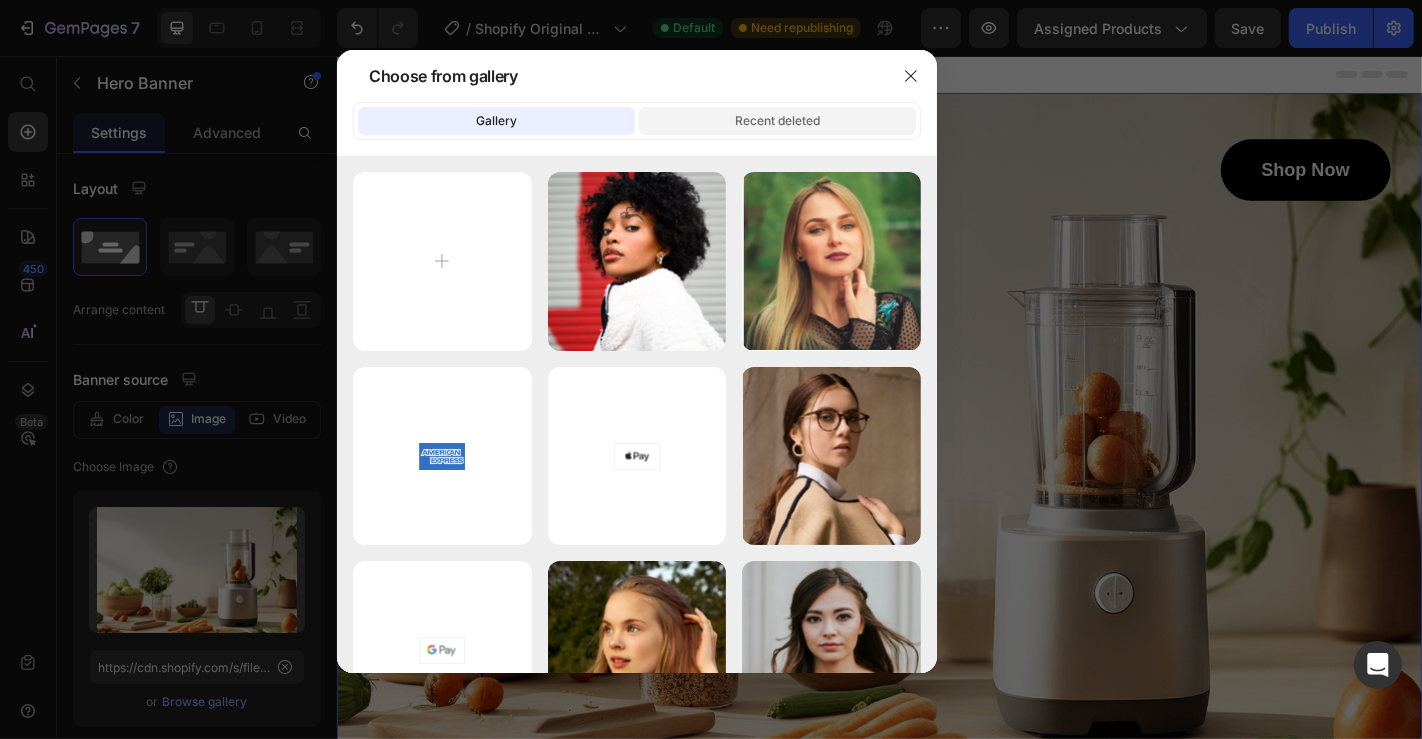 click on "Recent deleted" 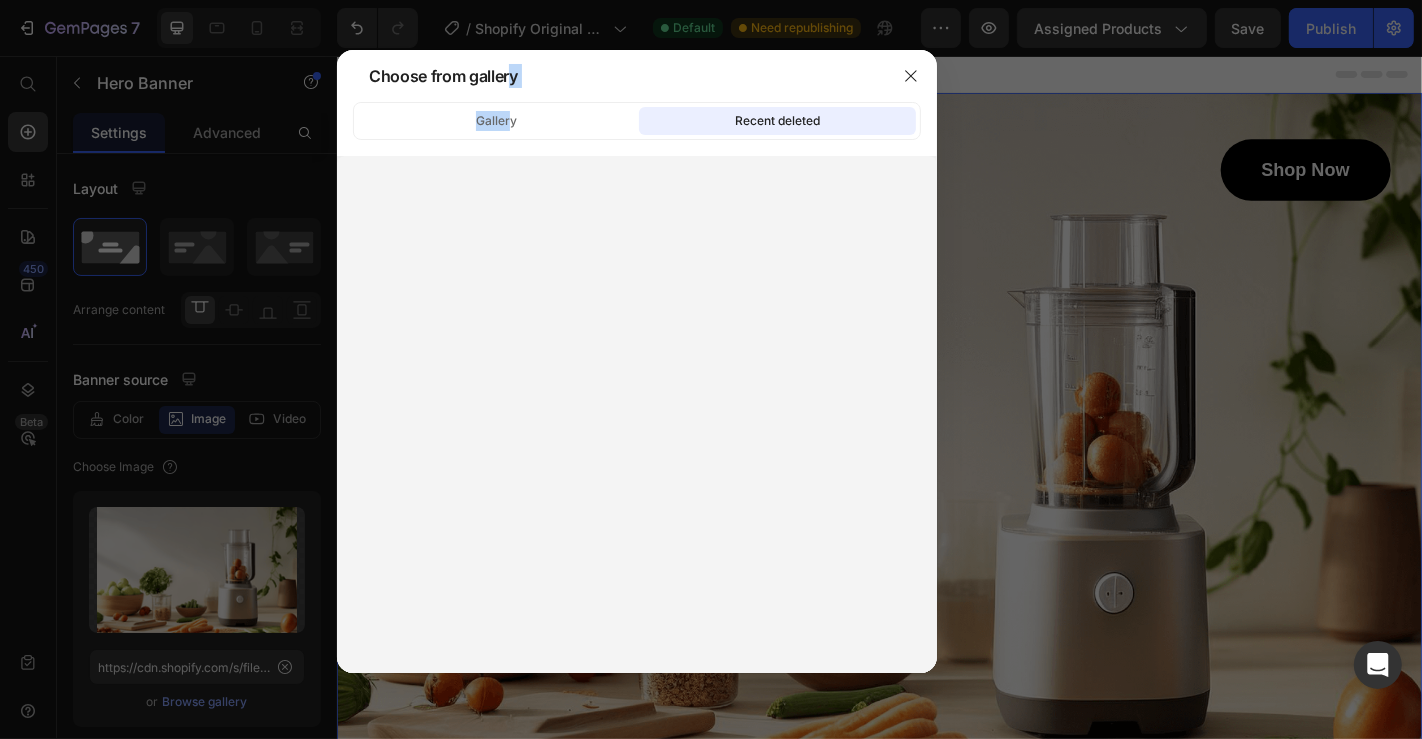 click on "Choose from gallery Gallery Recent deleted" at bounding box center (637, 361) 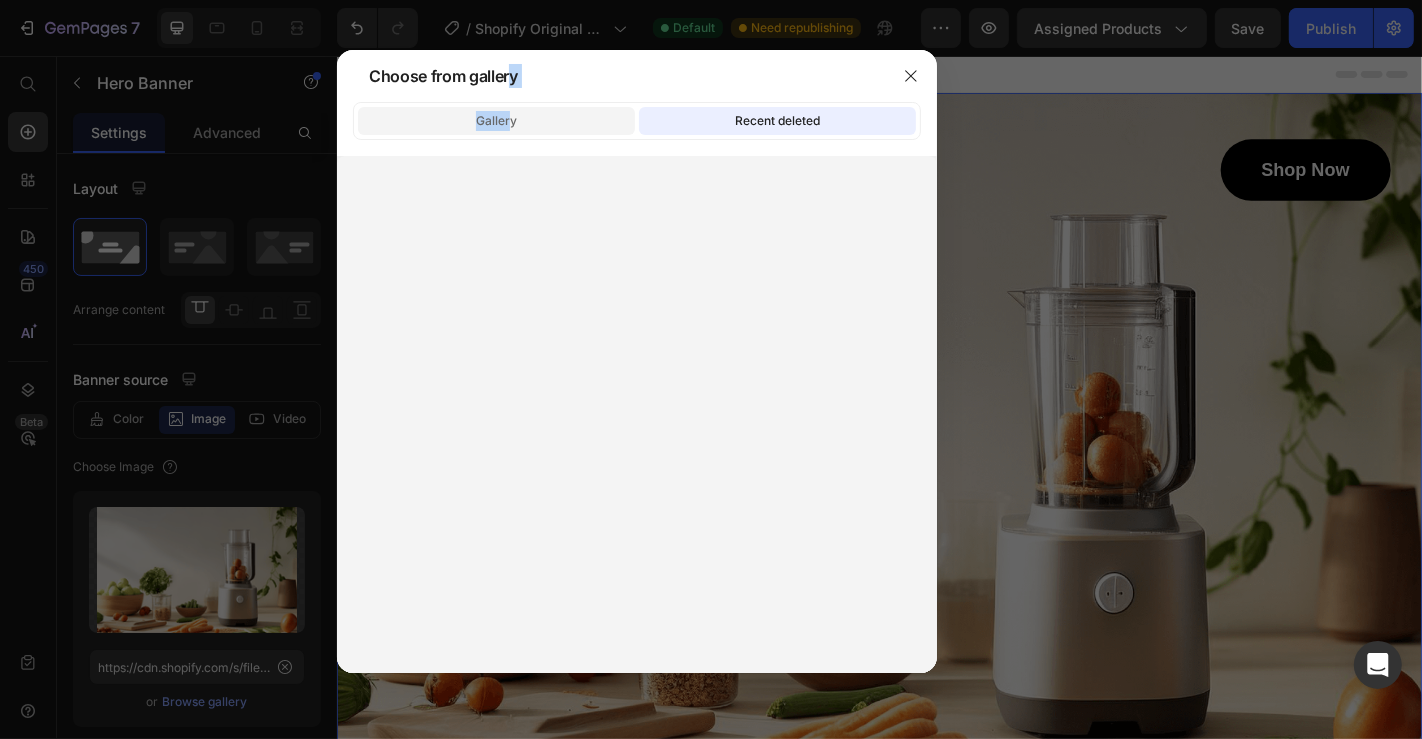 click on "Gallery" 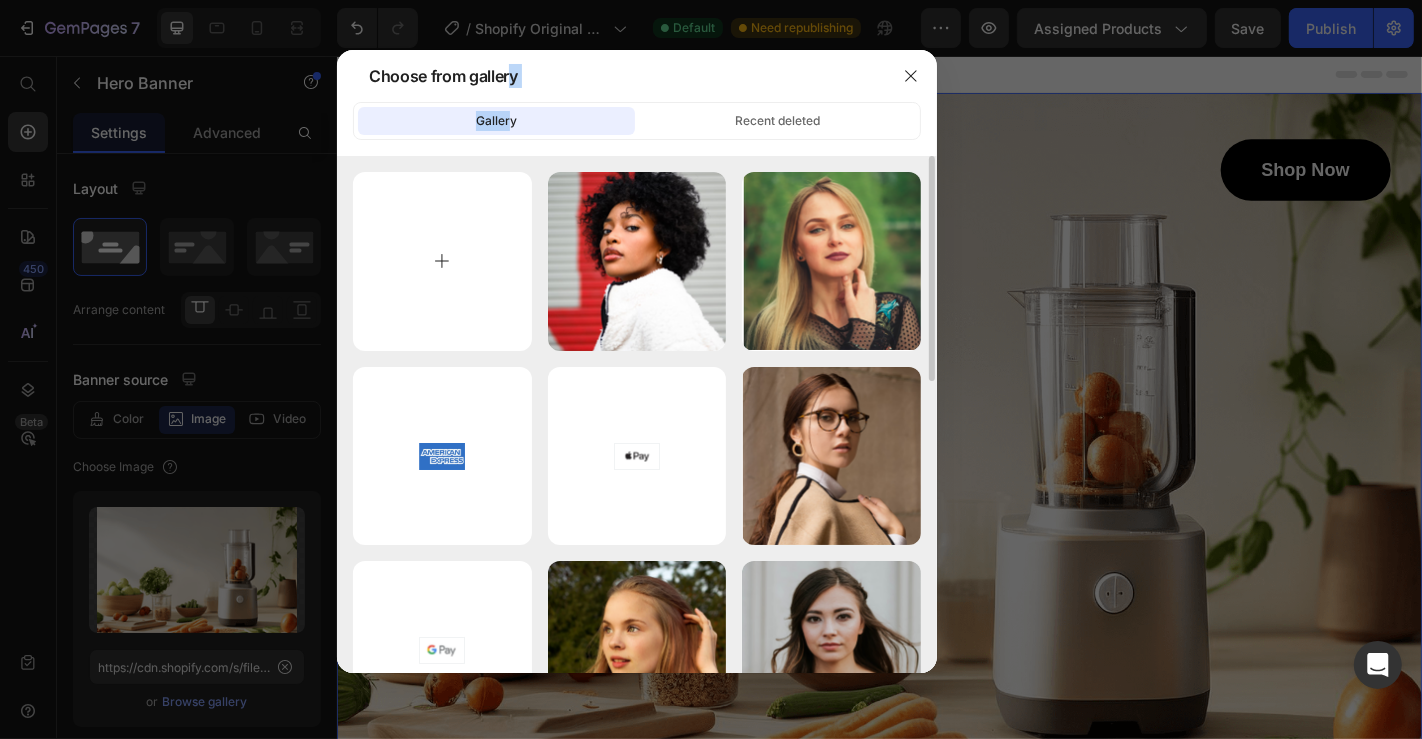 click at bounding box center [442, 261] 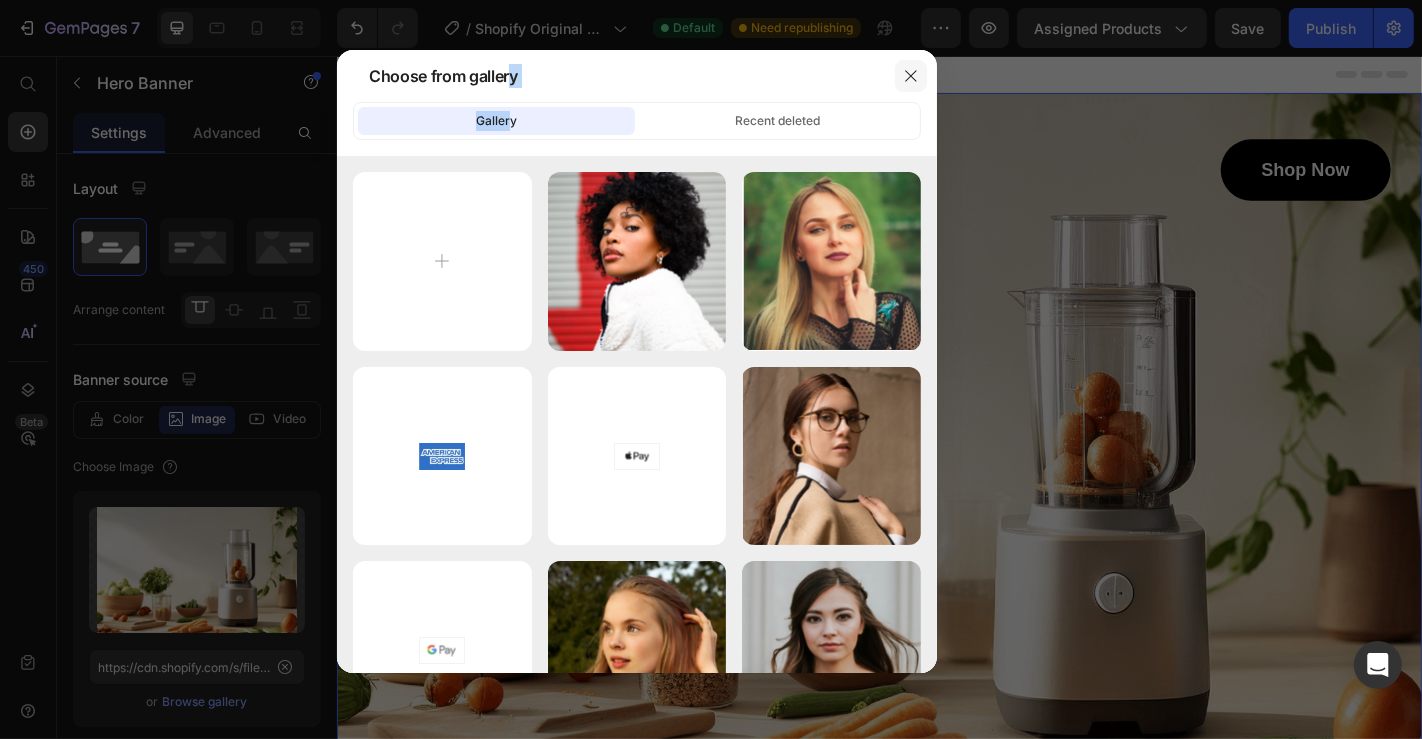 click 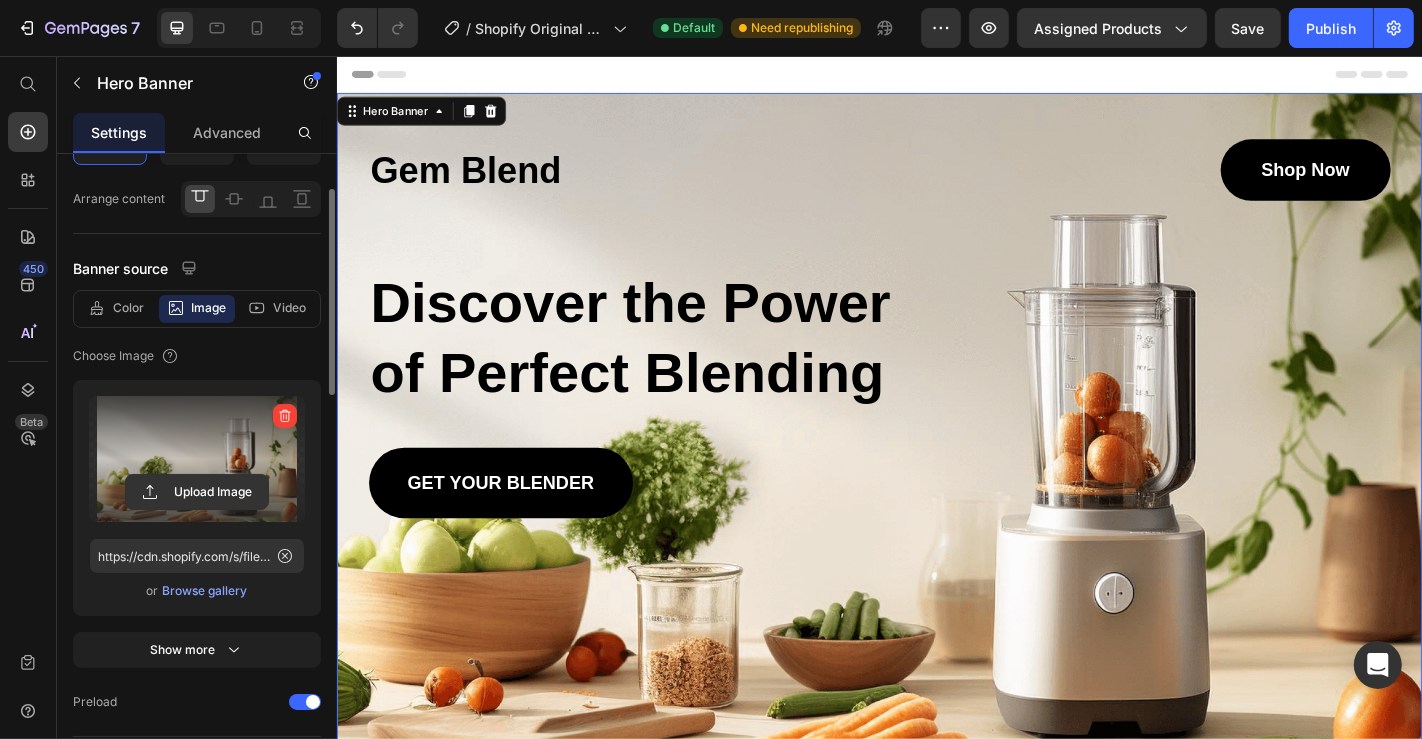 scroll, scrollTop: 222, scrollLeft: 0, axis: vertical 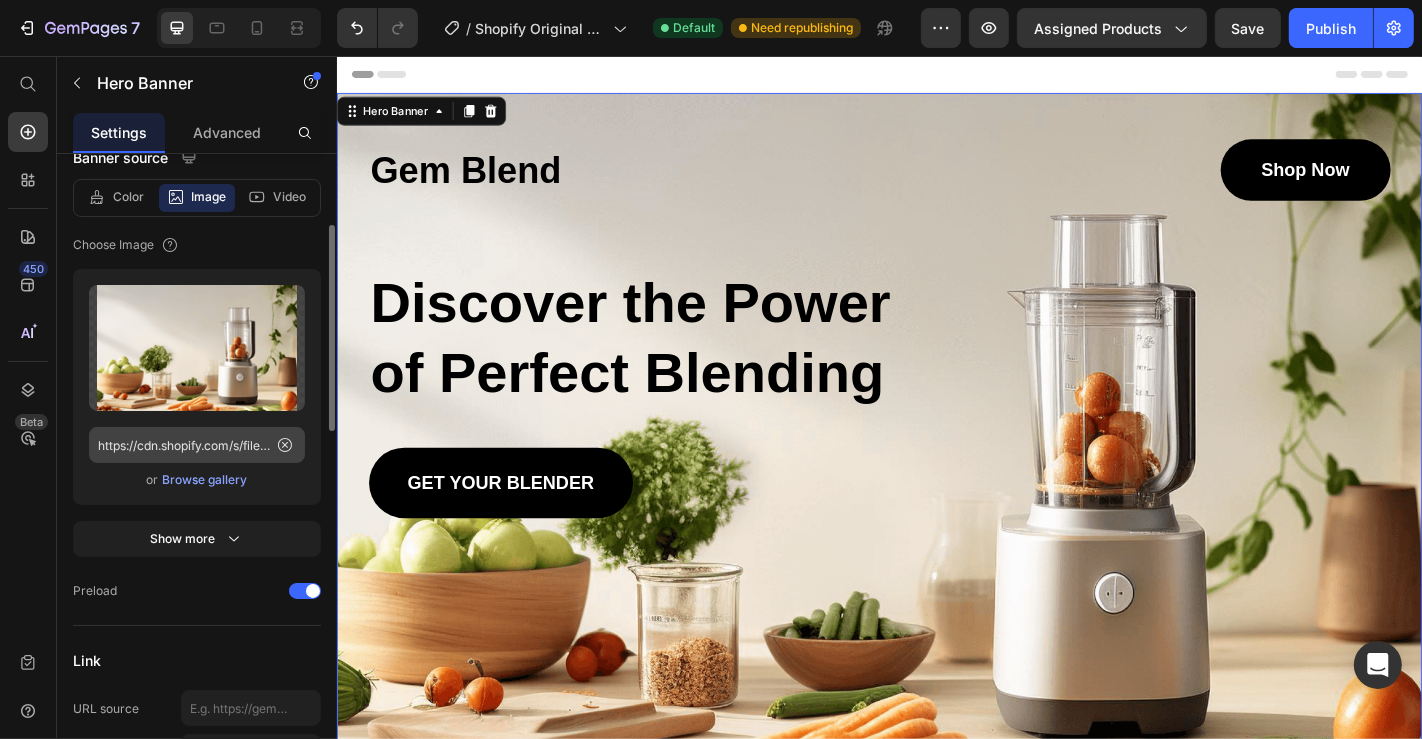 click 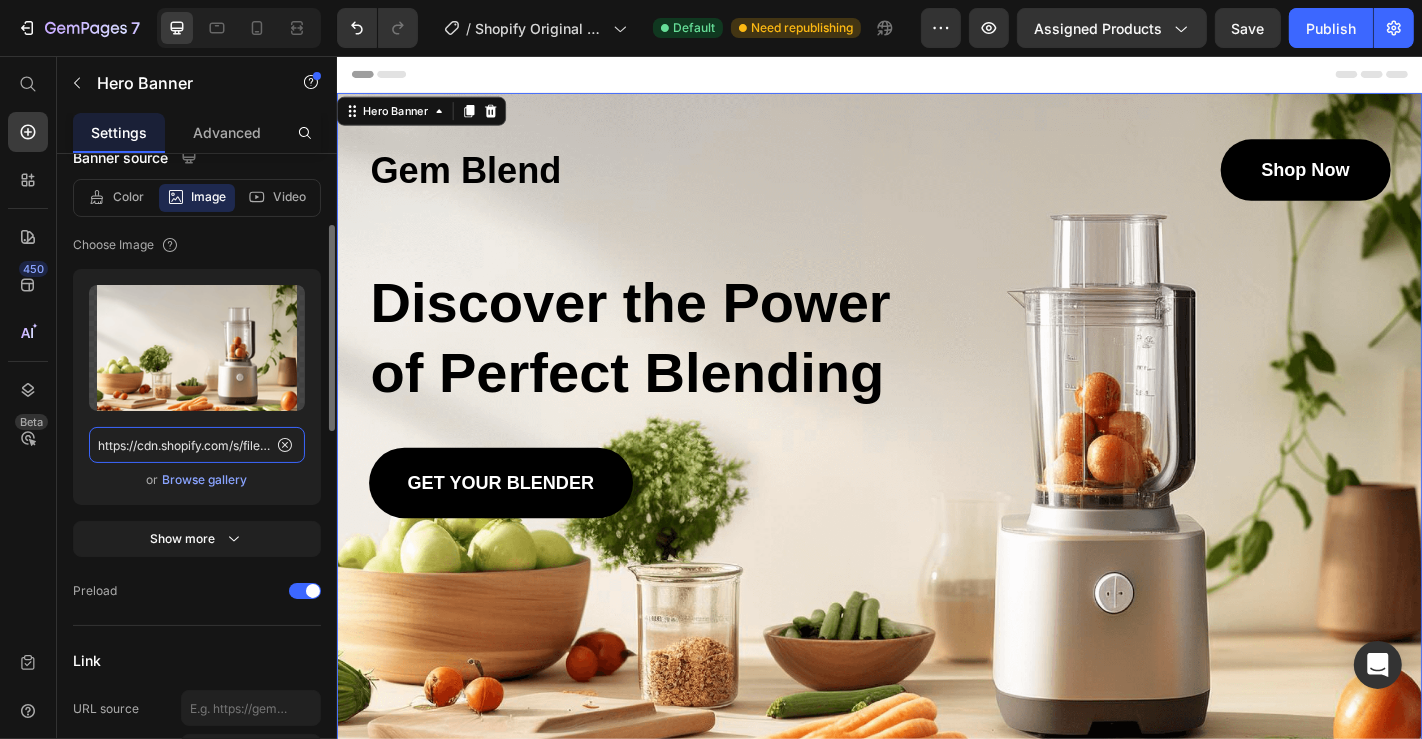 type 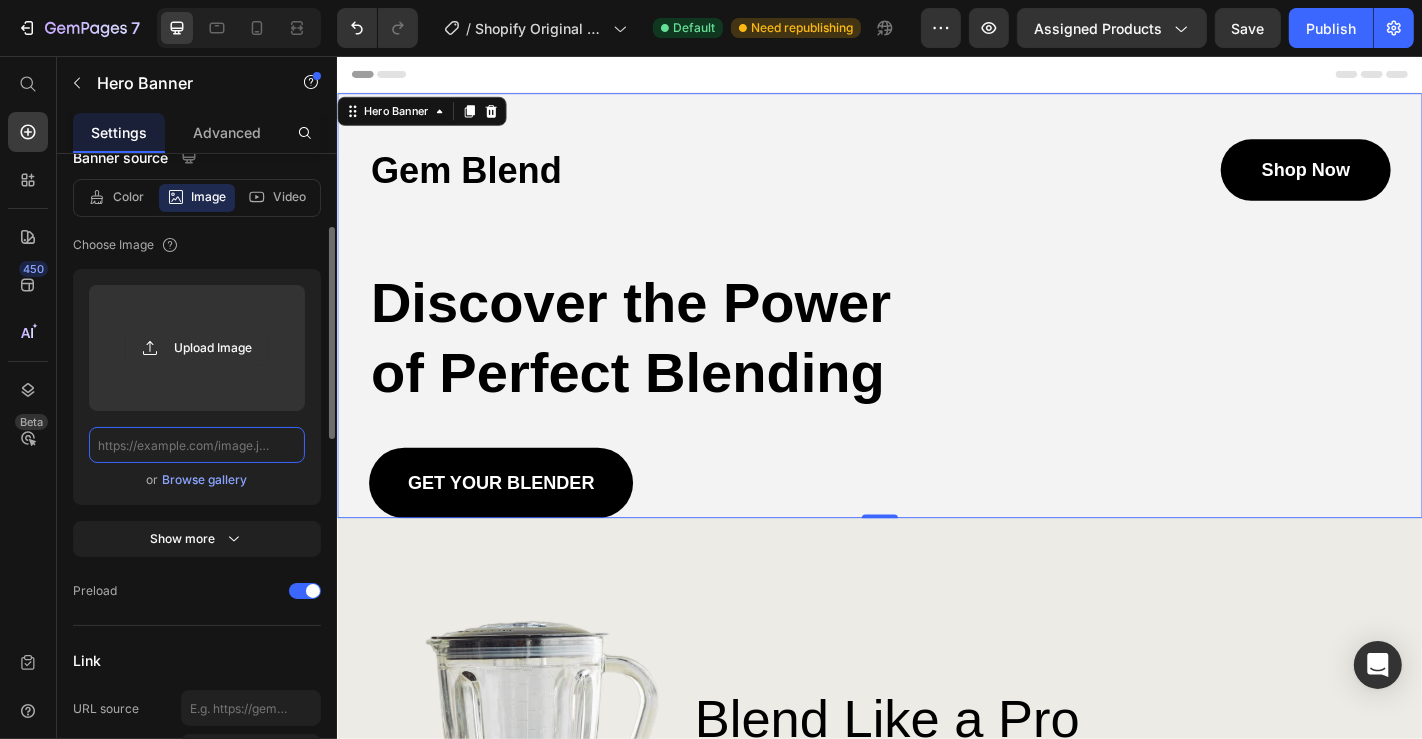 scroll, scrollTop: 0, scrollLeft: 0, axis: both 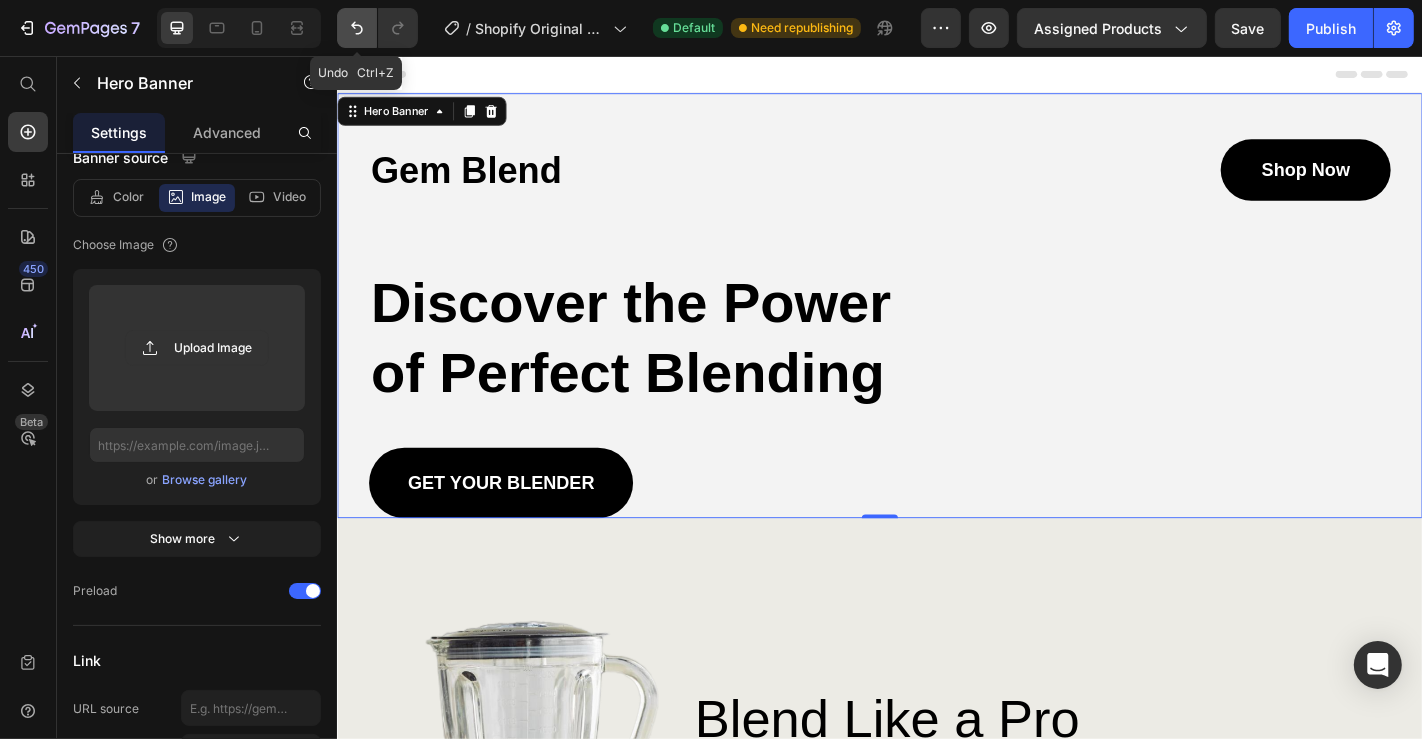 click 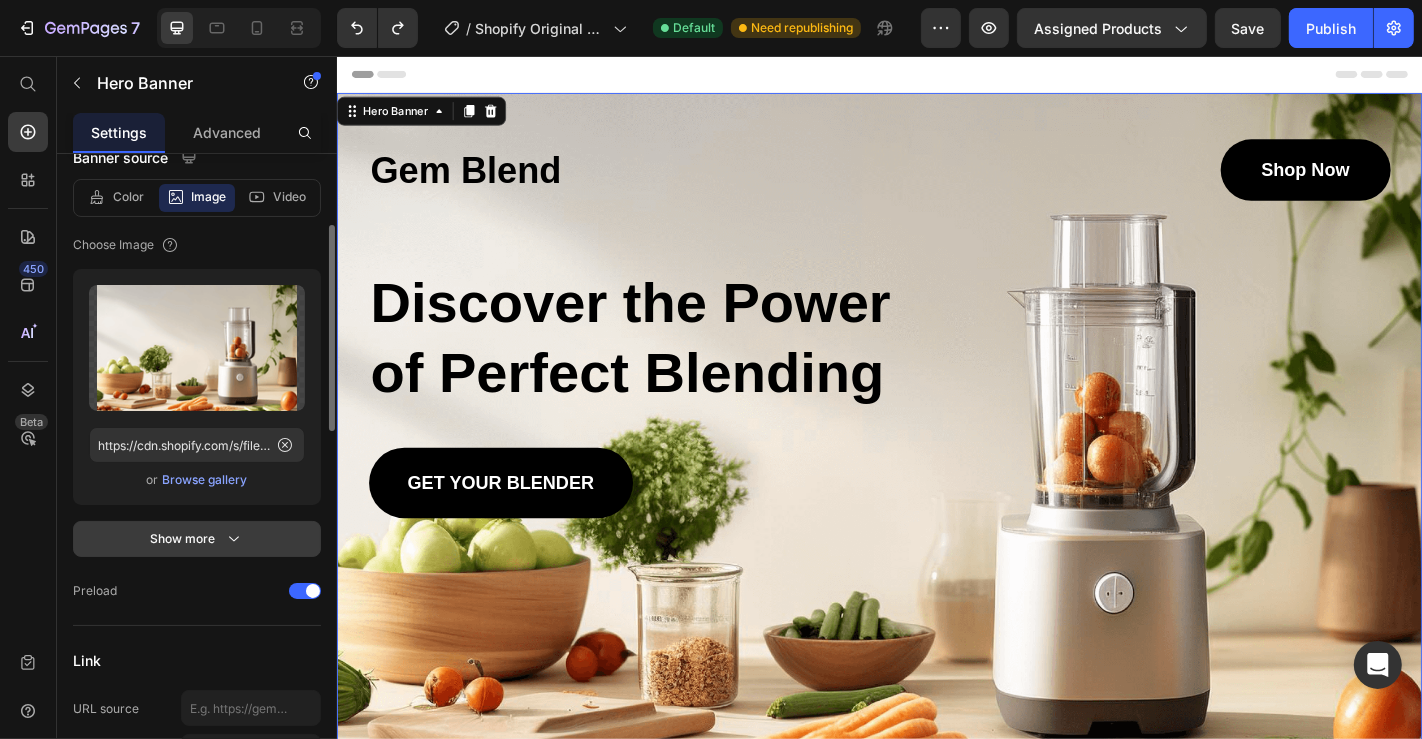 click on "Show more" at bounding box center (197, 539) 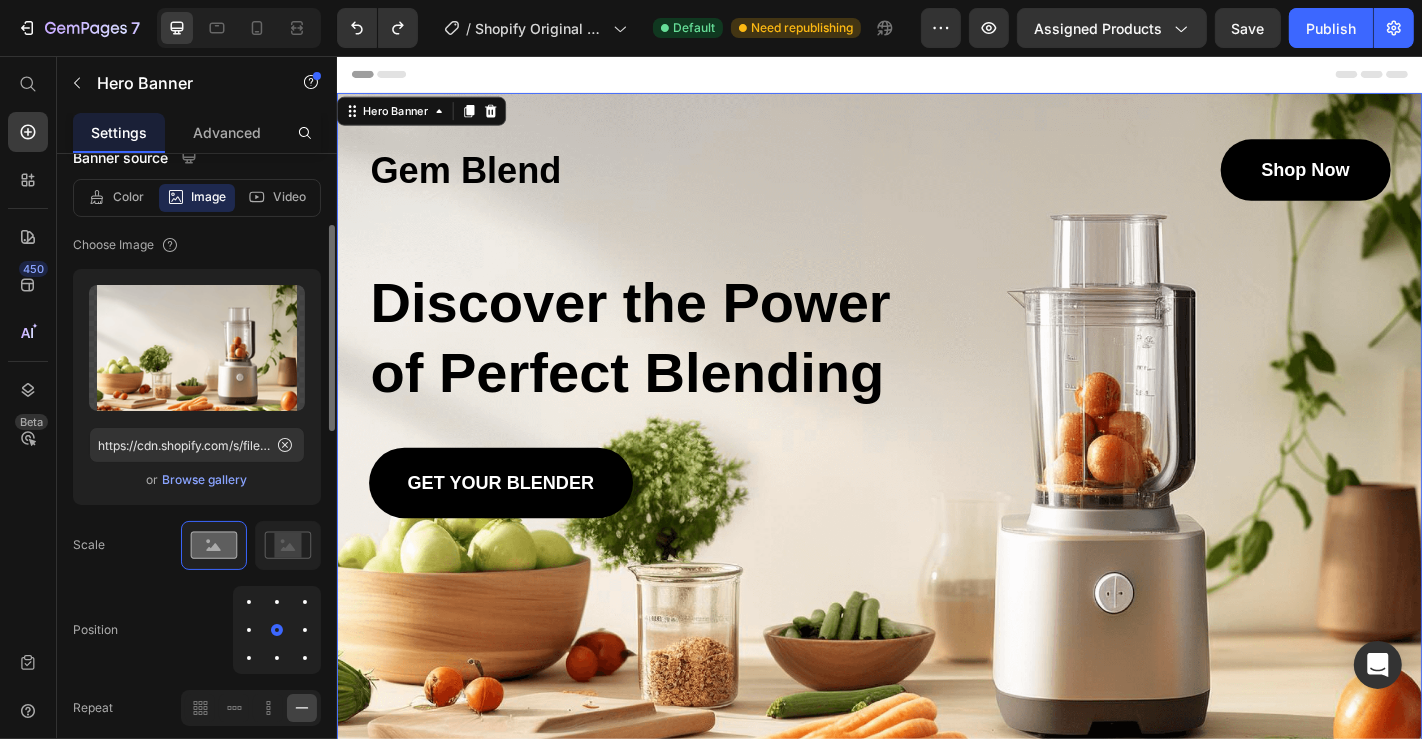 click on "Browse gallery" at bounding box center (205, 480) 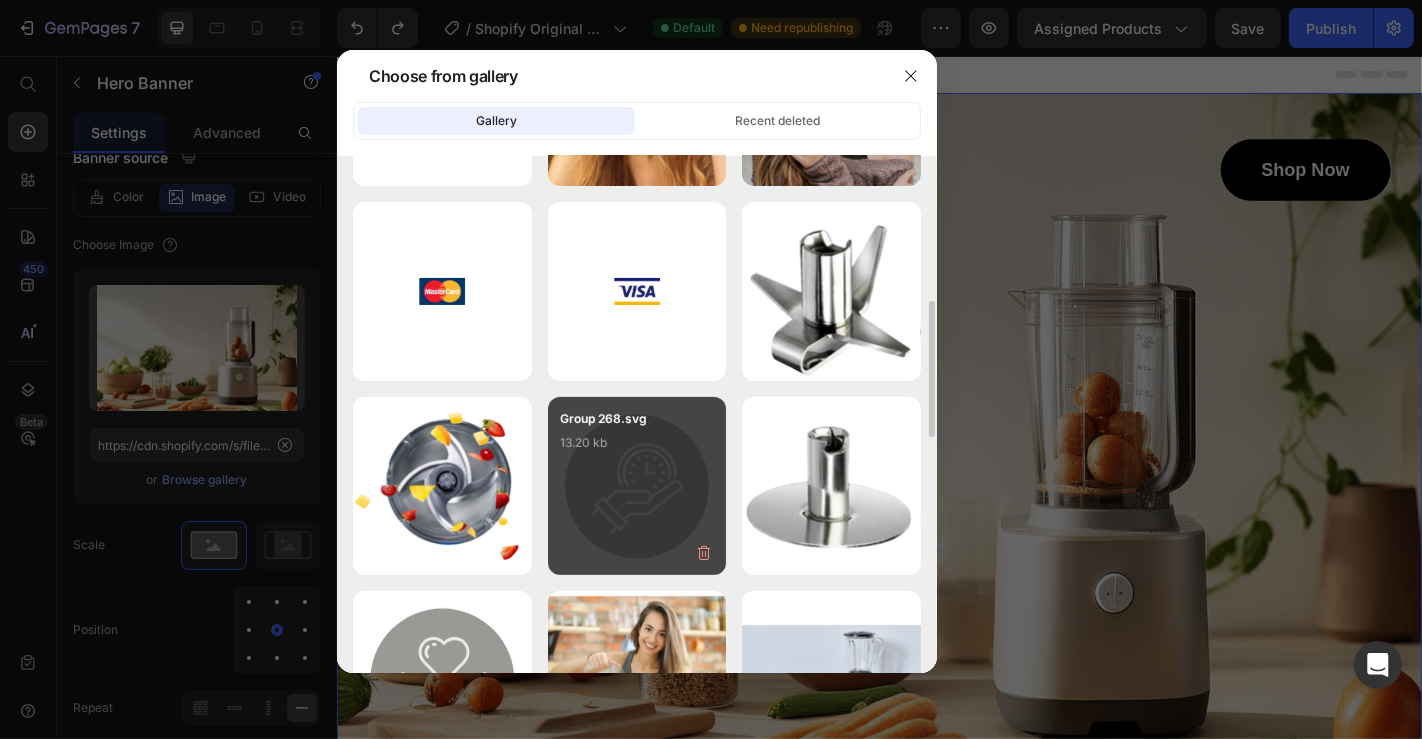 scroll, scrollTop: 0, scrollLeft: 0, axis: both 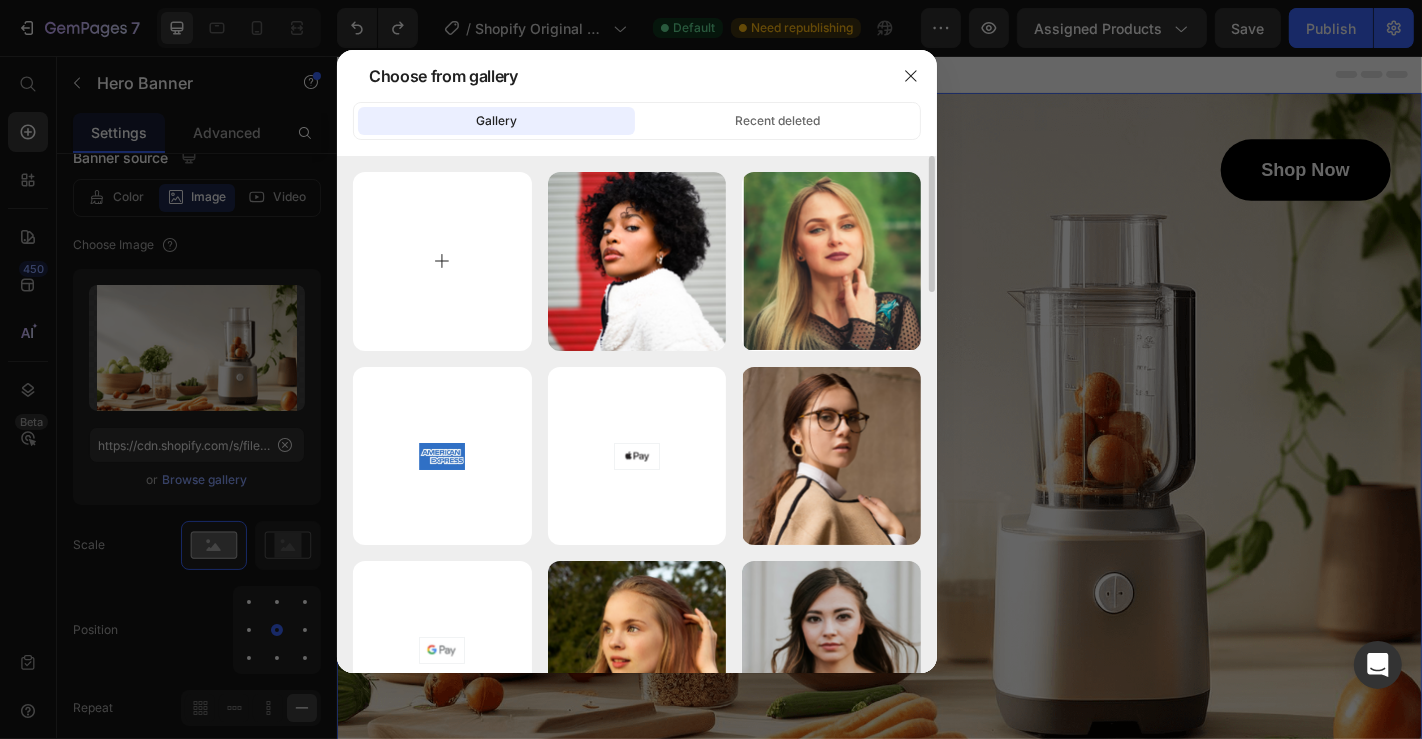 click at bounding box center (442, 261) 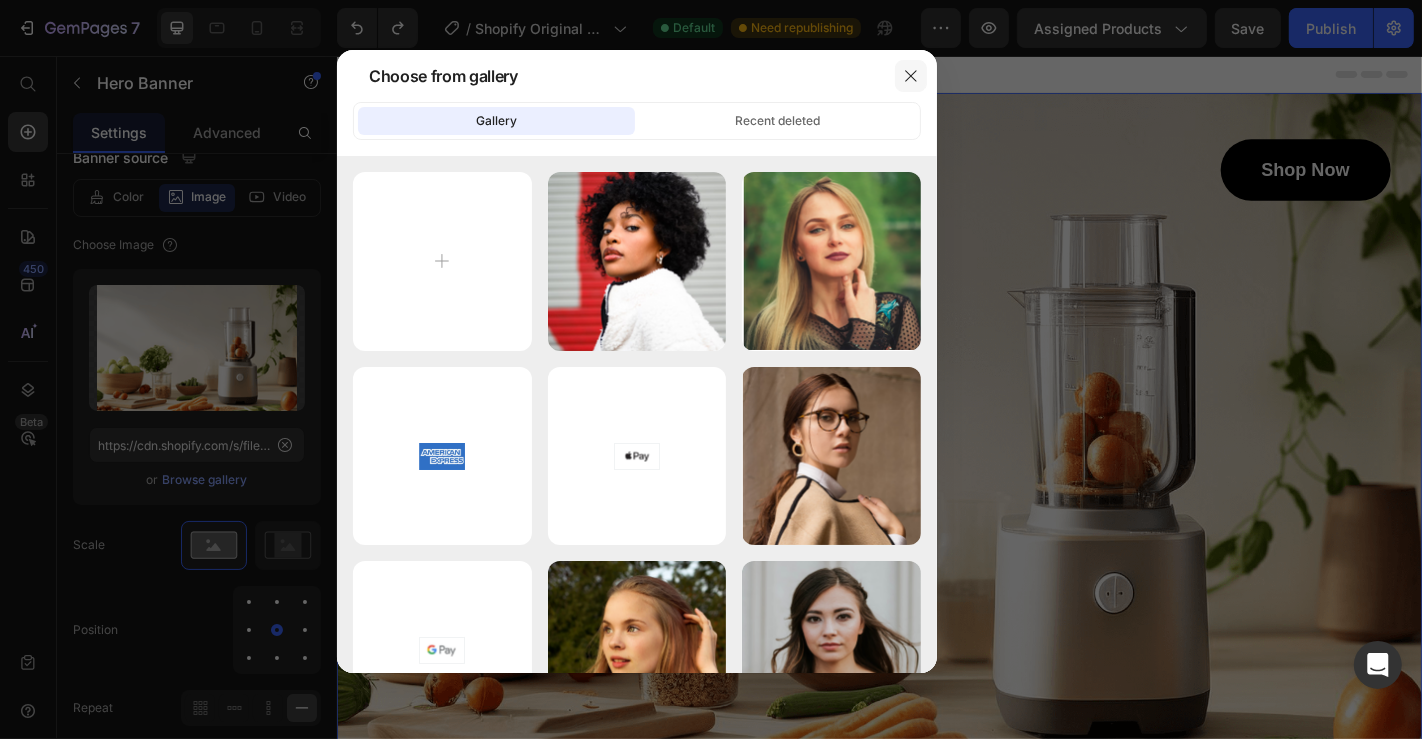 click 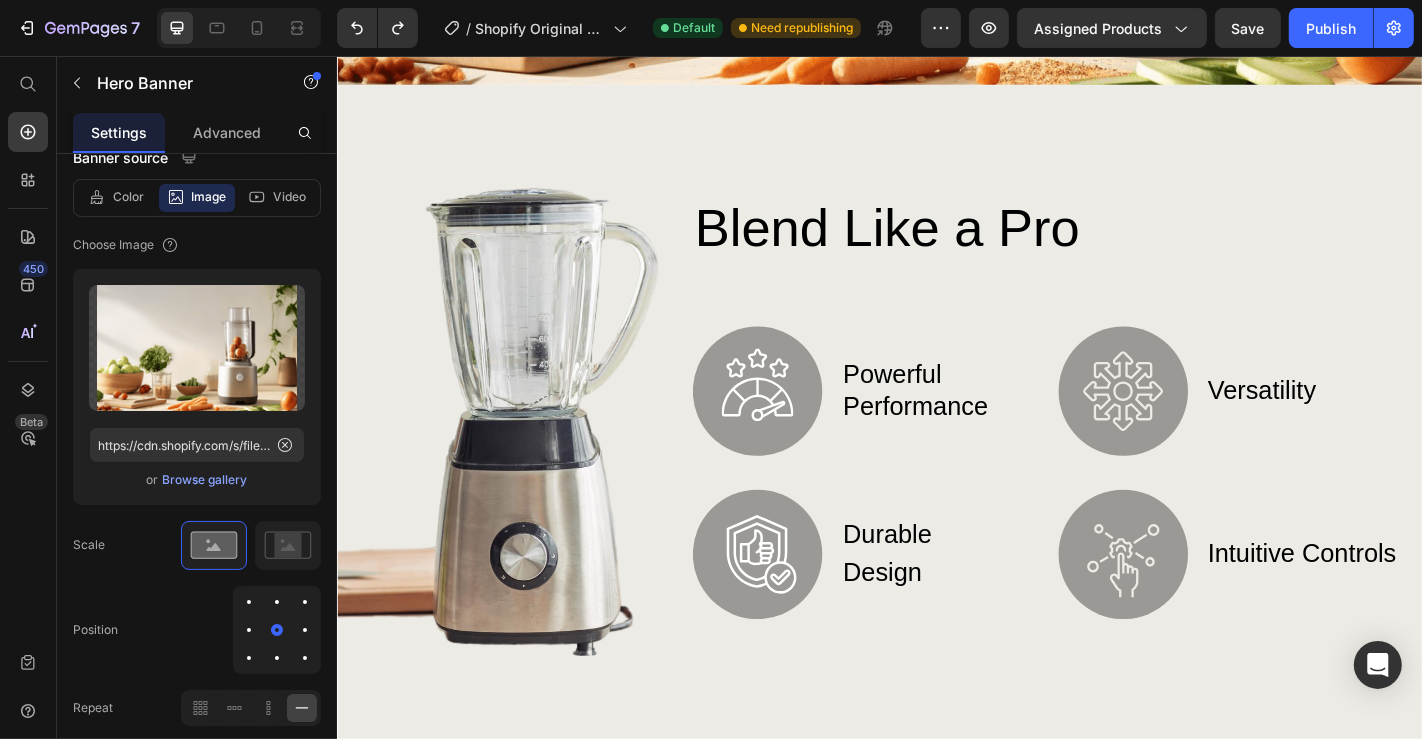 scroll, scrollTop: 0, scrollLeft: 0, axis: both 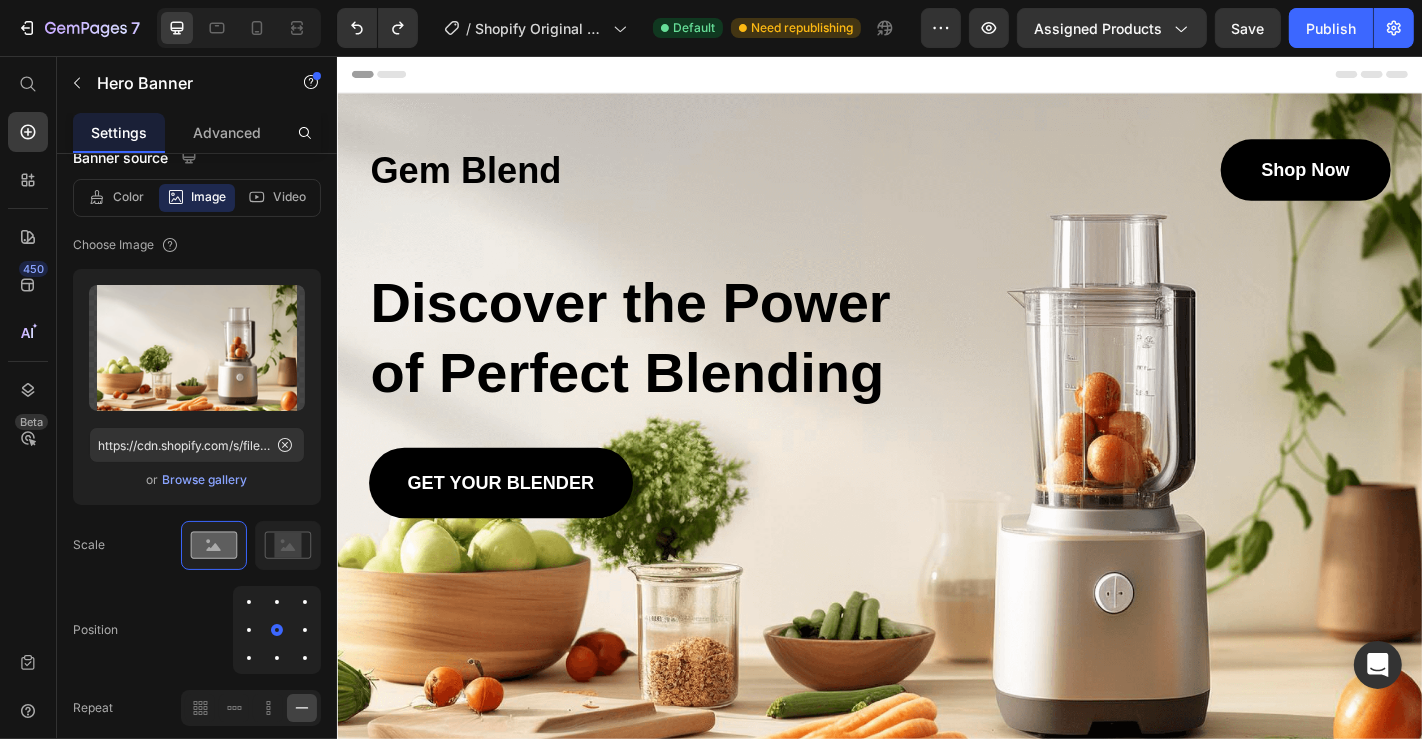 click on "Gem Blend Heading shop now Button Row Discover the Power of Perfect Blending Heading GET YOUR BLENDER Button" at bounding box center (936, 332) 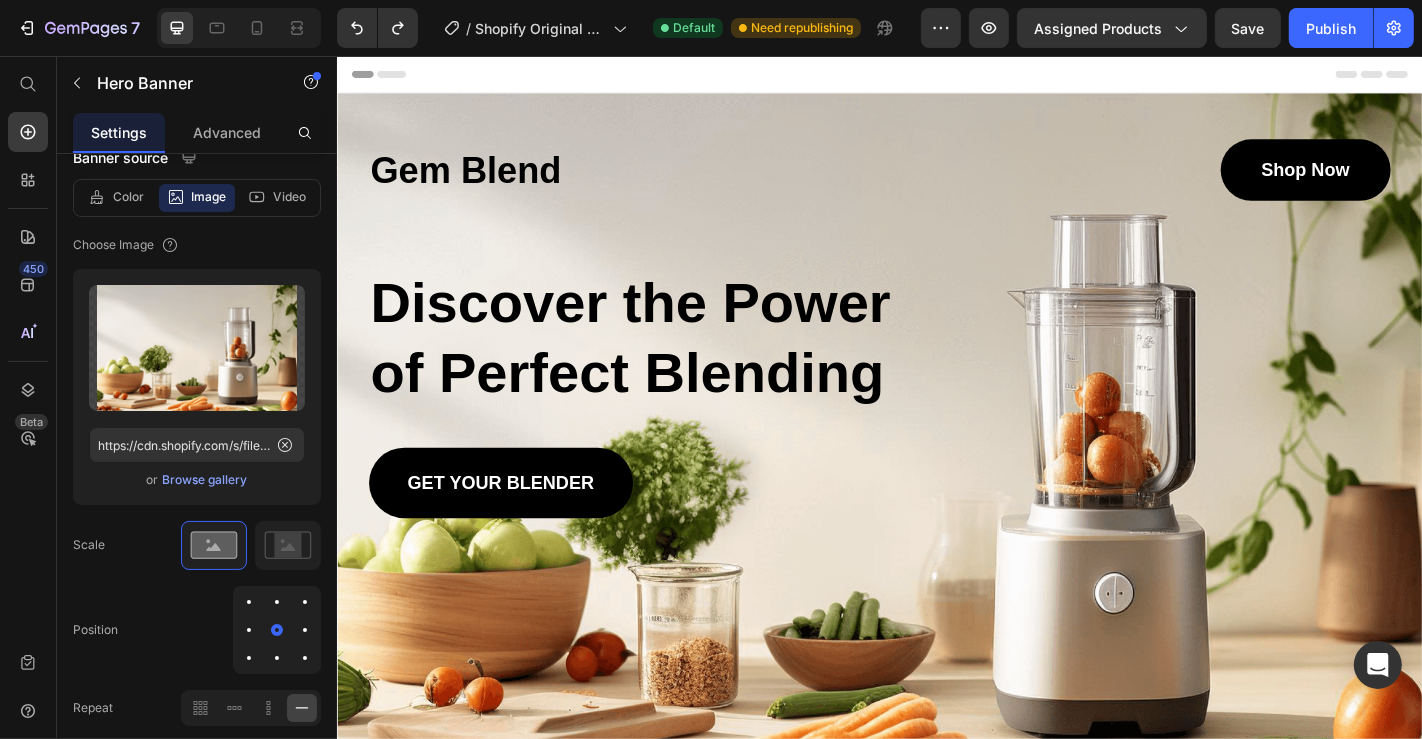 click on "Gem Blend Heading shop now Button Row Discover the Power of Perfect Blending Heading GET YOUR BLENDER Button" at bounding box center [936, 332] 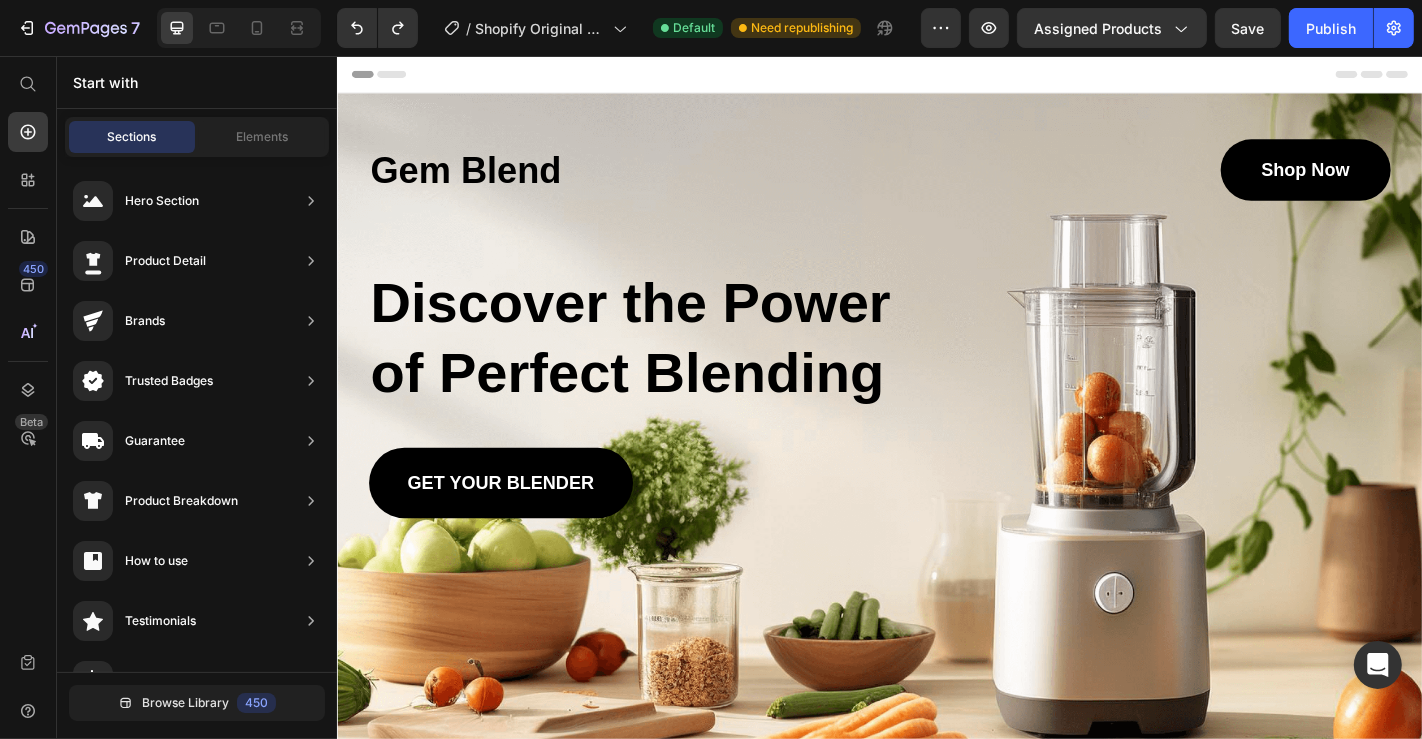 click at bounding box center [936, 76] 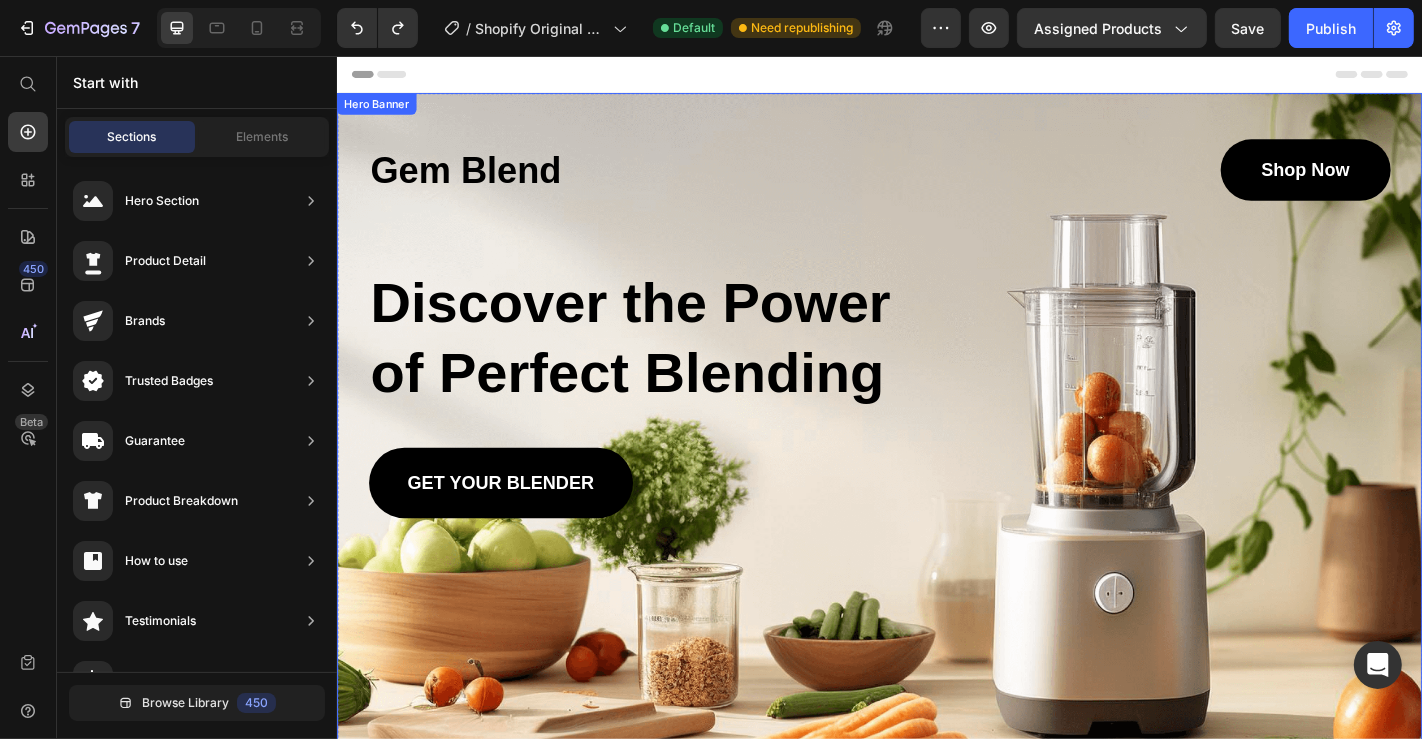 click on "Hero Banner" at bounding box center (380, 109) 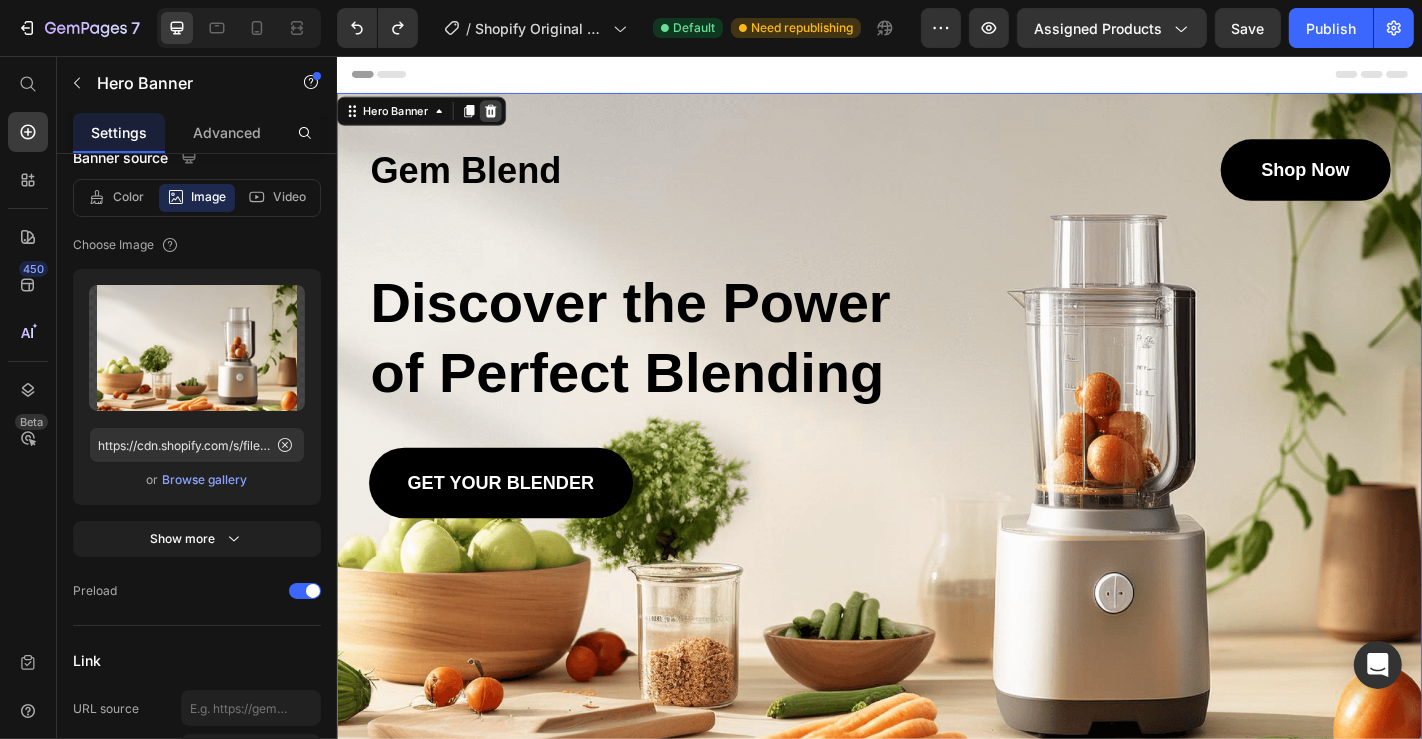 click 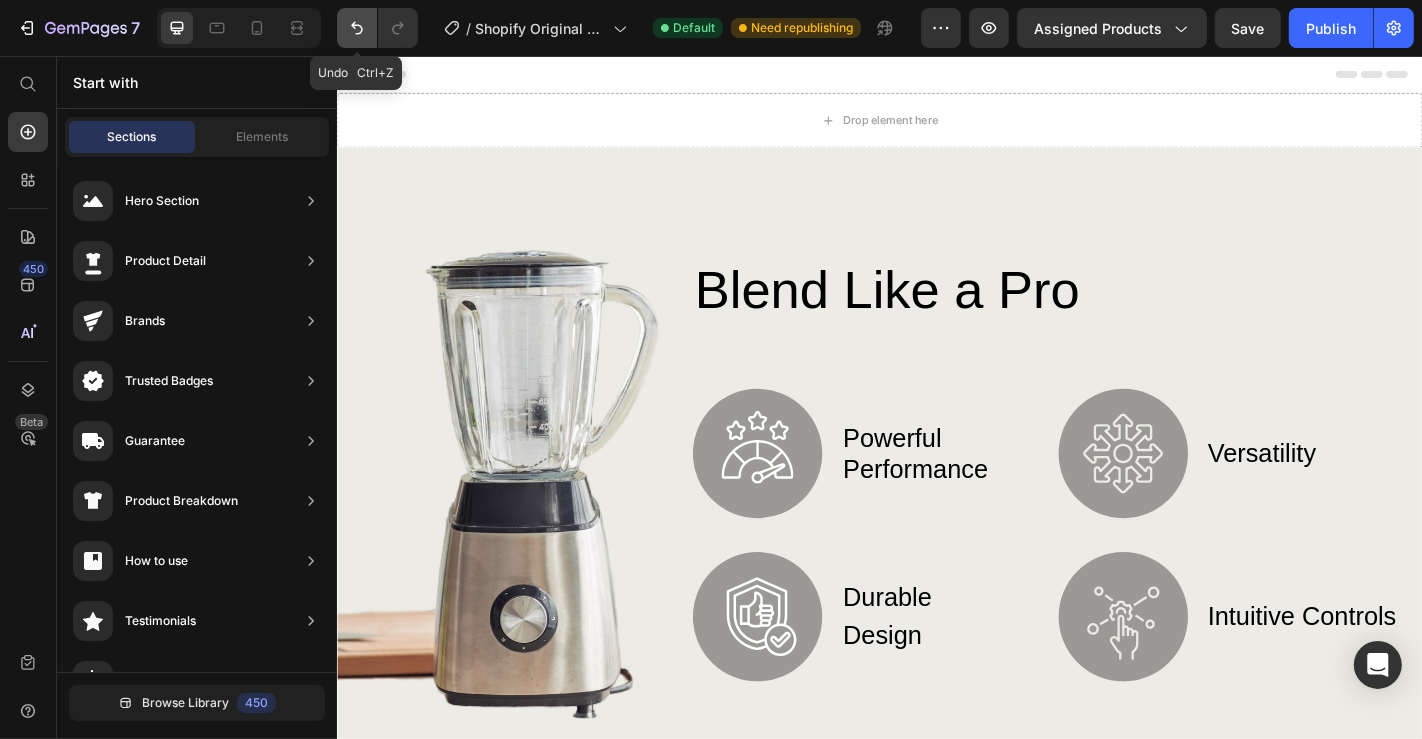 click 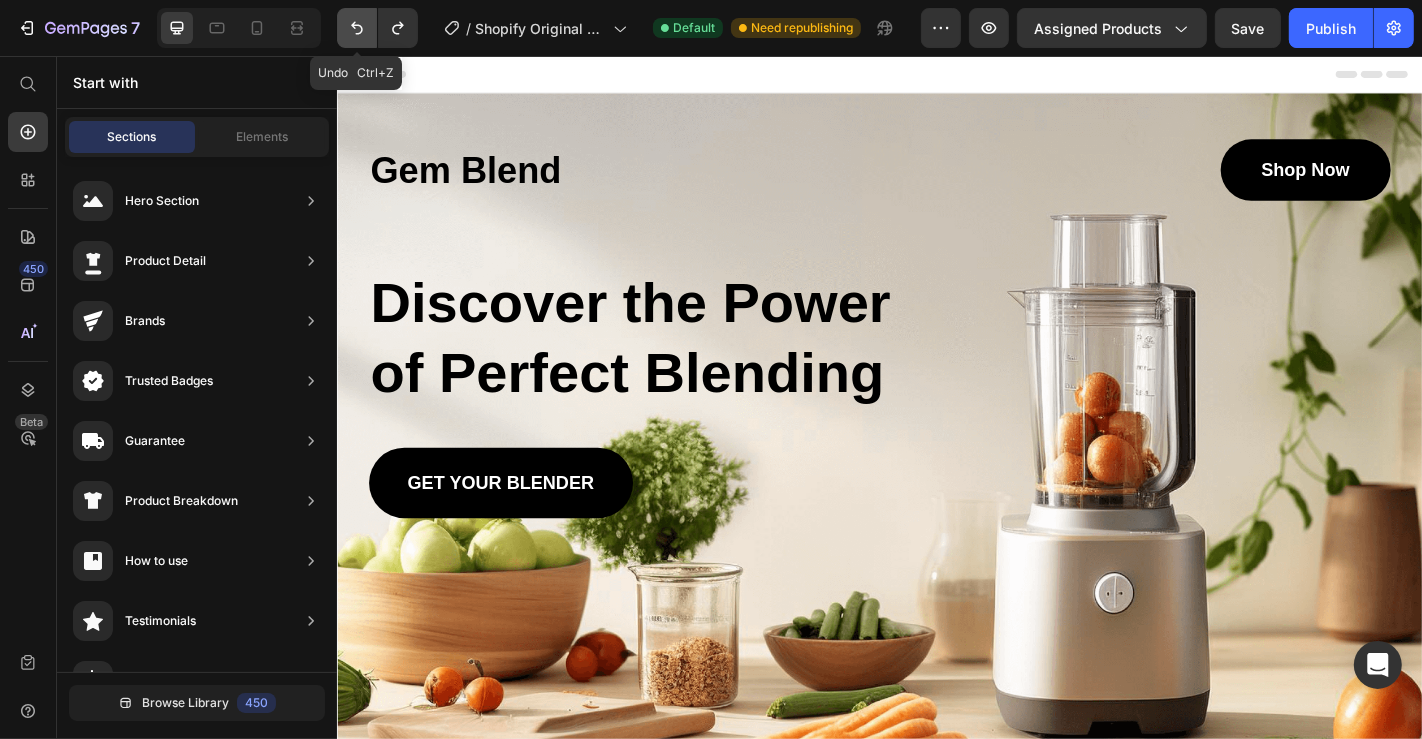 click 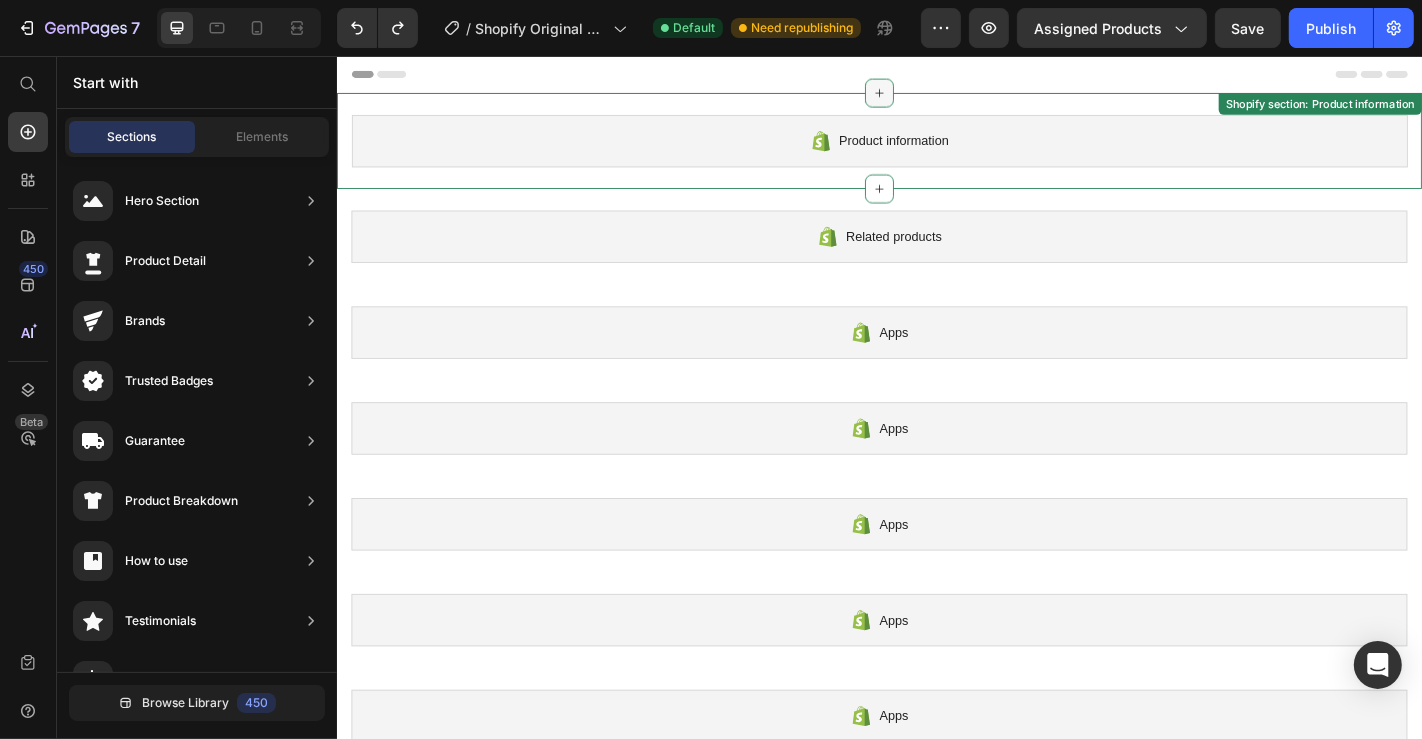 click at bounding box center [936, 97] 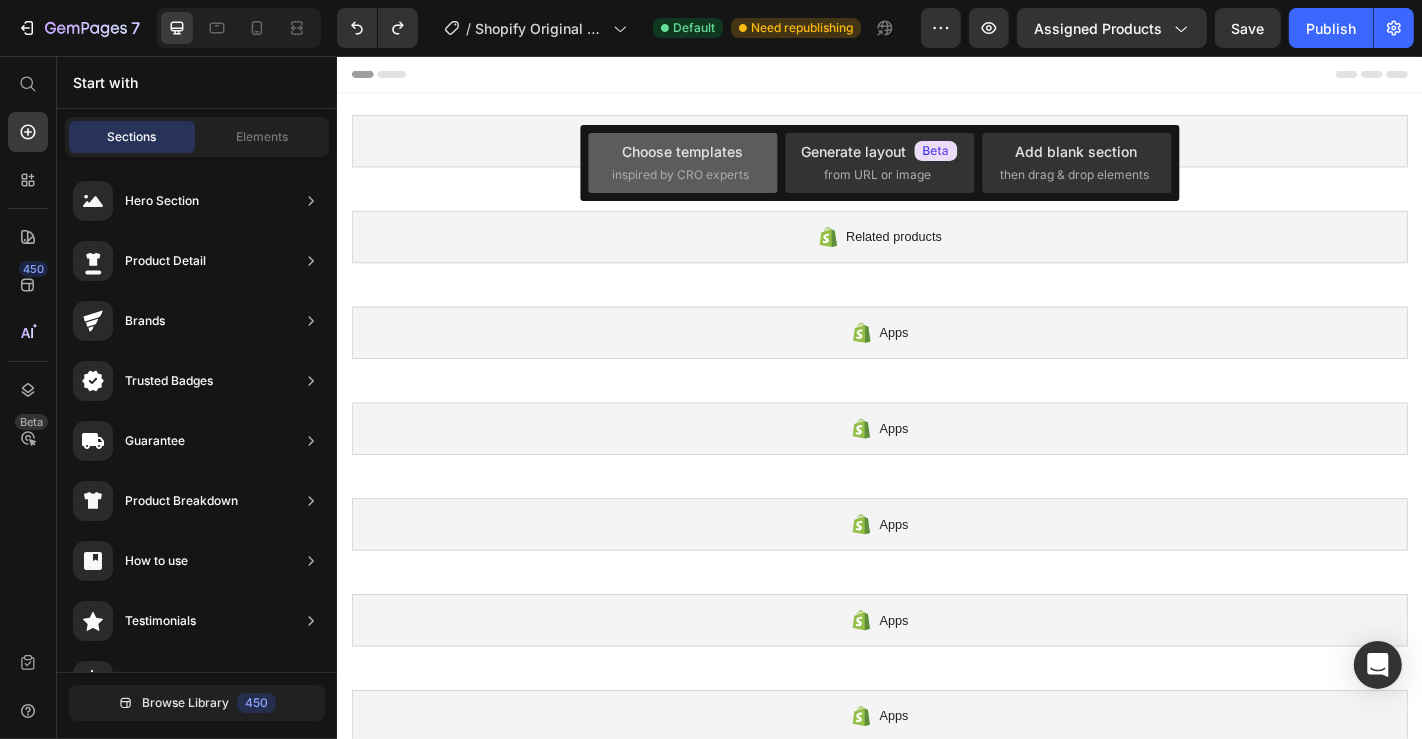 click on "Choose templates" at bounding box center (682, 151) 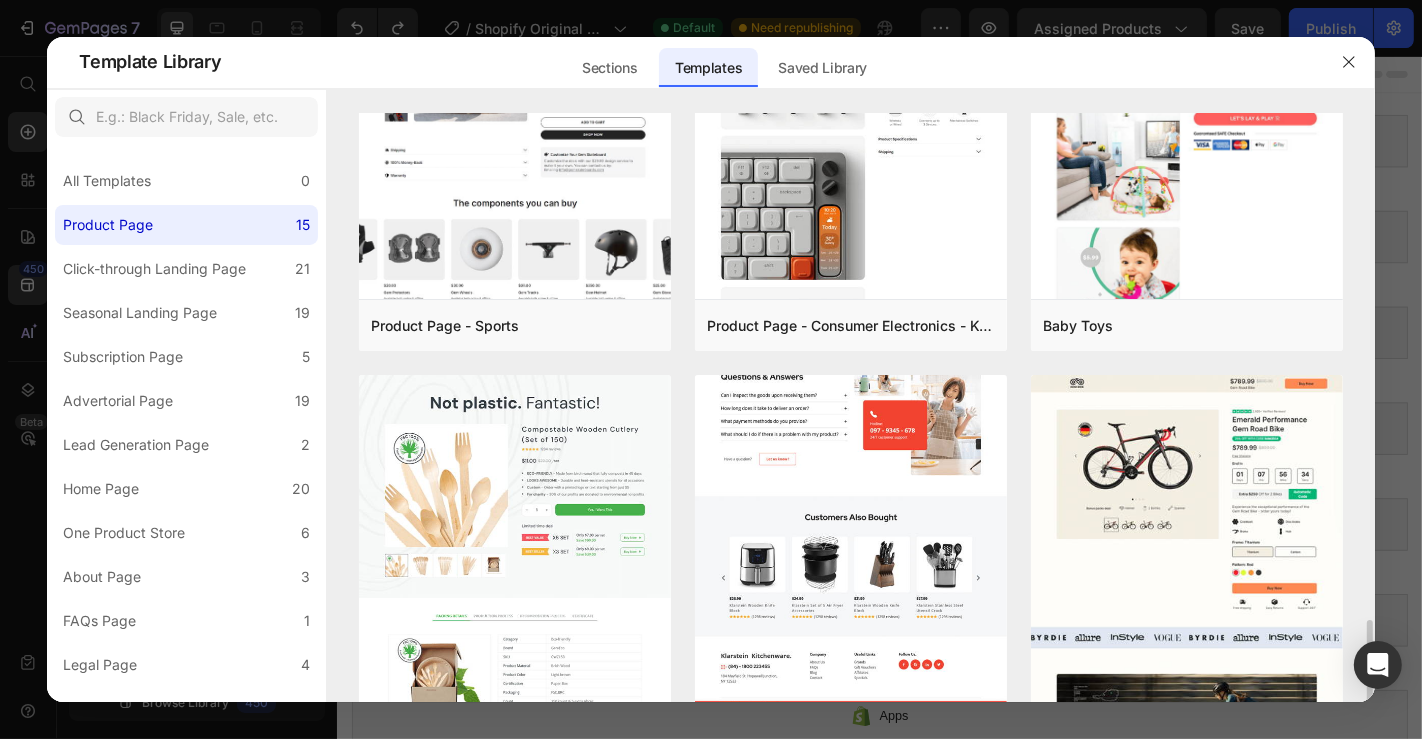 scroll, scrollTop: 1555, scrollLeft: 0, axis: vertical 